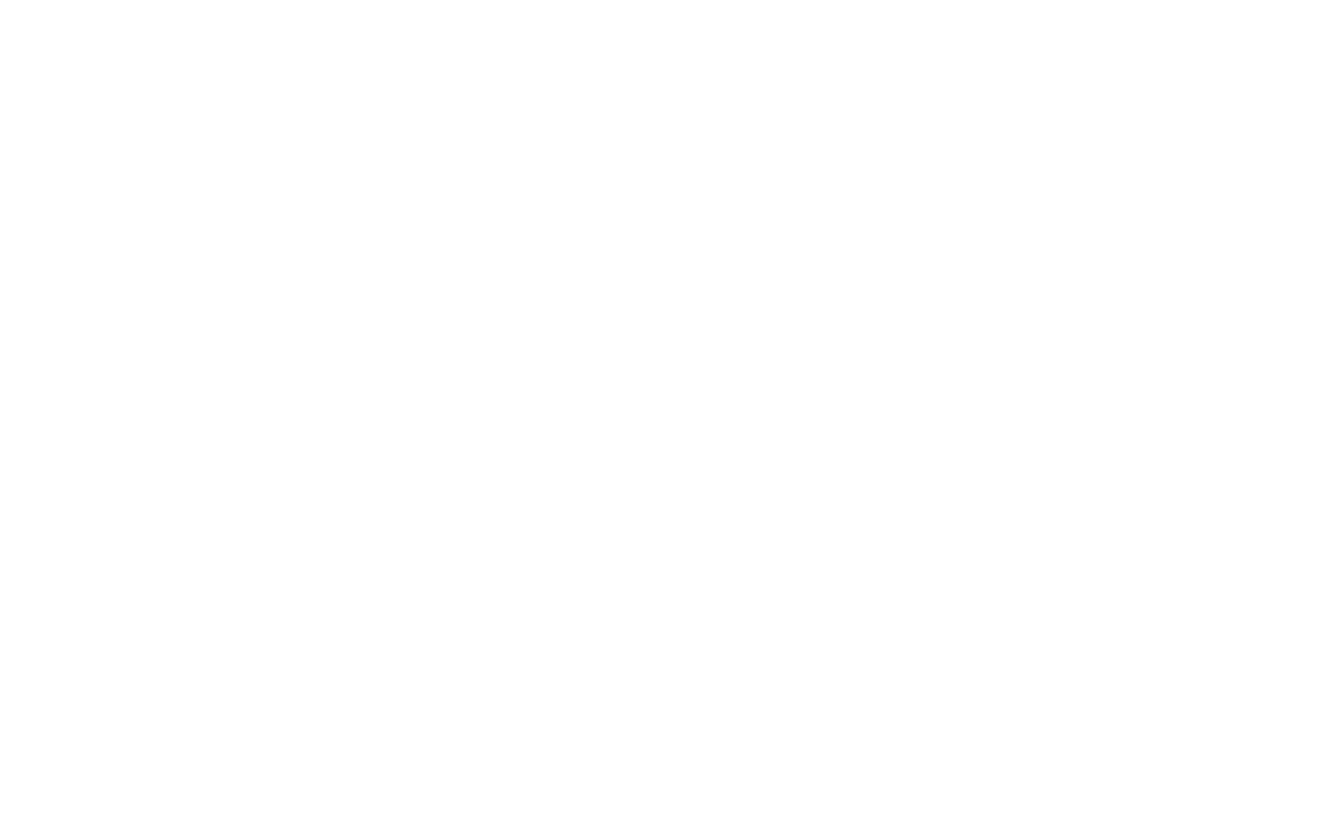 scroll, scrollTop: 0, scrollLeft: 0, axis: both 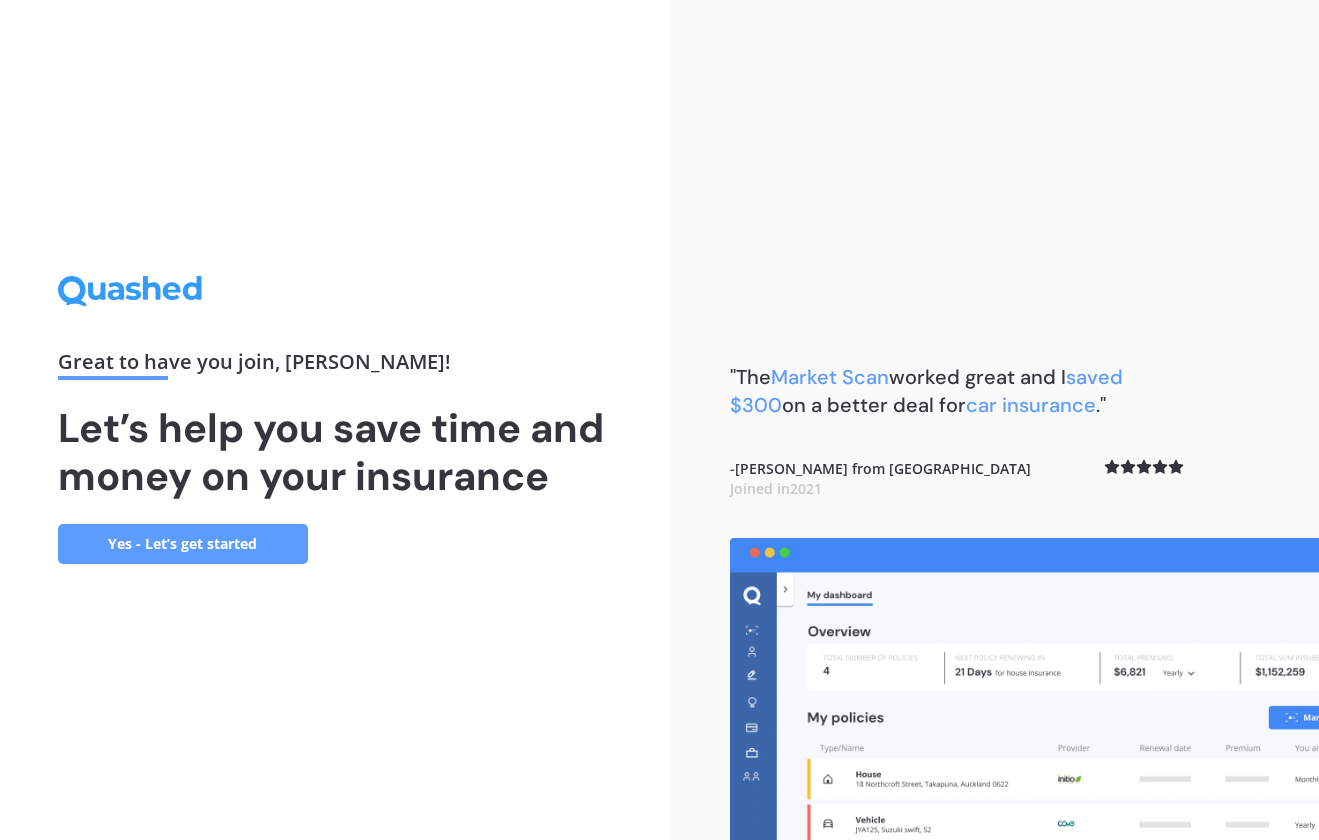 click on "Yes - Let’s get started" at bounding box center (183, 544) 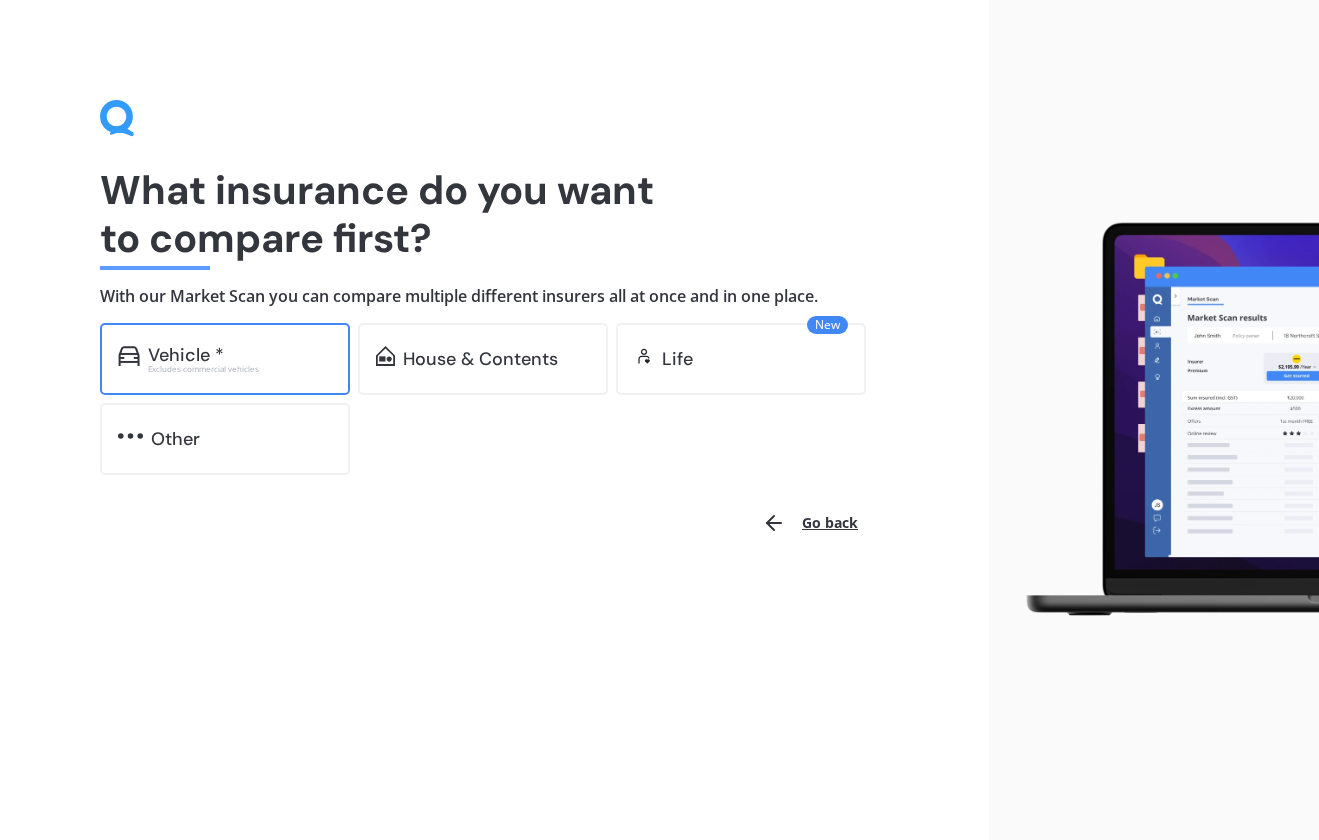 click on "Excludes commercial vehicles" at bounding box center [240, 369] 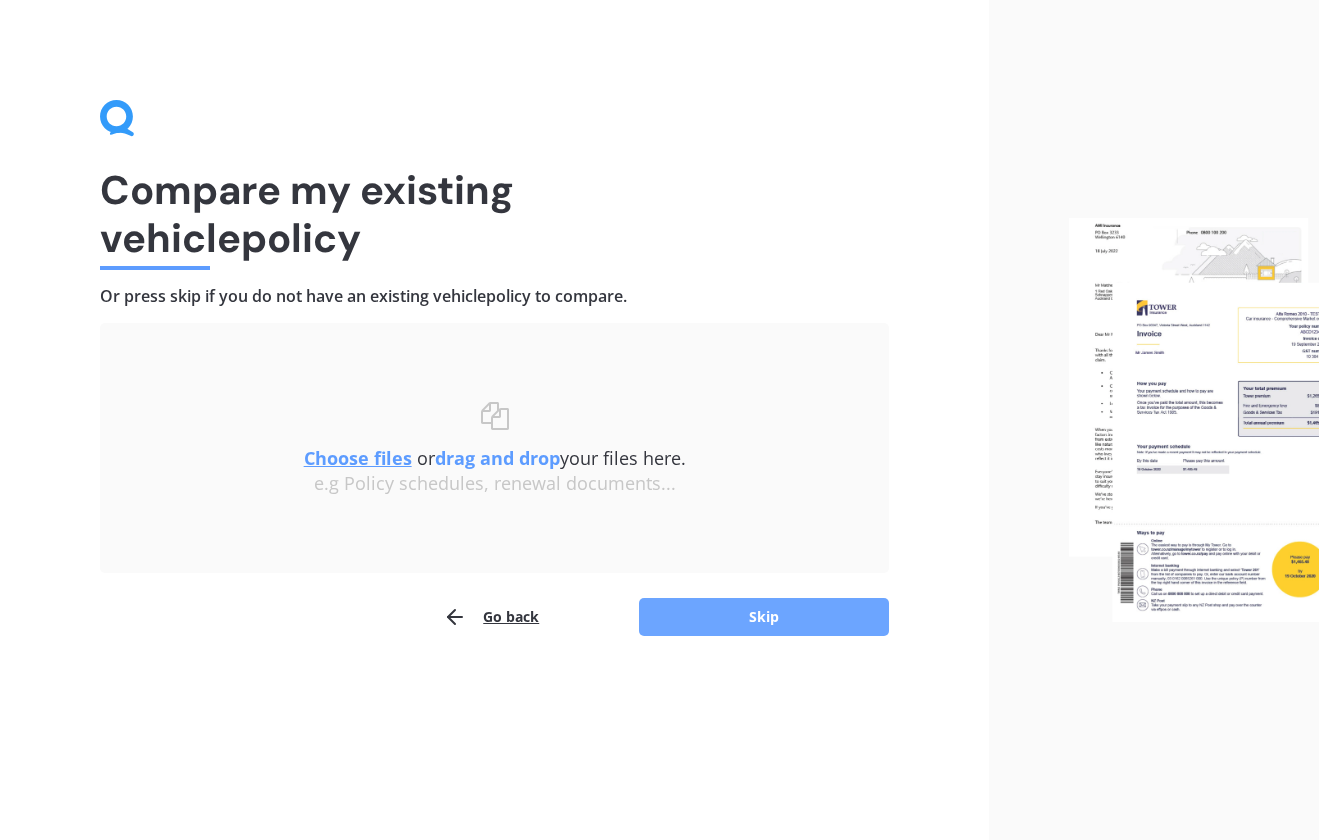 click on "Skip" at bounding box center [764, 617] 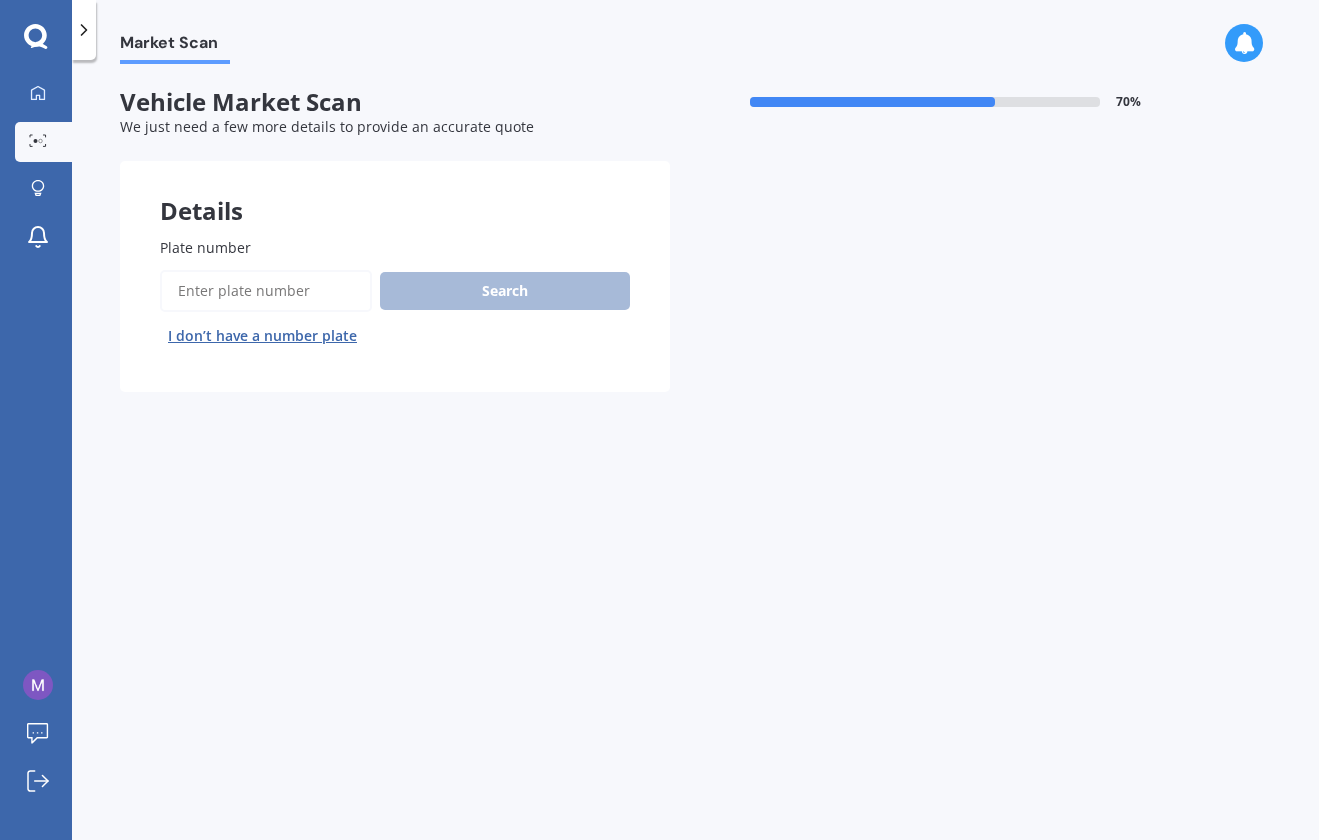click on "Plate number" at bounding box center (266, 291) 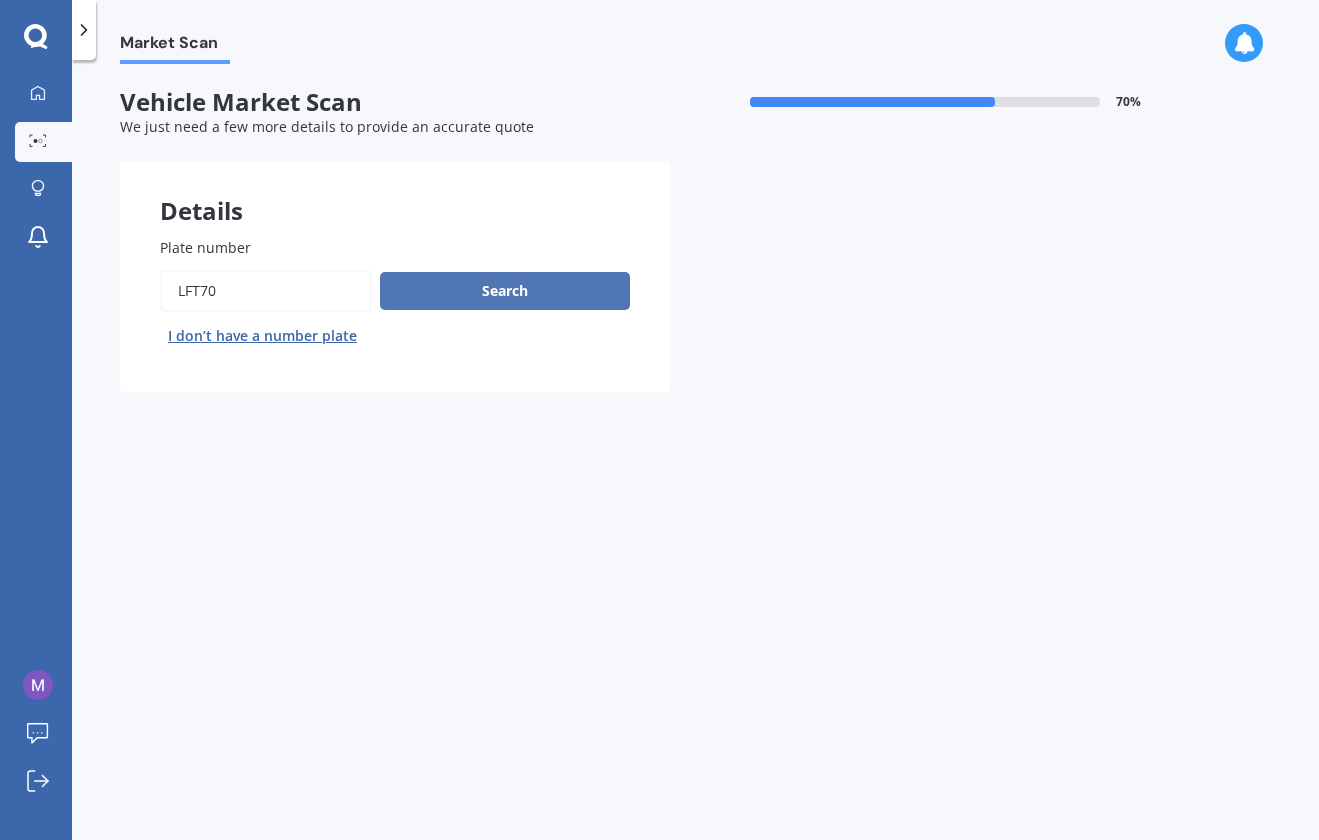 type on "lft70" 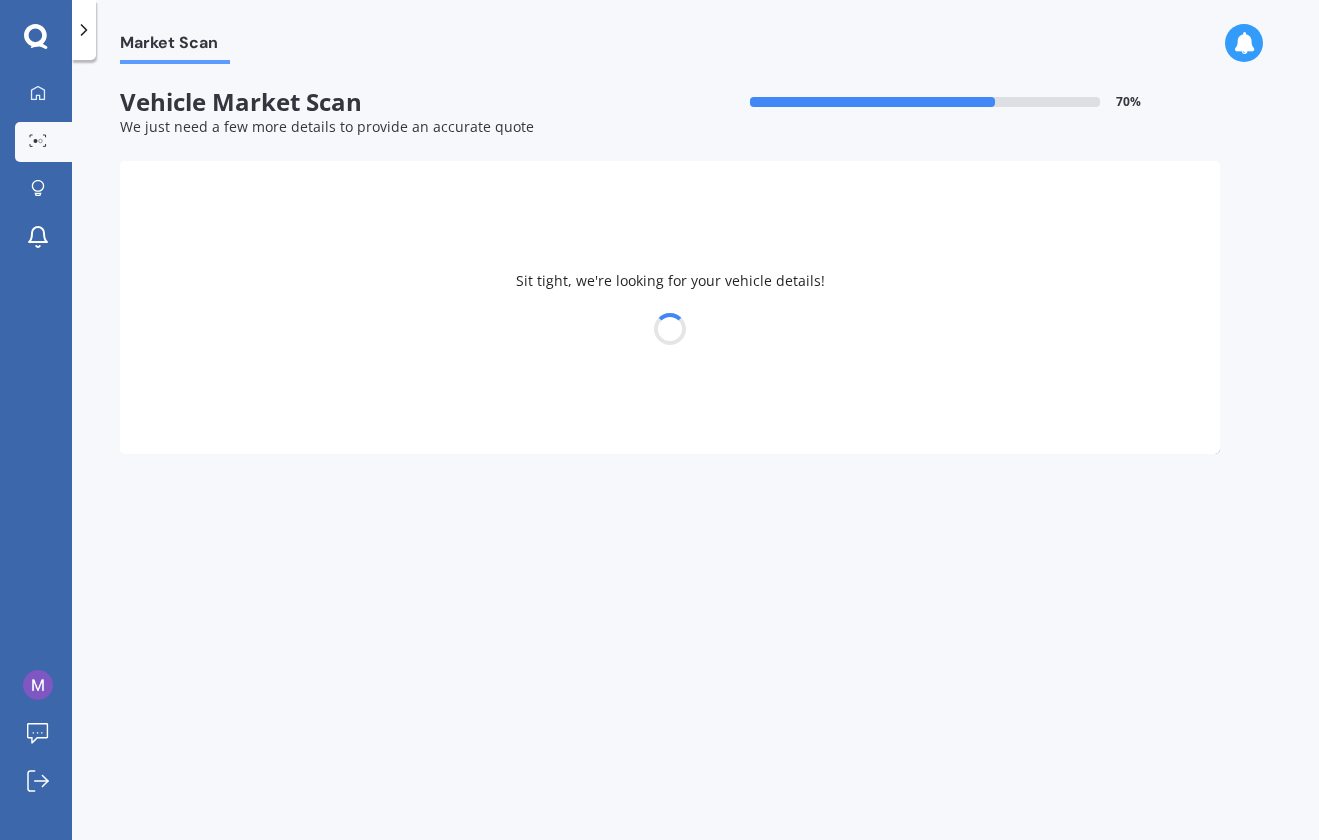 select on "PEUGEOT" 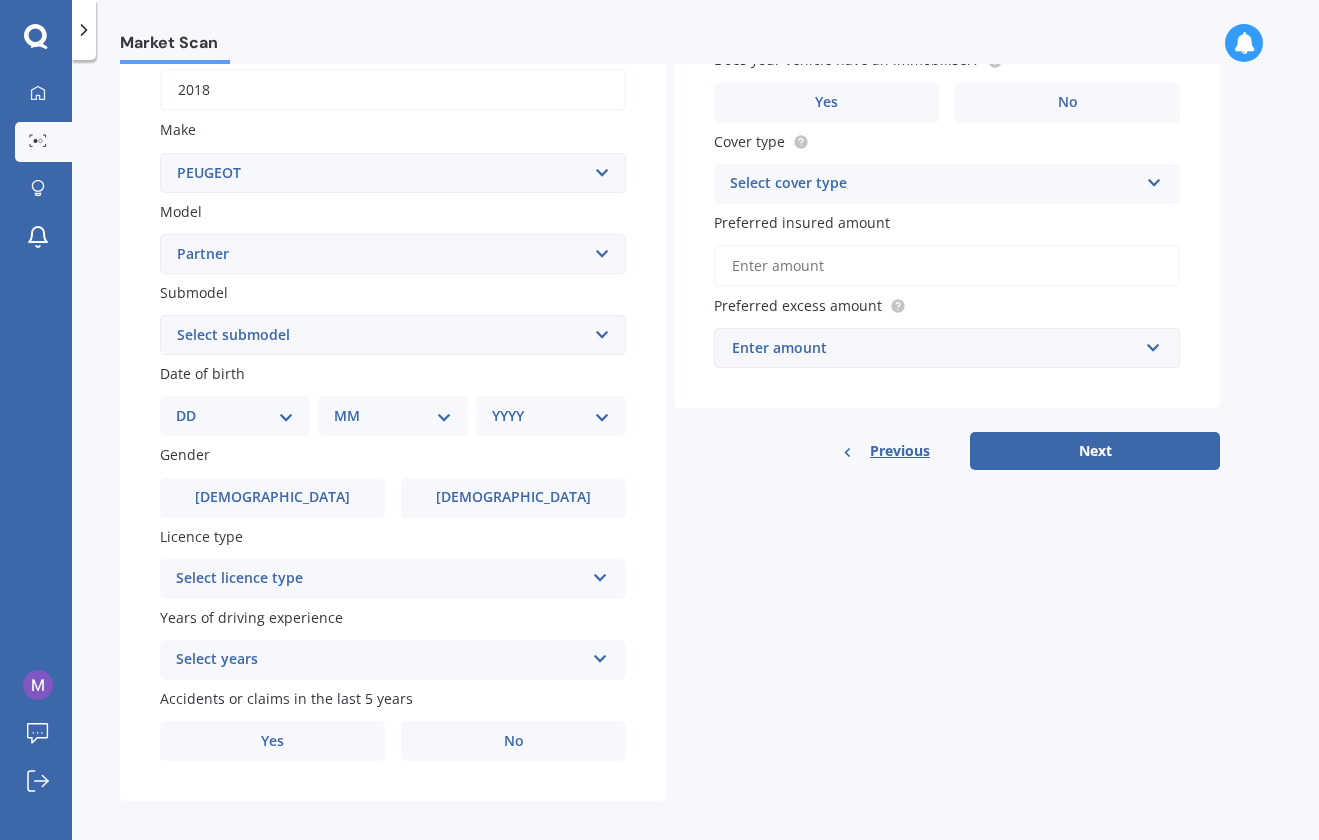 scroll, scrollTop: 337, scrollLeft: 0, axis: vertical 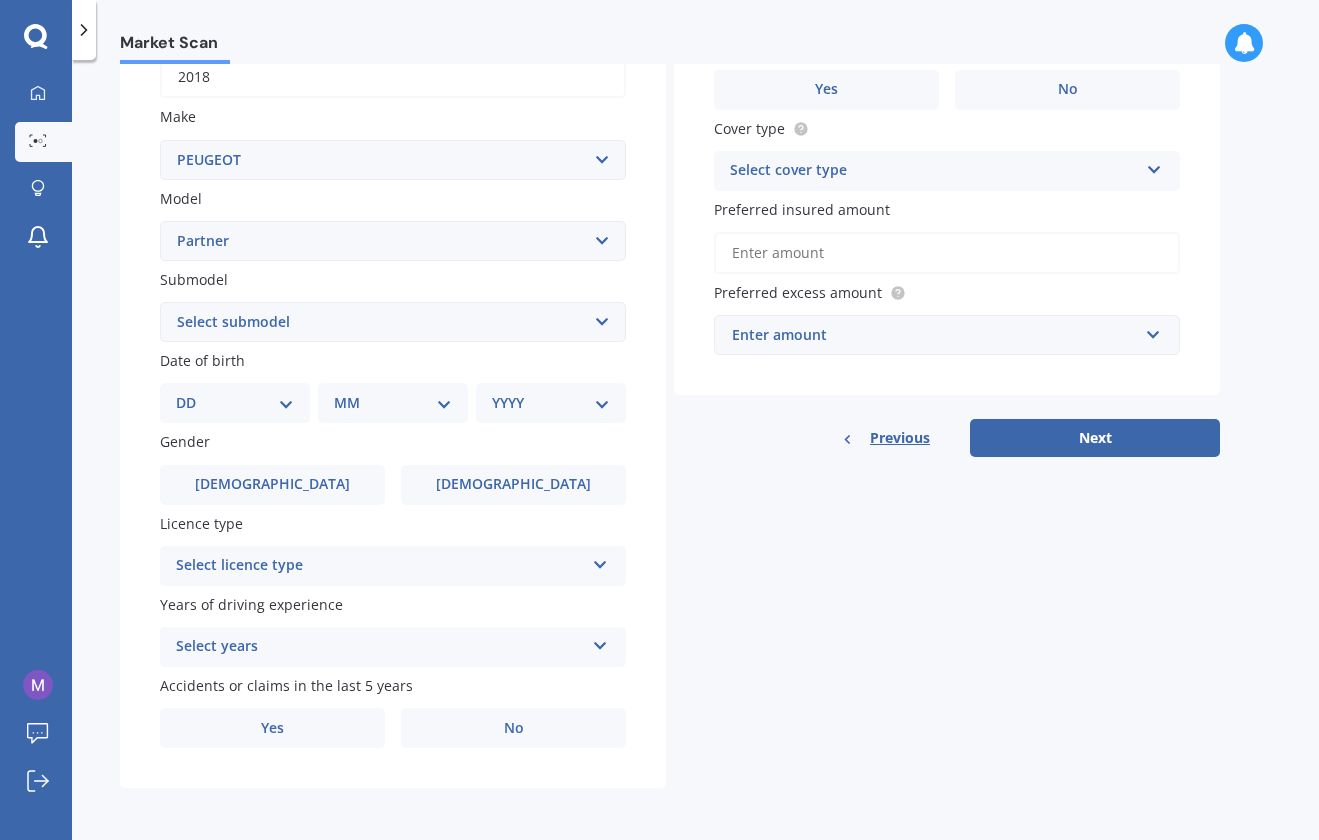 click on "Select submodel Electric Van" at bounding box center [393, 322] 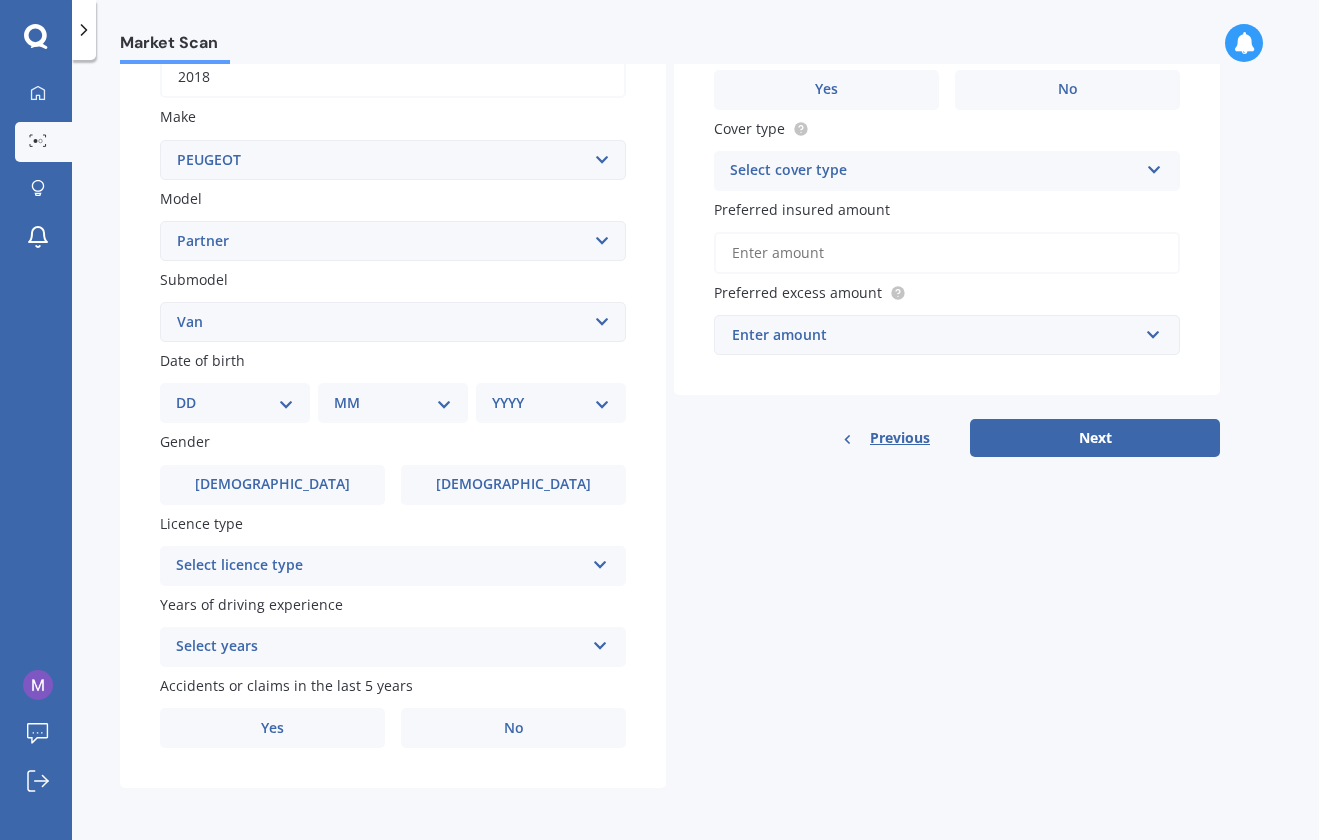 click on "DD 01 02 03 04 05 06 07 08 09 10 11 12 13 14 15 16 17 18 19 20 21 22 23 24 25 26 27 28 29 30 31" at bounding box center (235, 403) 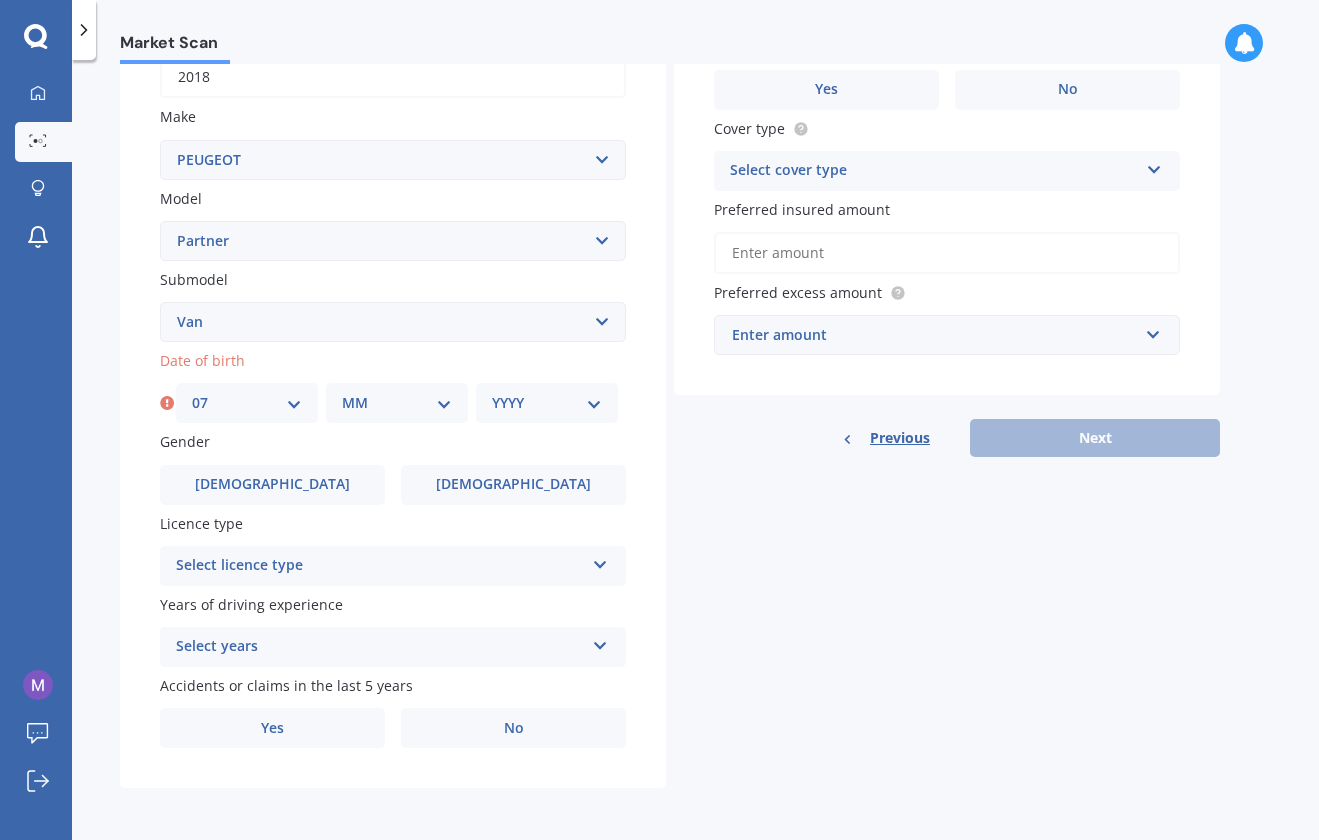 click on "MM 01 02 03 04 05 06 07 08 09 10 11 12" at bounding box center (397, 403) 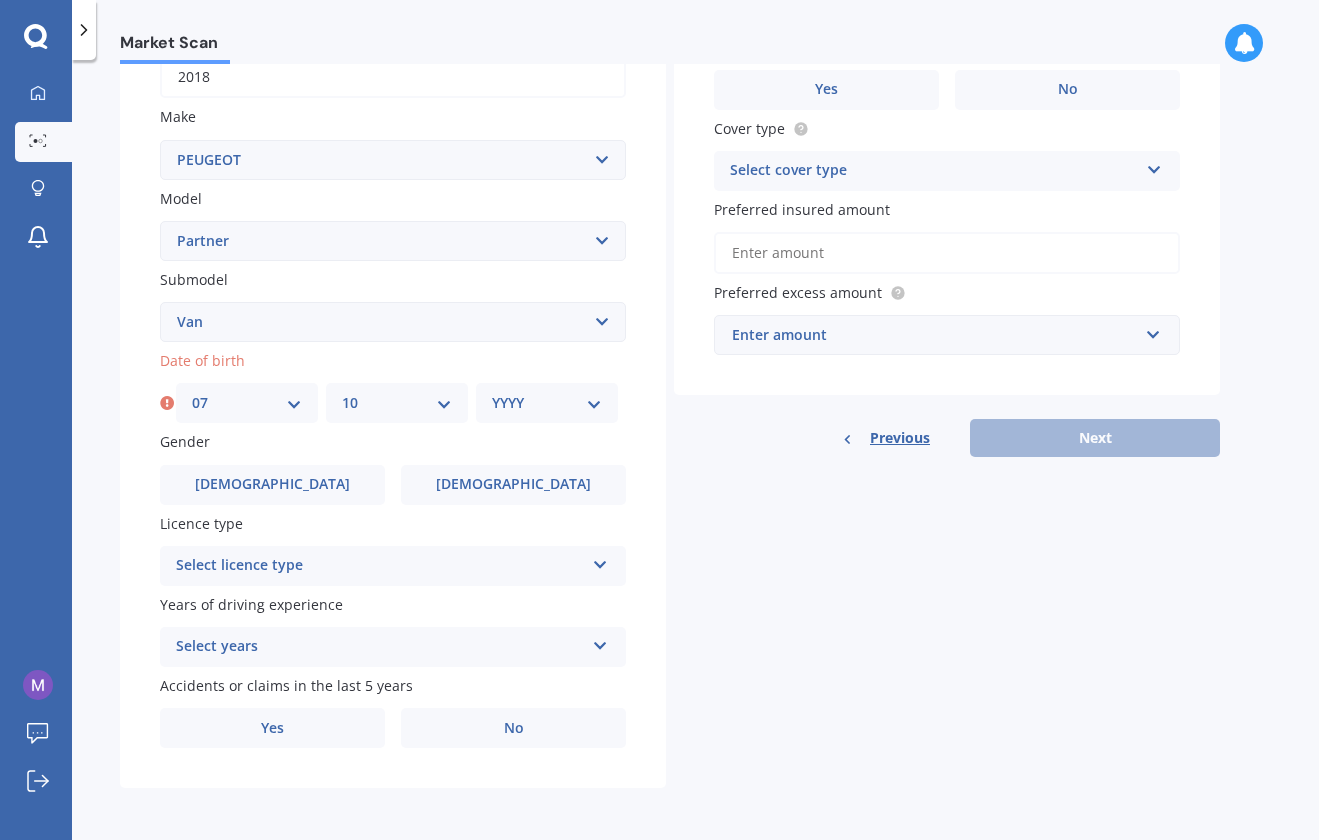 click on "YYYY 2025 2024 2023 2022 2021 2020 2019 2018 2017 2016 2015 2014 2013 2012 2011 2010 2009 2008 2007 2006 2005 2004 2003 2002 2001 2000 1999 1998 1997 1996 1995 1994 1993 1992 1991 1990 1989 1988 1987 1986 1985 1984 1983 1982 1981 1980 1979 1978 1977 1976 1975 1974 1973 1972 1971 1970 1969 1968 1967 1966 1965 1964 1963 1962 1961 1960 1959 1958 1957 1956 1955 1954 1953 1952 1951 1950 1949 1948 1947 1946 1945 1944 1943 1942 1941 1940 1939 1938 1937 1936 1935 1934 1933 1932 1931 1930 1929 1928 1927 1926" at bounding box center [547, 403] 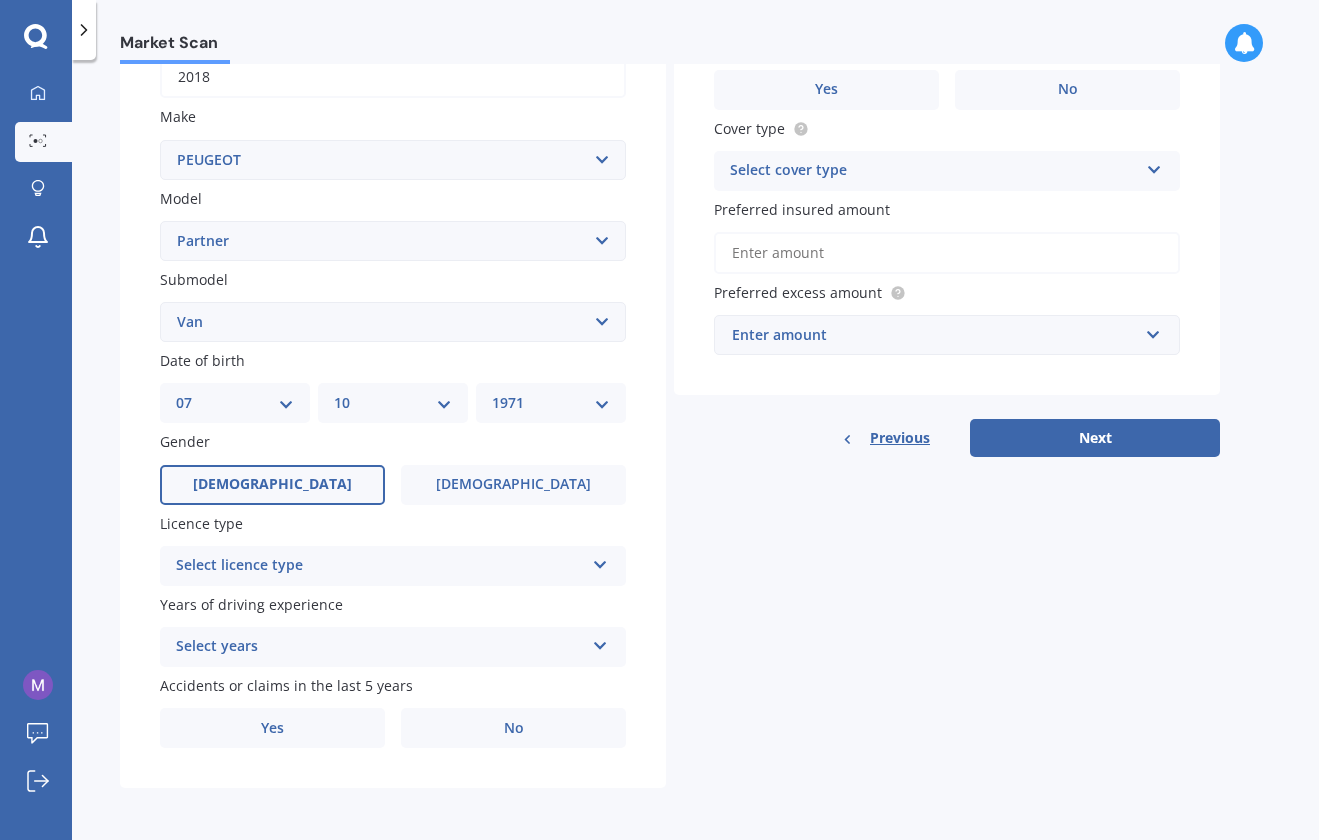click on "[DEMOGRAPHIC_DATA]" at bounding box center [272, 484] 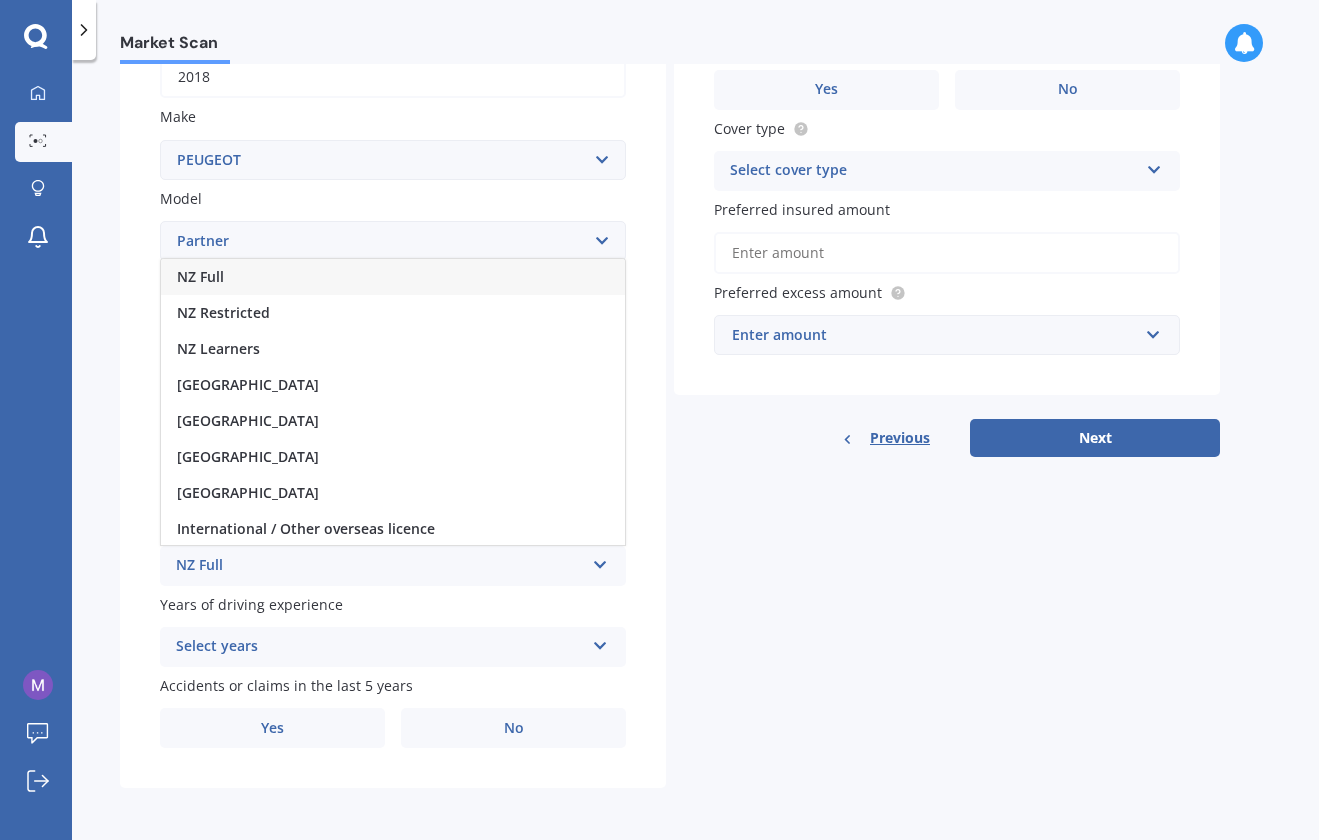 click on "NZ Full" at bounding box center [200, 276] 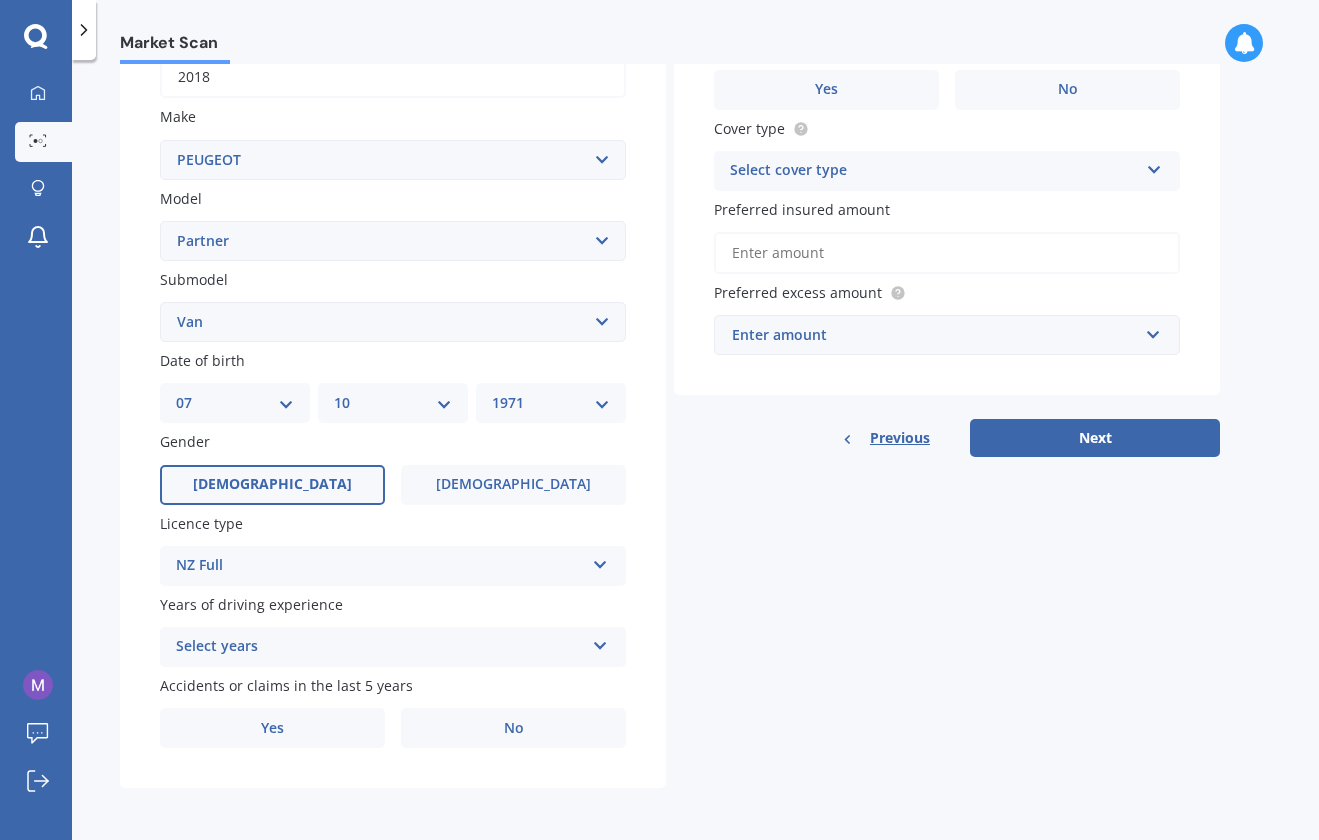 click at bounding box center [600, 642] 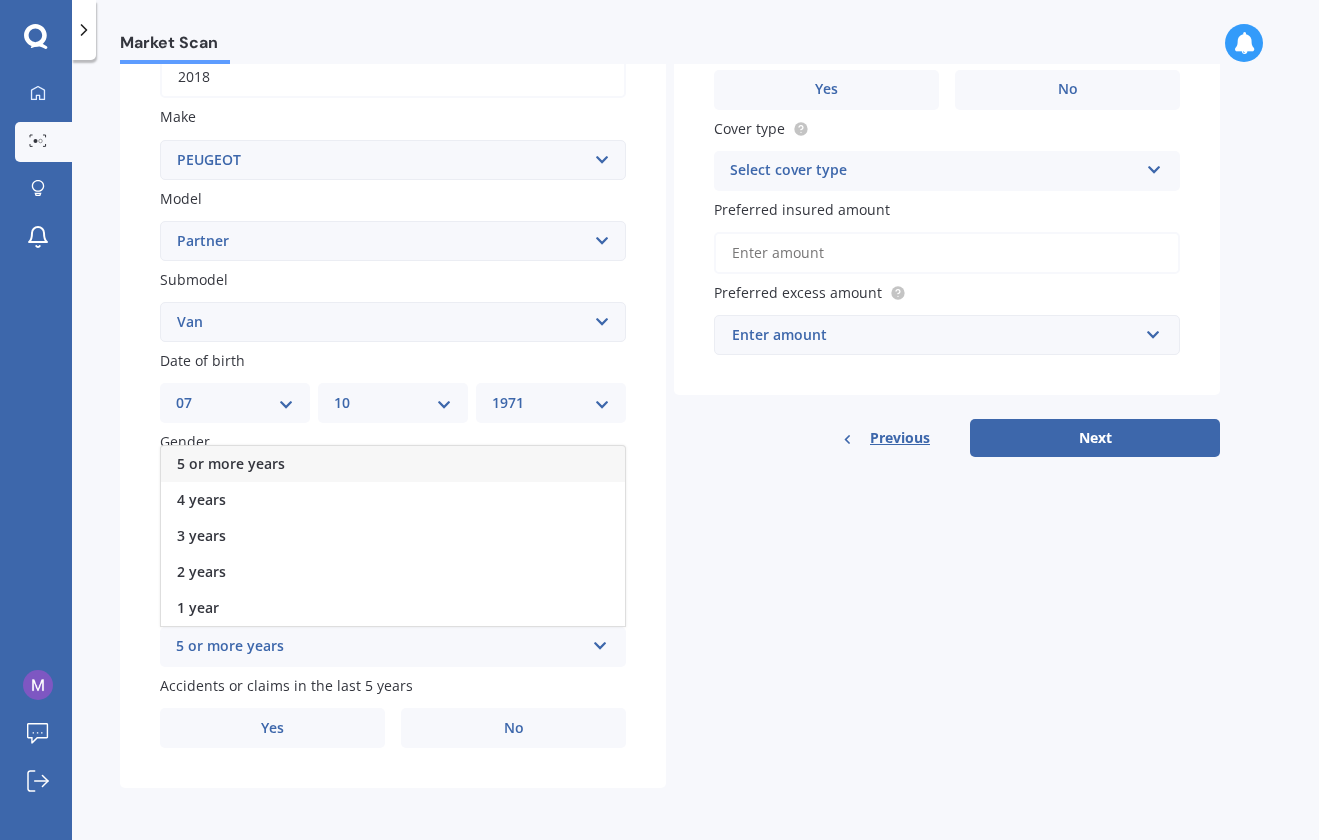 click on "5 or more years" at bounding box center (380, 647) 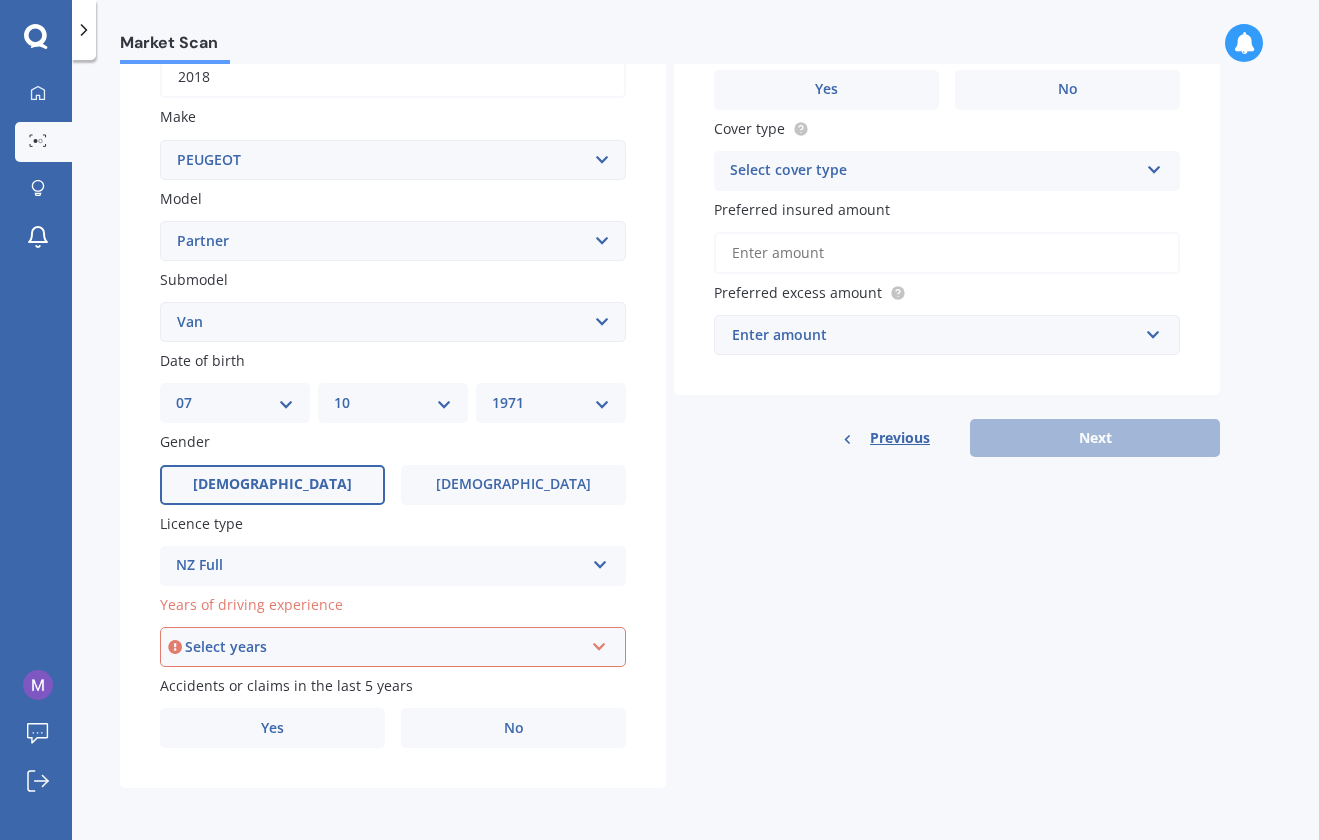 click on "Select years" at bounding box center [384, 647] 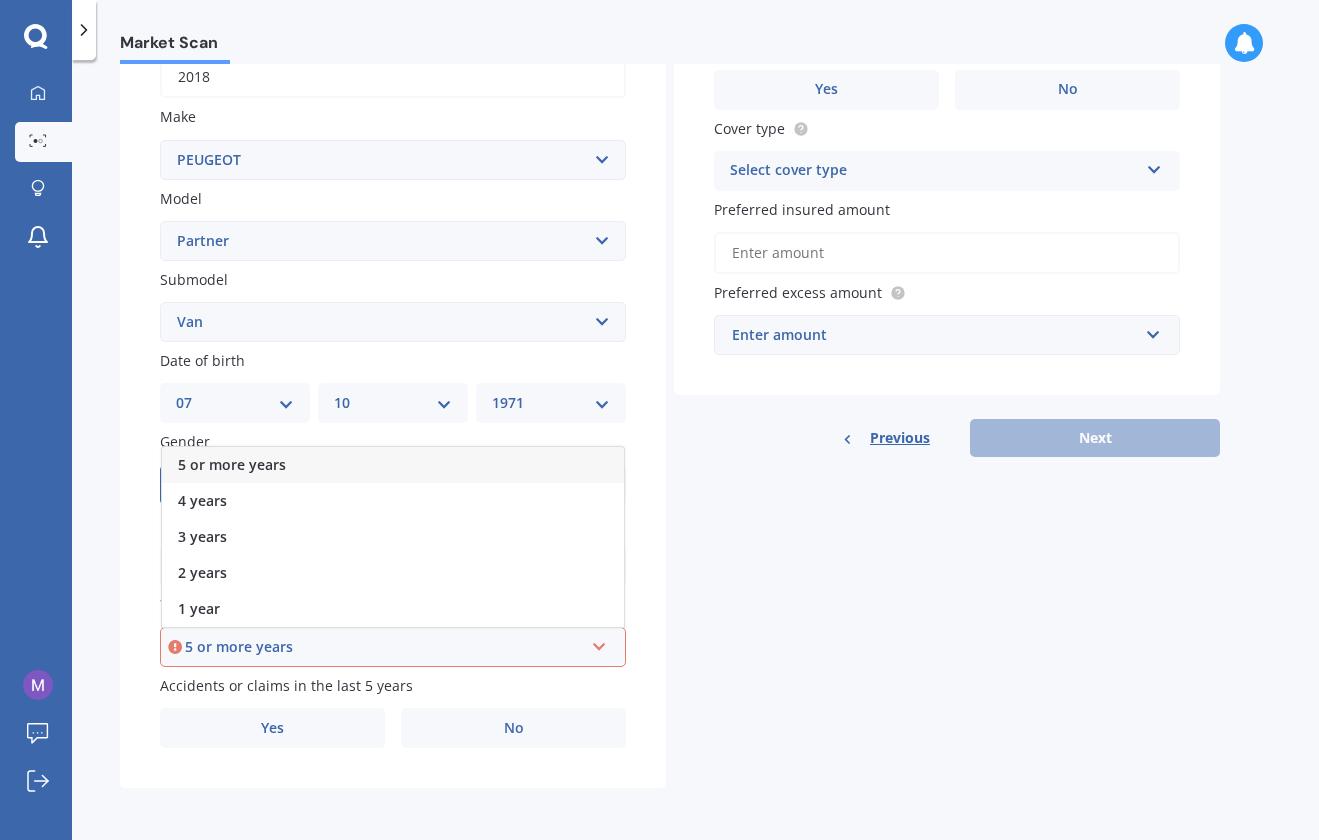 click on "5 or more years" at bounding box center (384, 647) 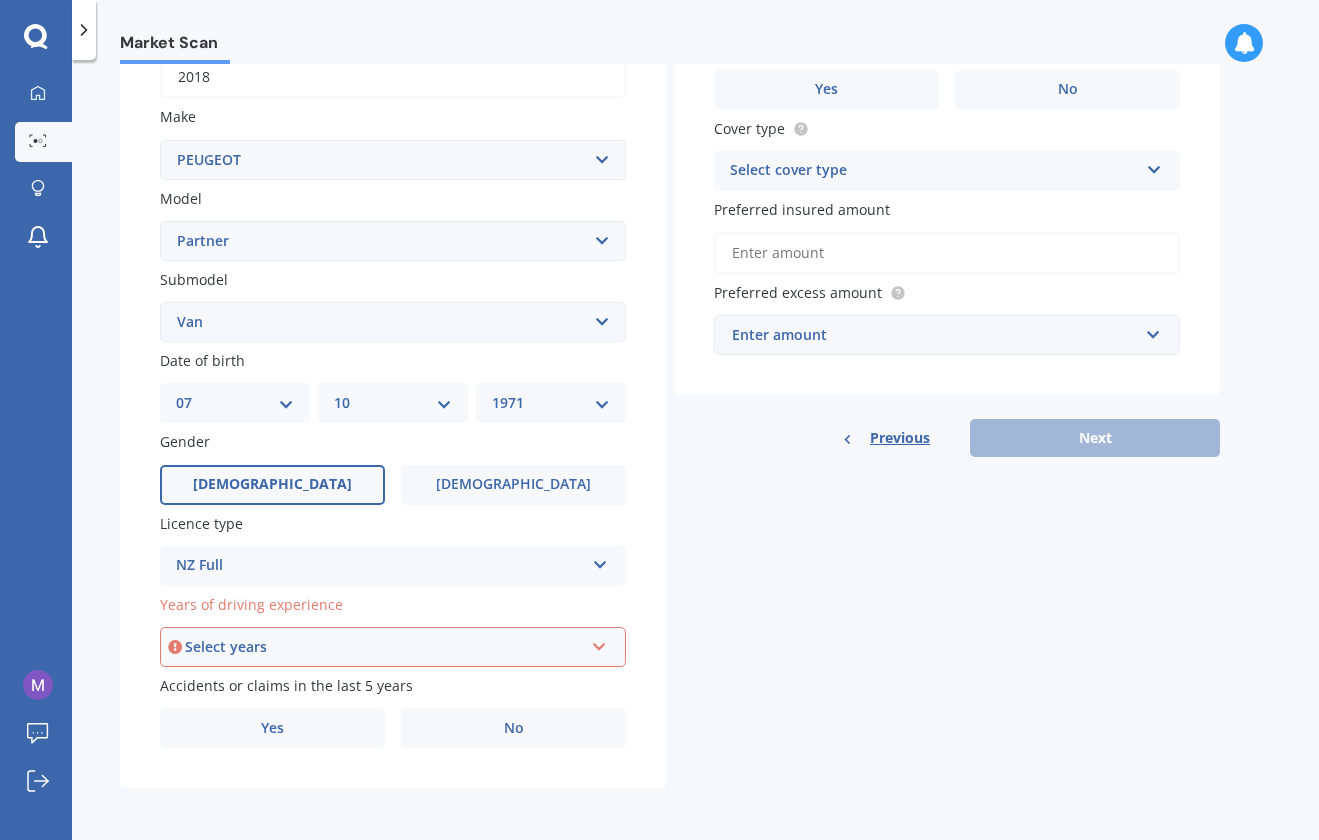 click at bounding box center [599, 643] 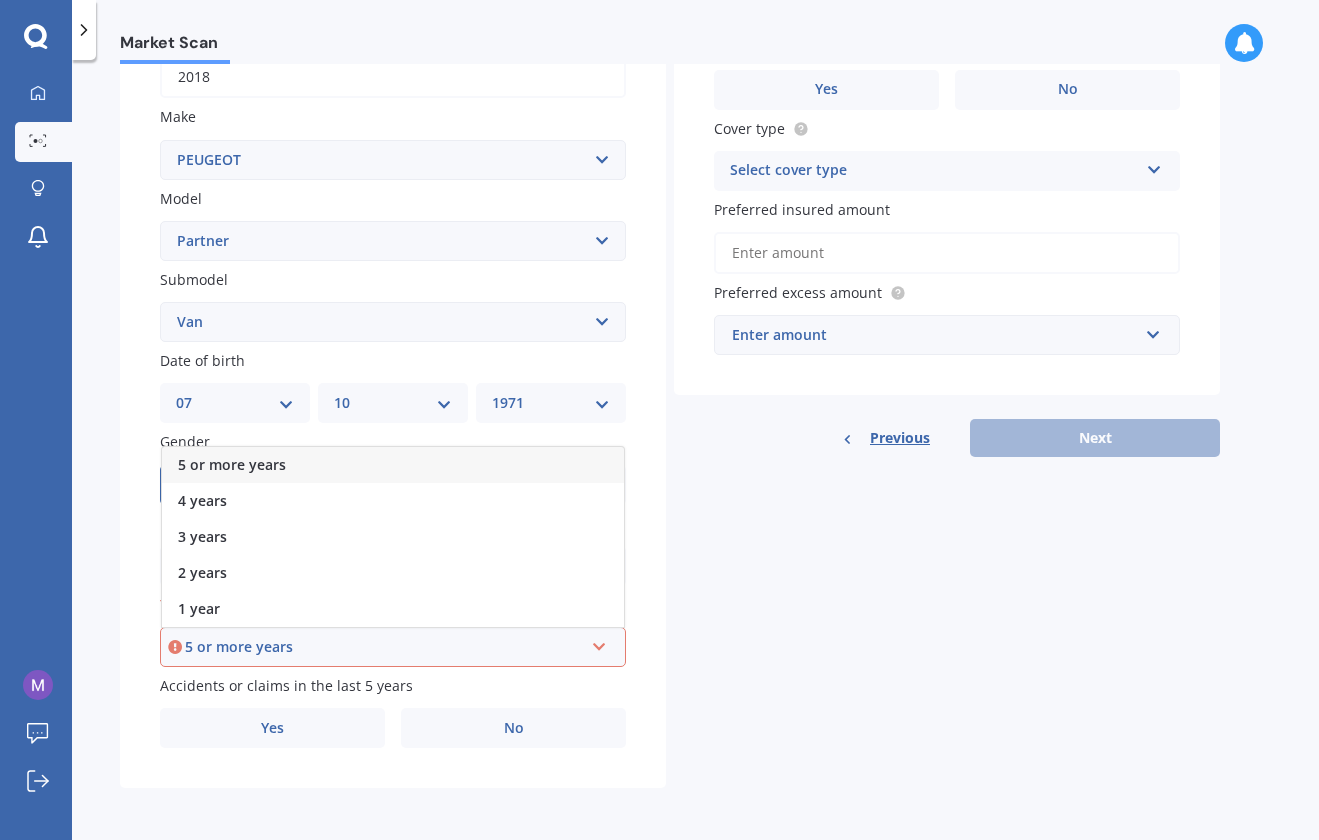 click on "5 or more years" at bounding box center [393, 465] 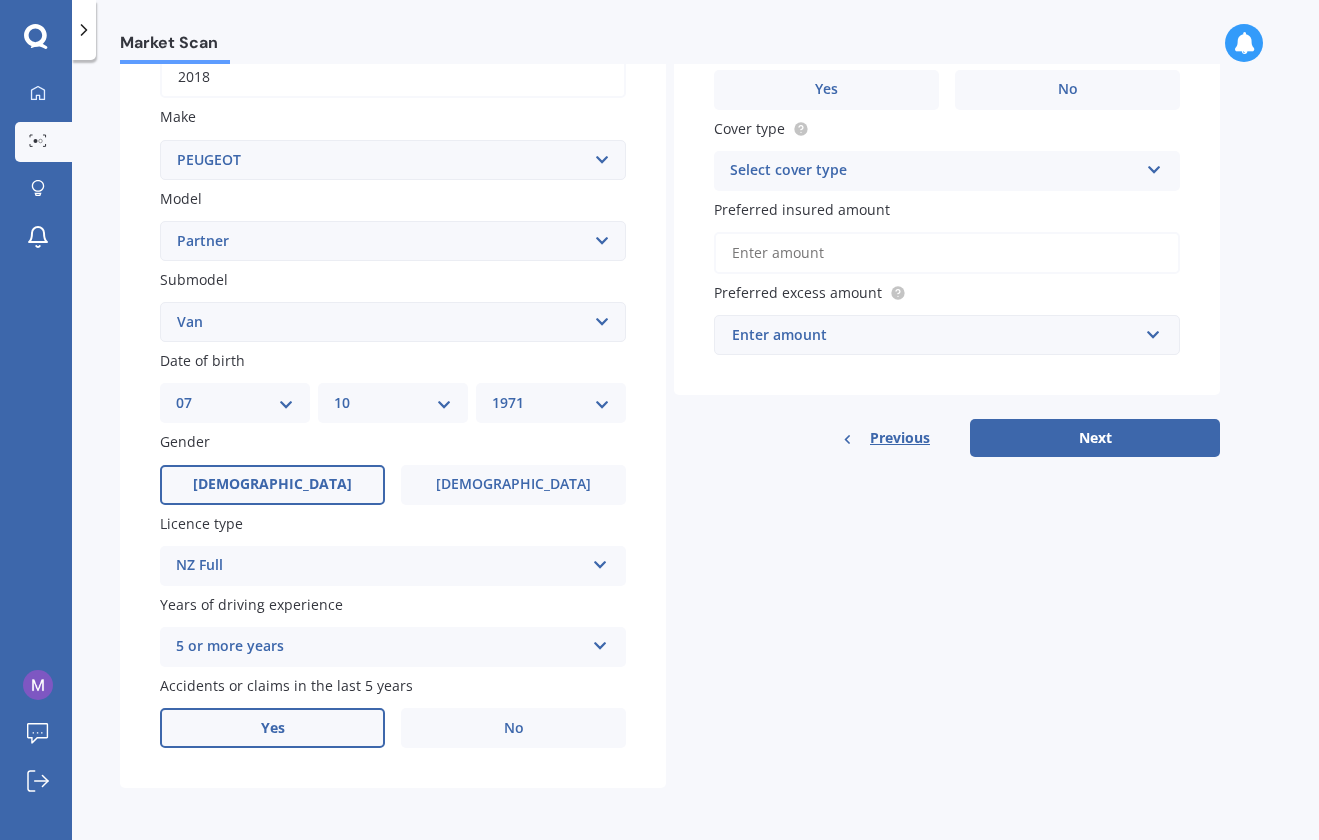 click on "Yes" at bounding box center [273, 728] 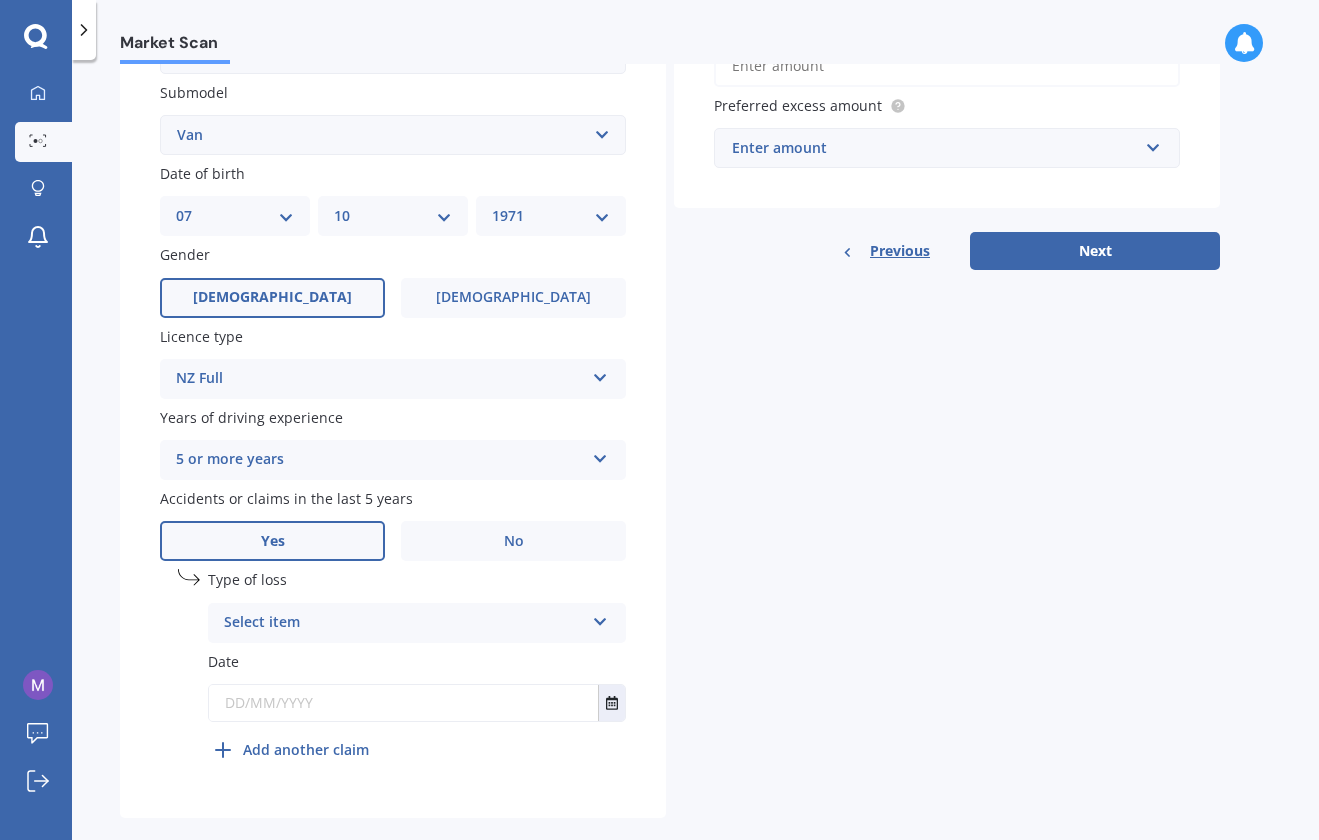 scroll, scrollTop: 554, scrollLeft: 0, axis: vertical 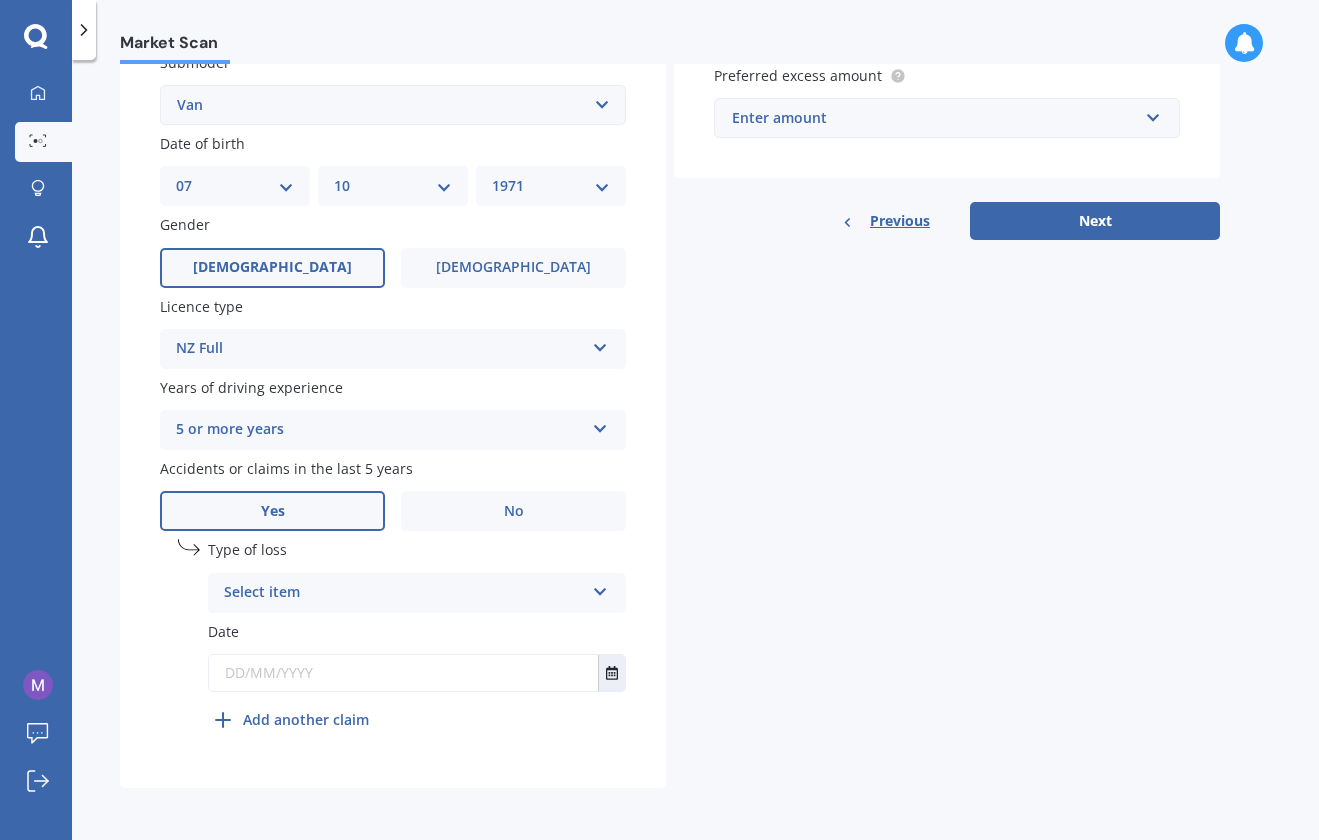 click at bounding box center (600, 588) 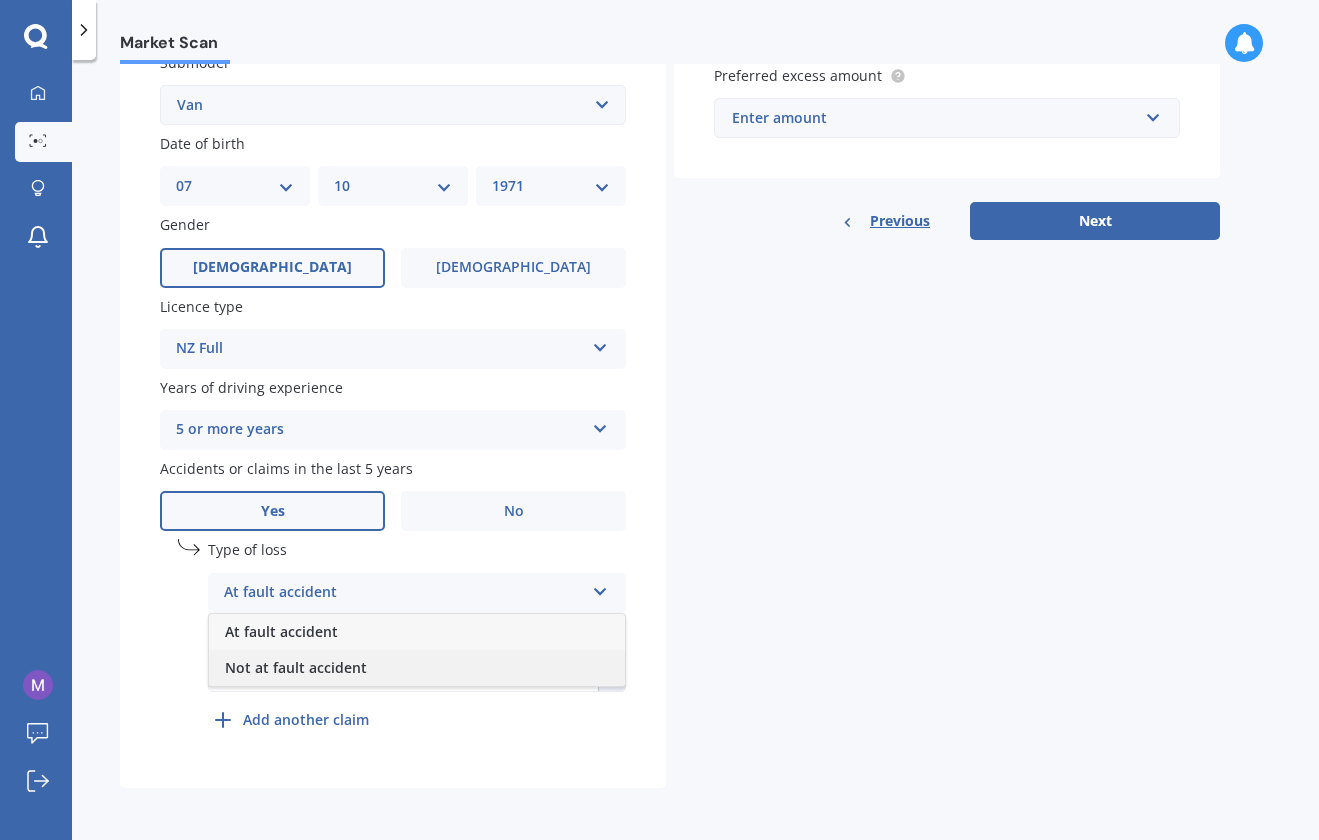 click on "Not at fault accident" at bounding box center [296, 667] 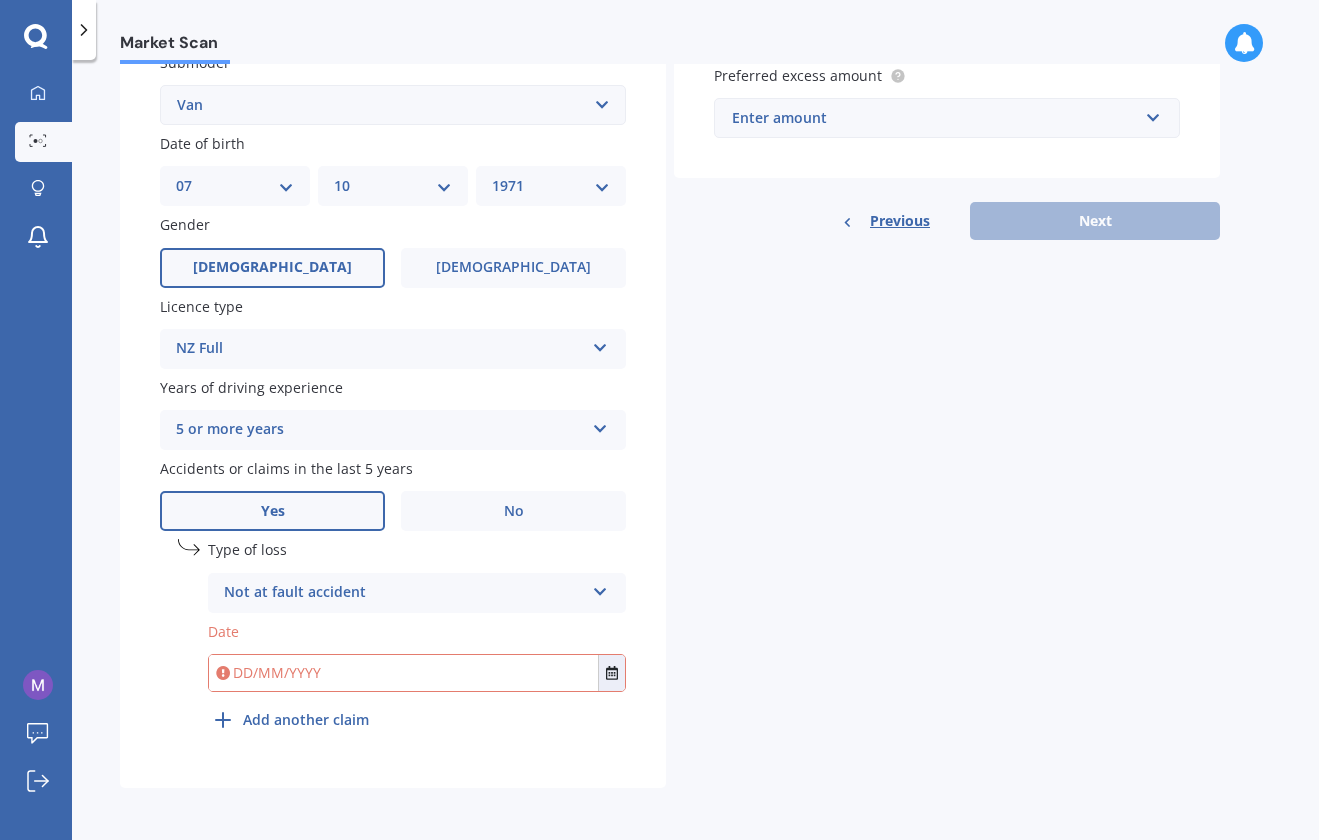 click at bounding box center (403, 673) 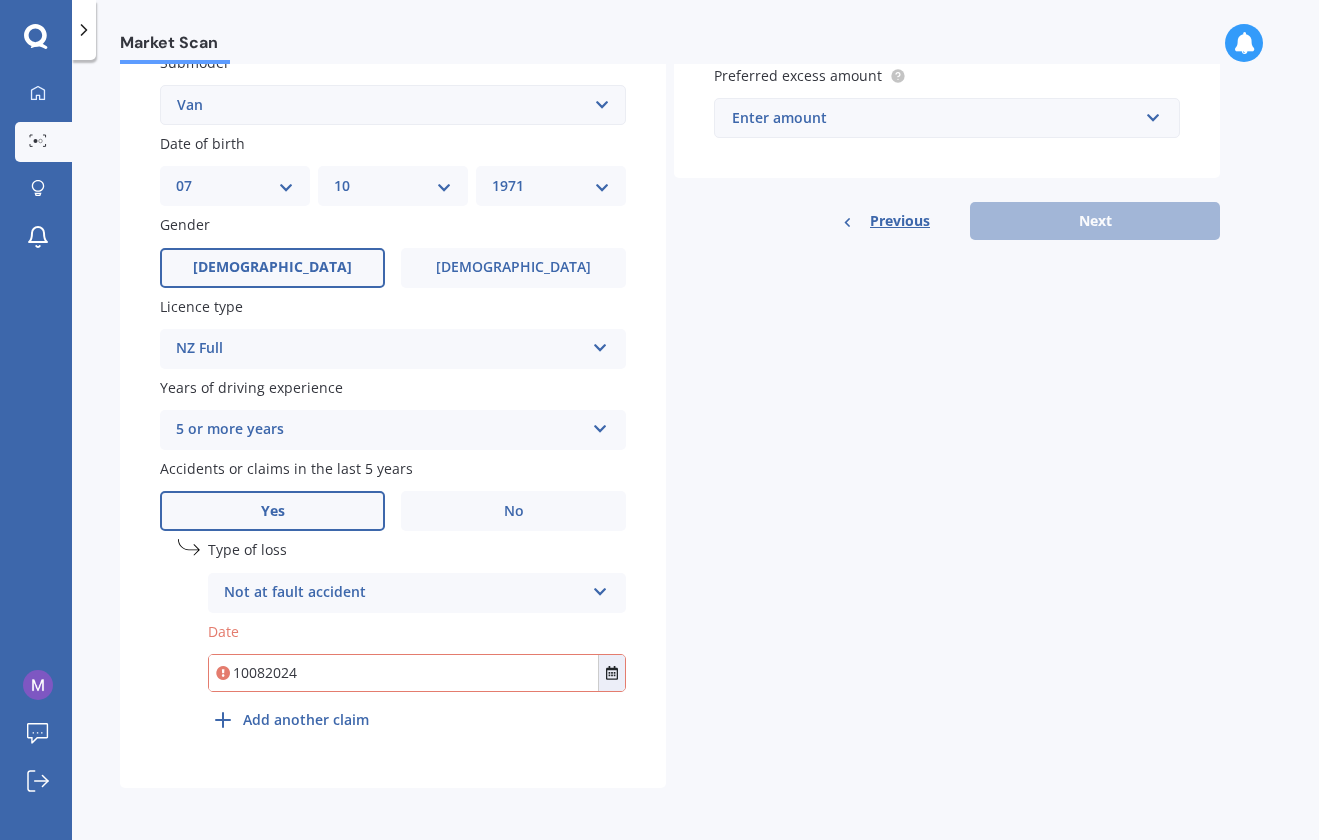 drag, startPoint x: 245, startPoint y: 673, endPoint x: 202, endPoint y: 719, distance: 62.968246 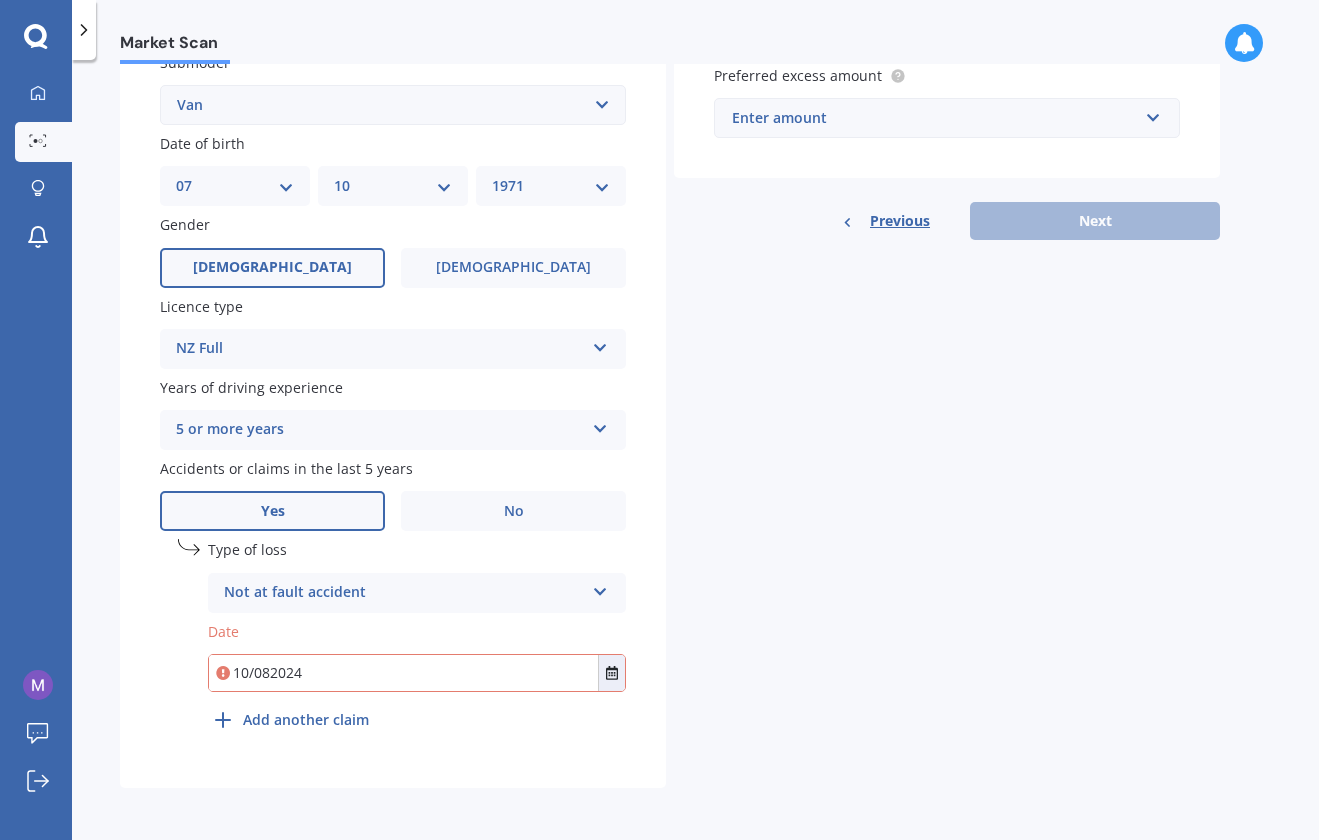 click on "10/082024" at bounding box center (403, 673) 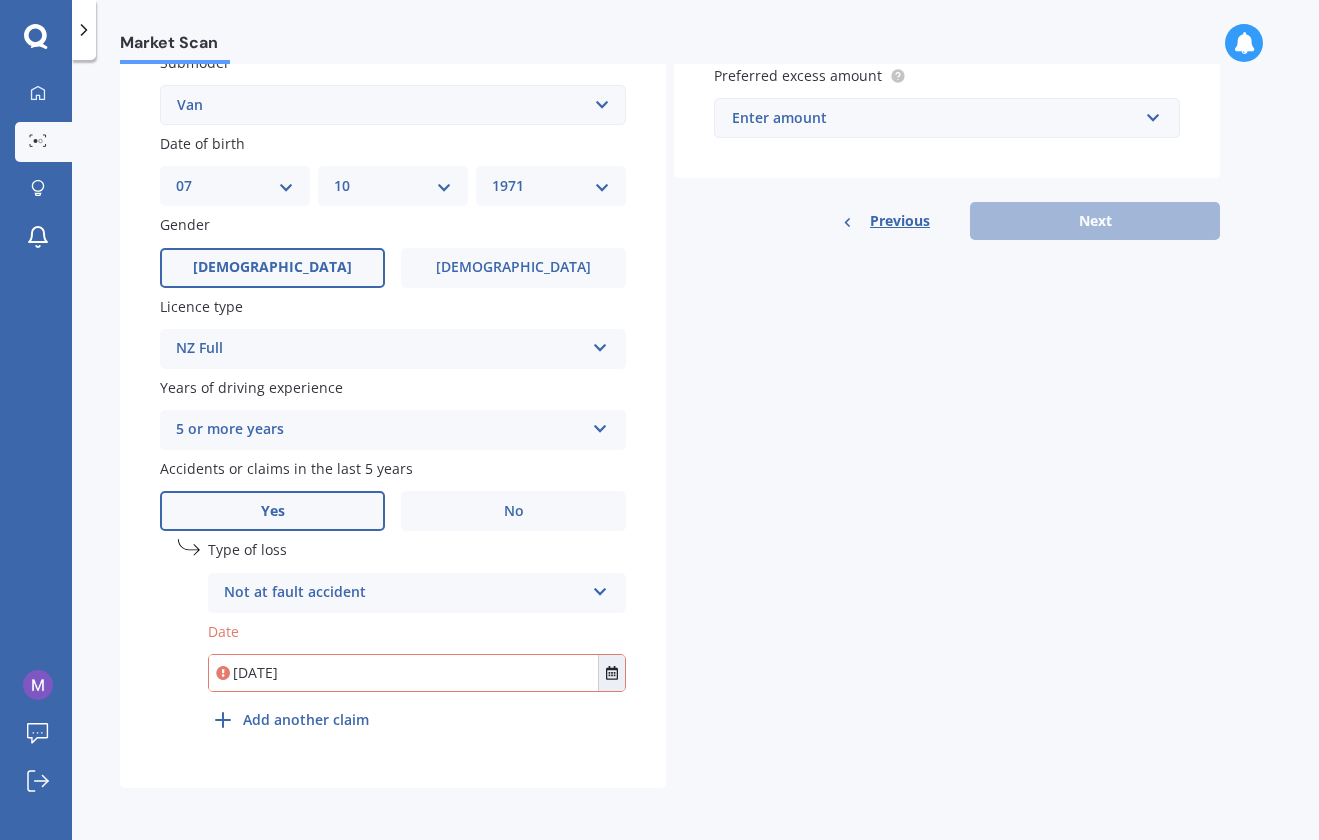 click on "[DATE]" at bounding box center (403, 673) 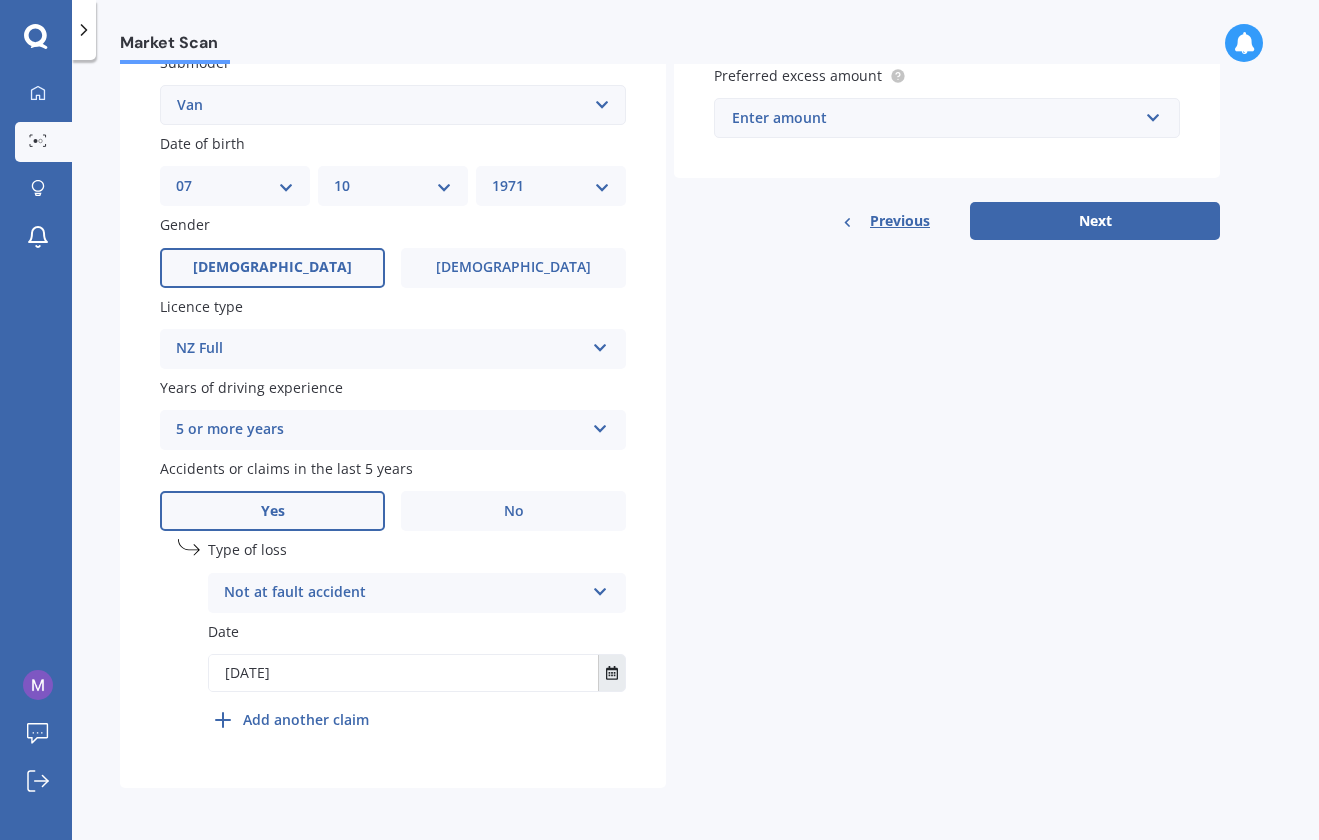 click at bounding box center (611, 673) 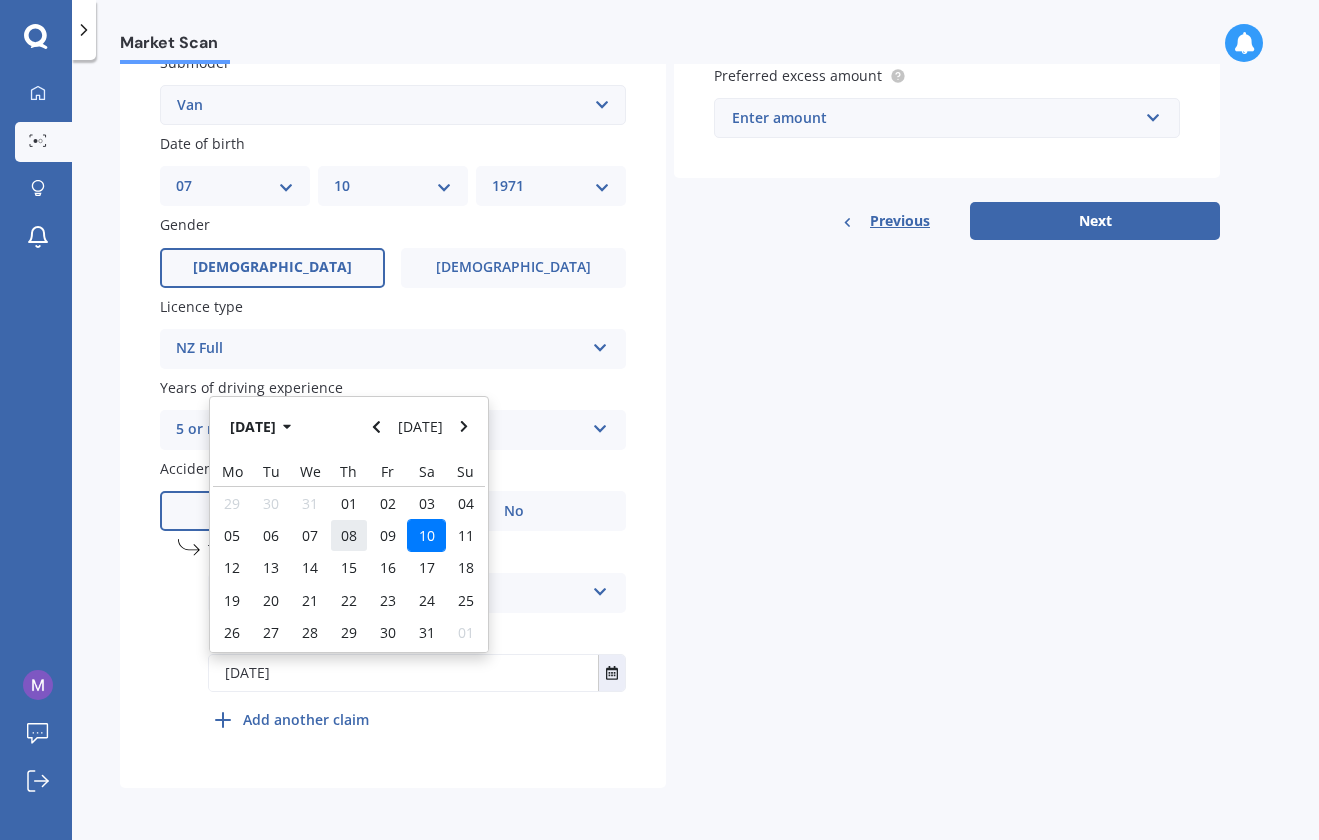 click on "08" at bounding box center (349, 535) 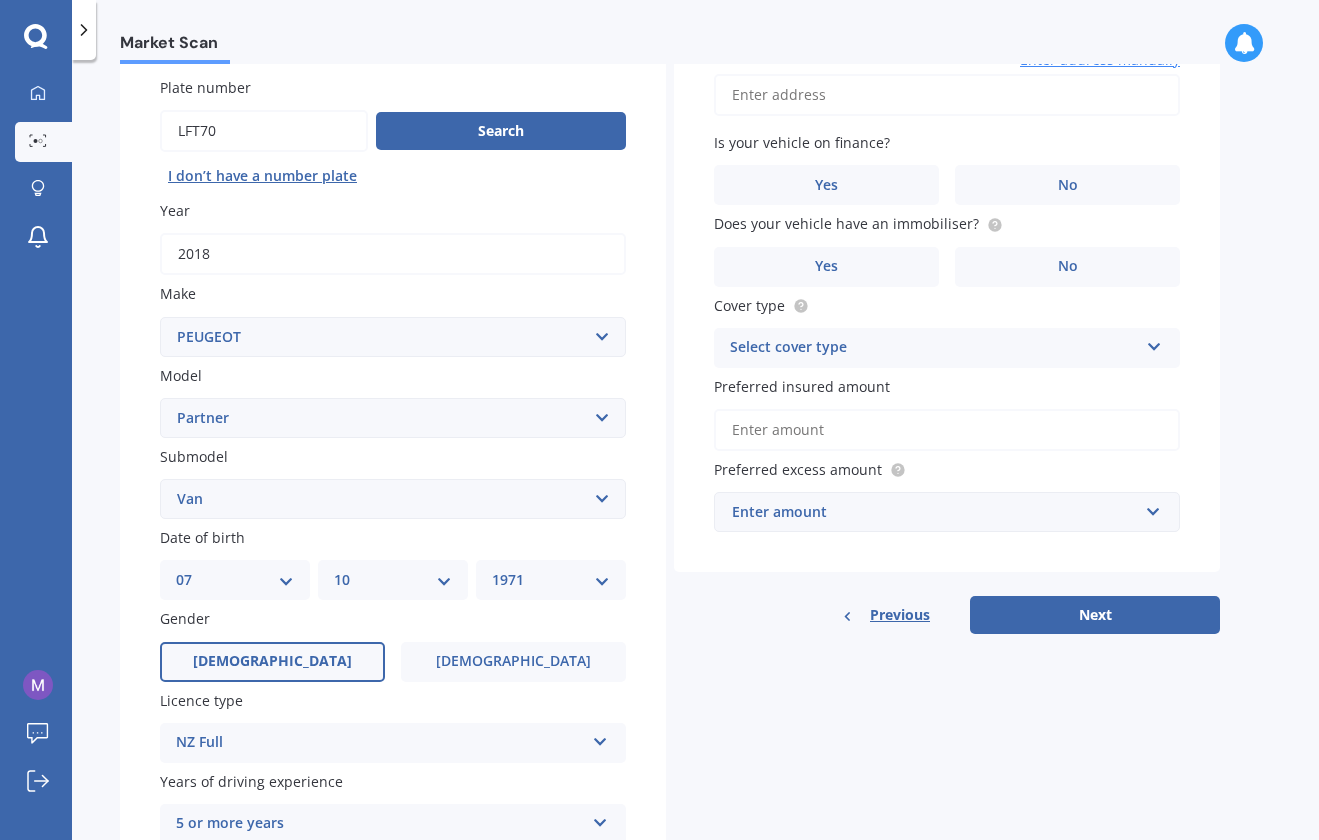 scroll, scrollTop: 0, scrollLeft: 0, axis: both 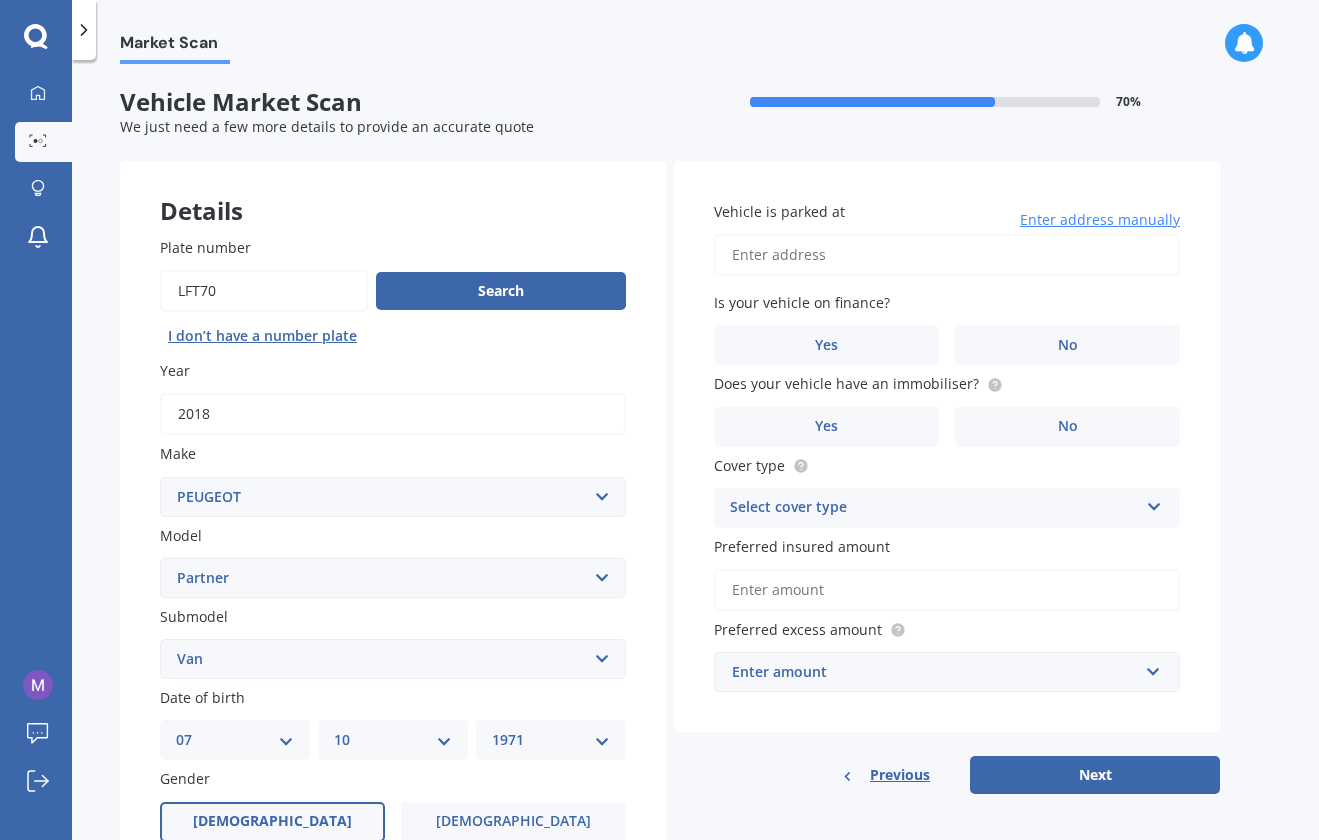 click on "Vehicle is parked at" at bounding box center [947, 255] 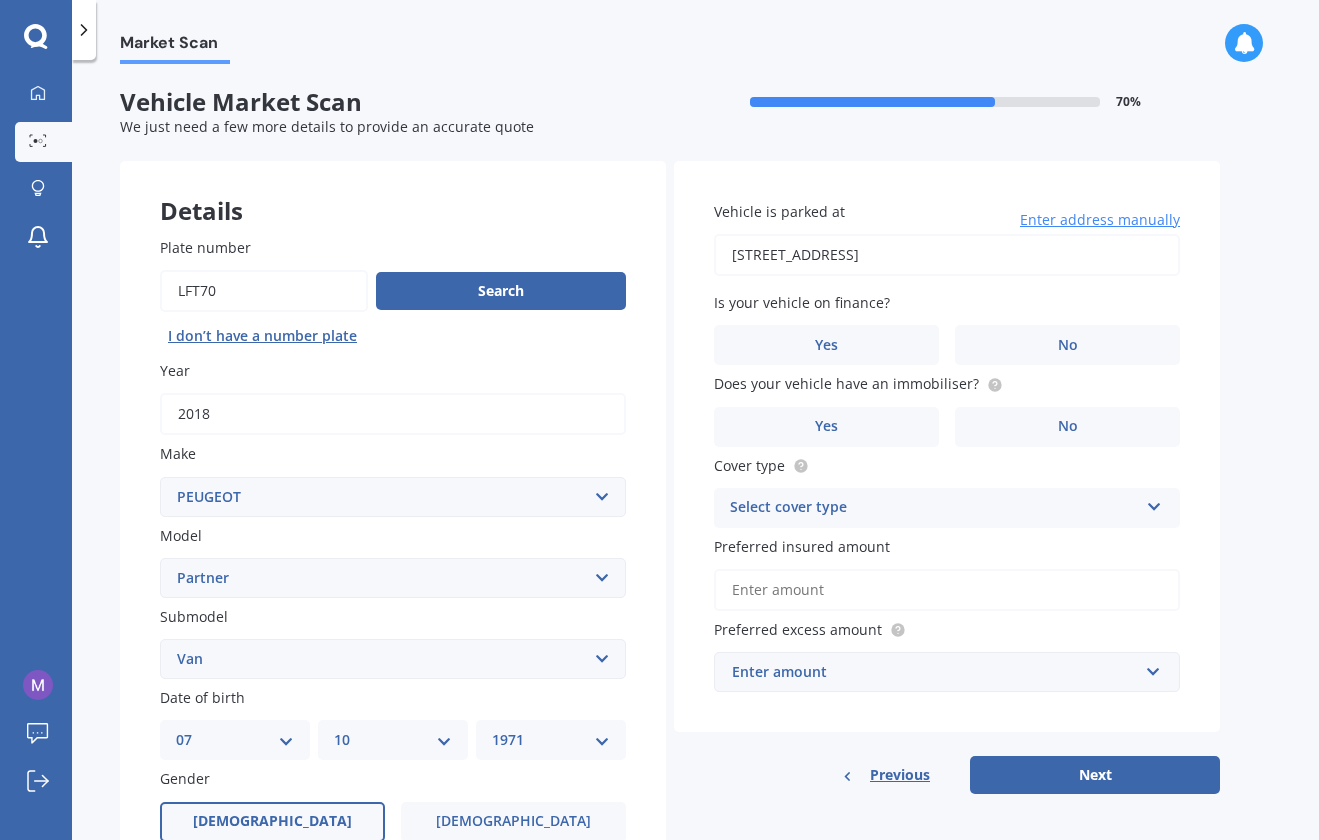 type on "[STREET_ADDRESS]" 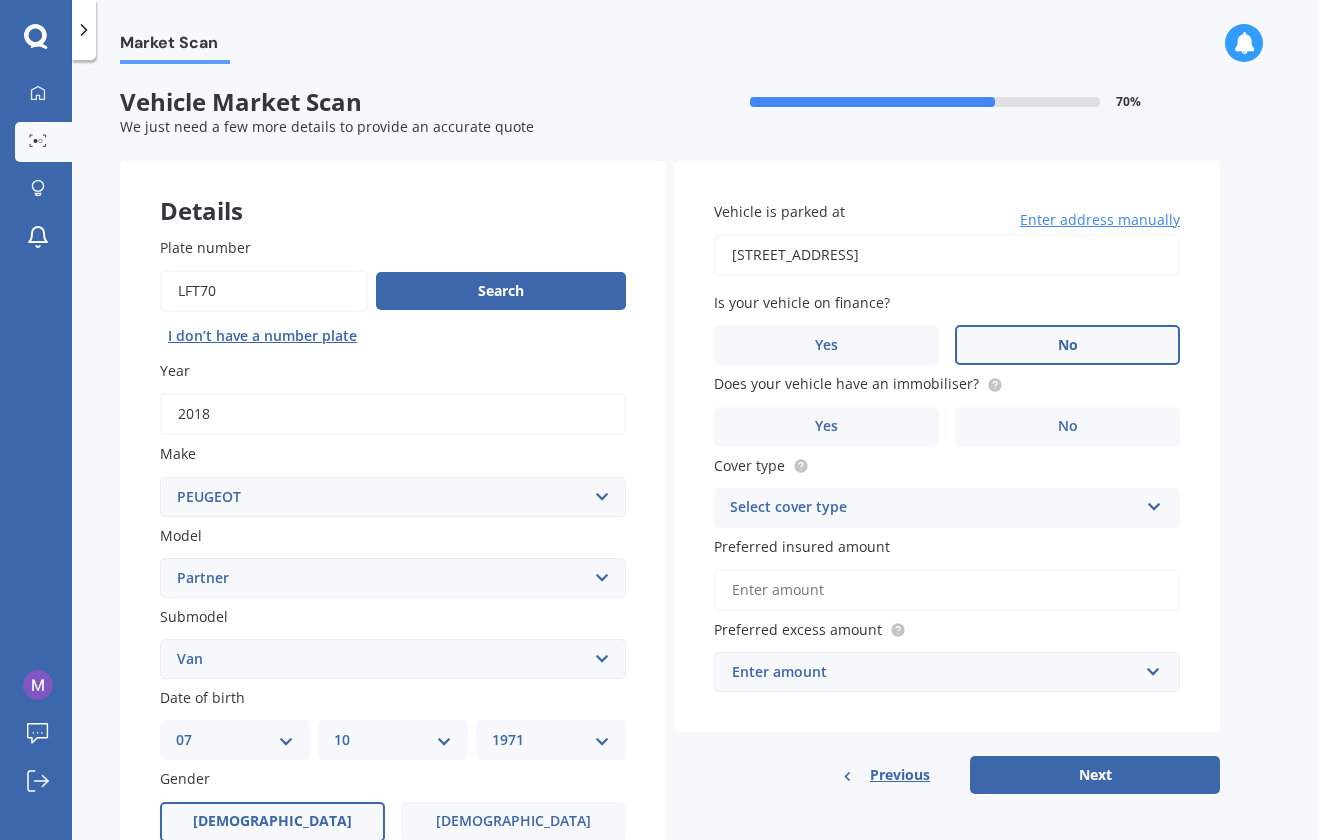 click on "No" at bounding box center [1067, 345] 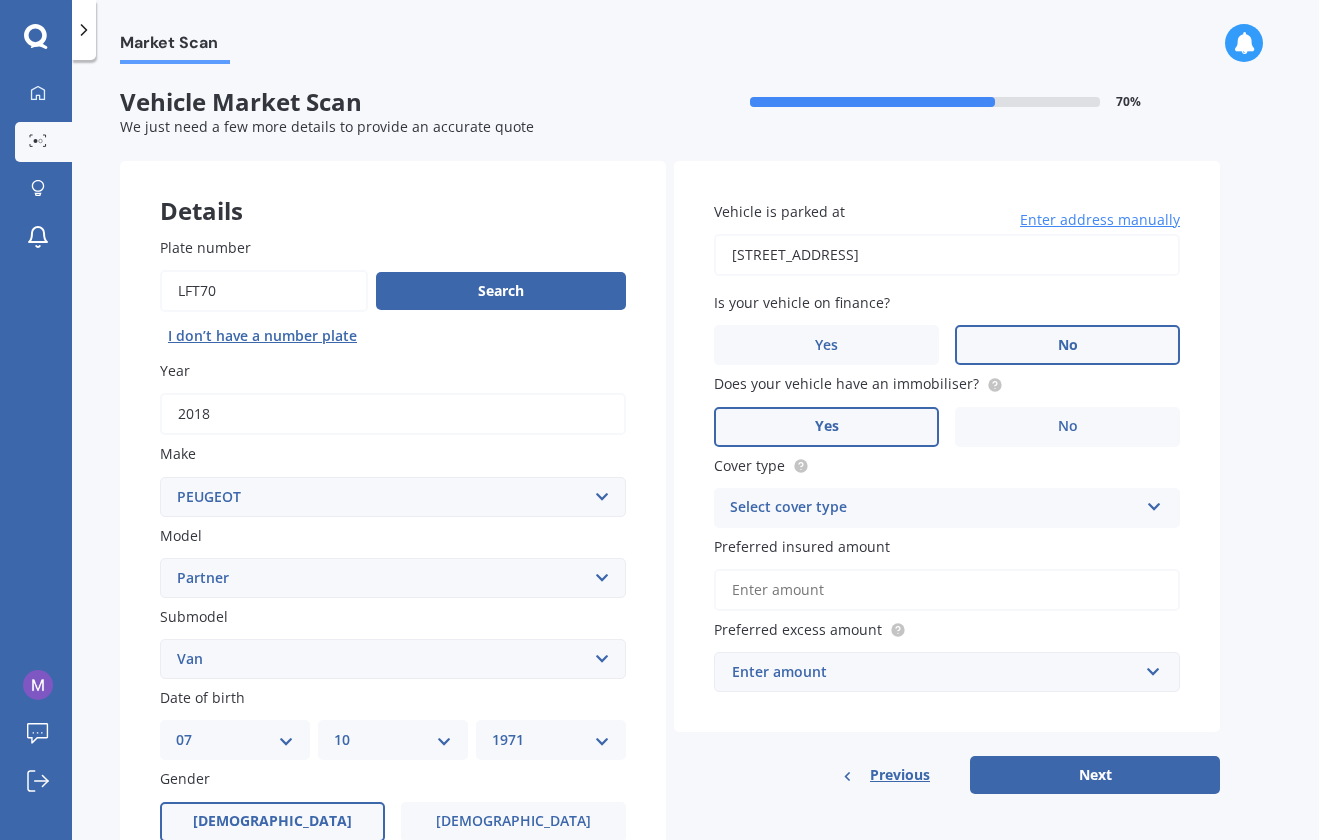click on "Yes" at bounding box center (826, 427) 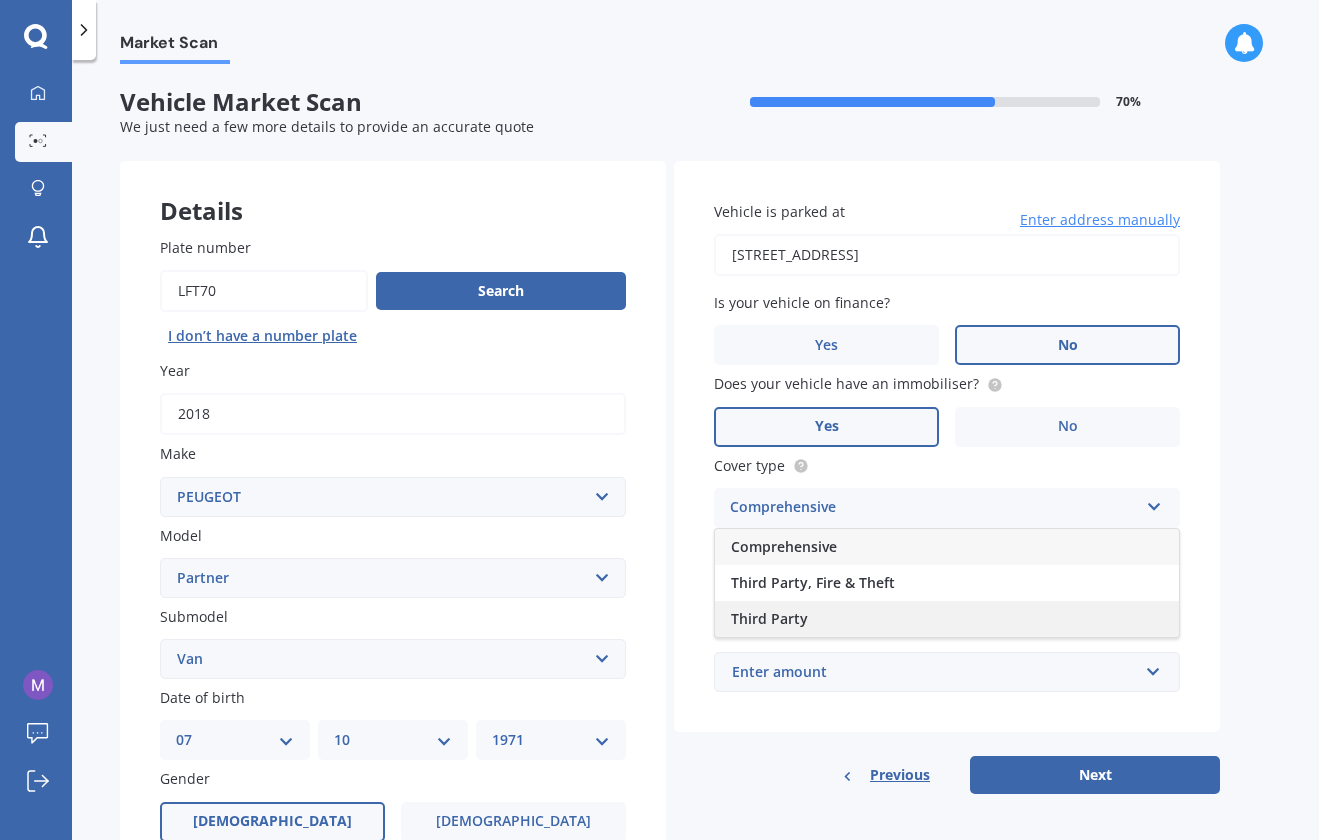 click on "Third Party" at bounding box center [769, 618] 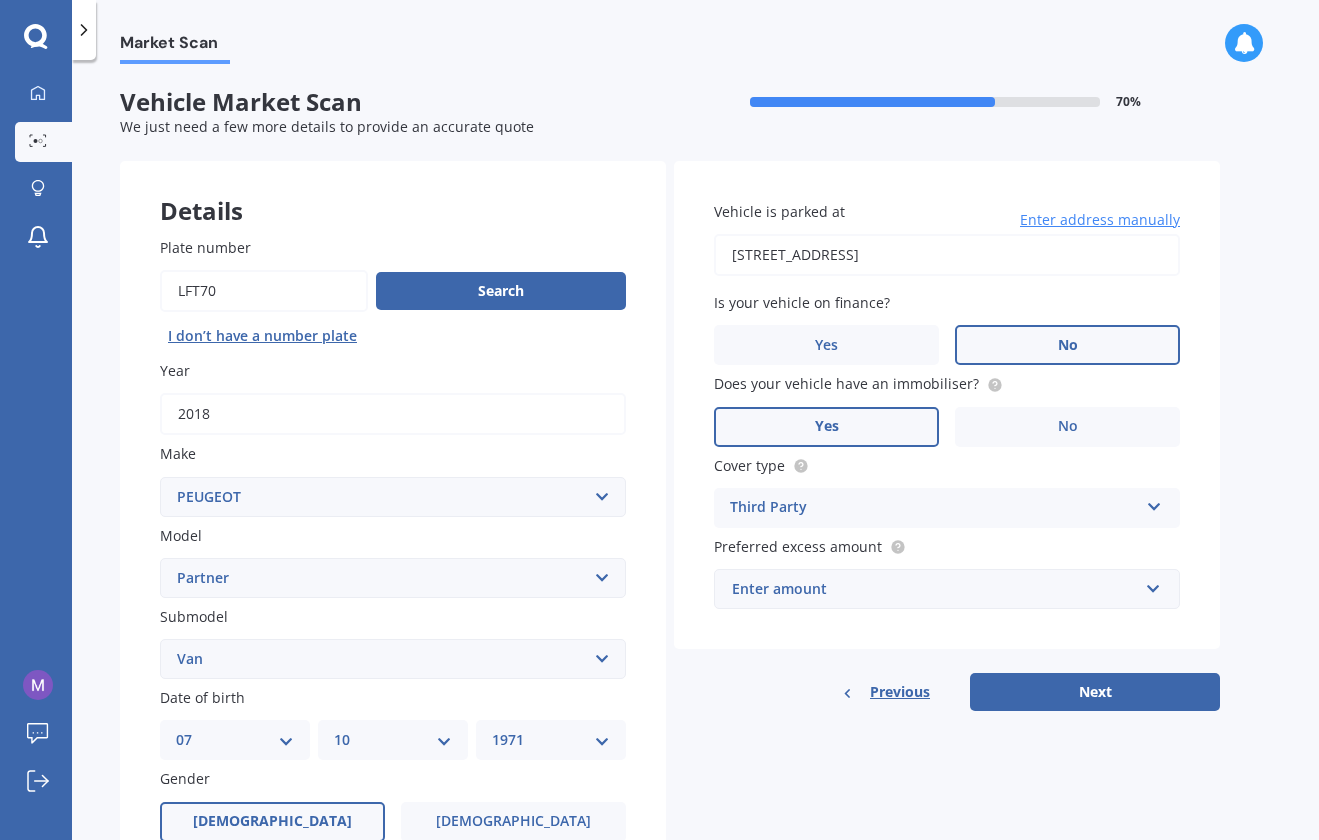 click on "Enter amount" at bounding box center (935, 589) 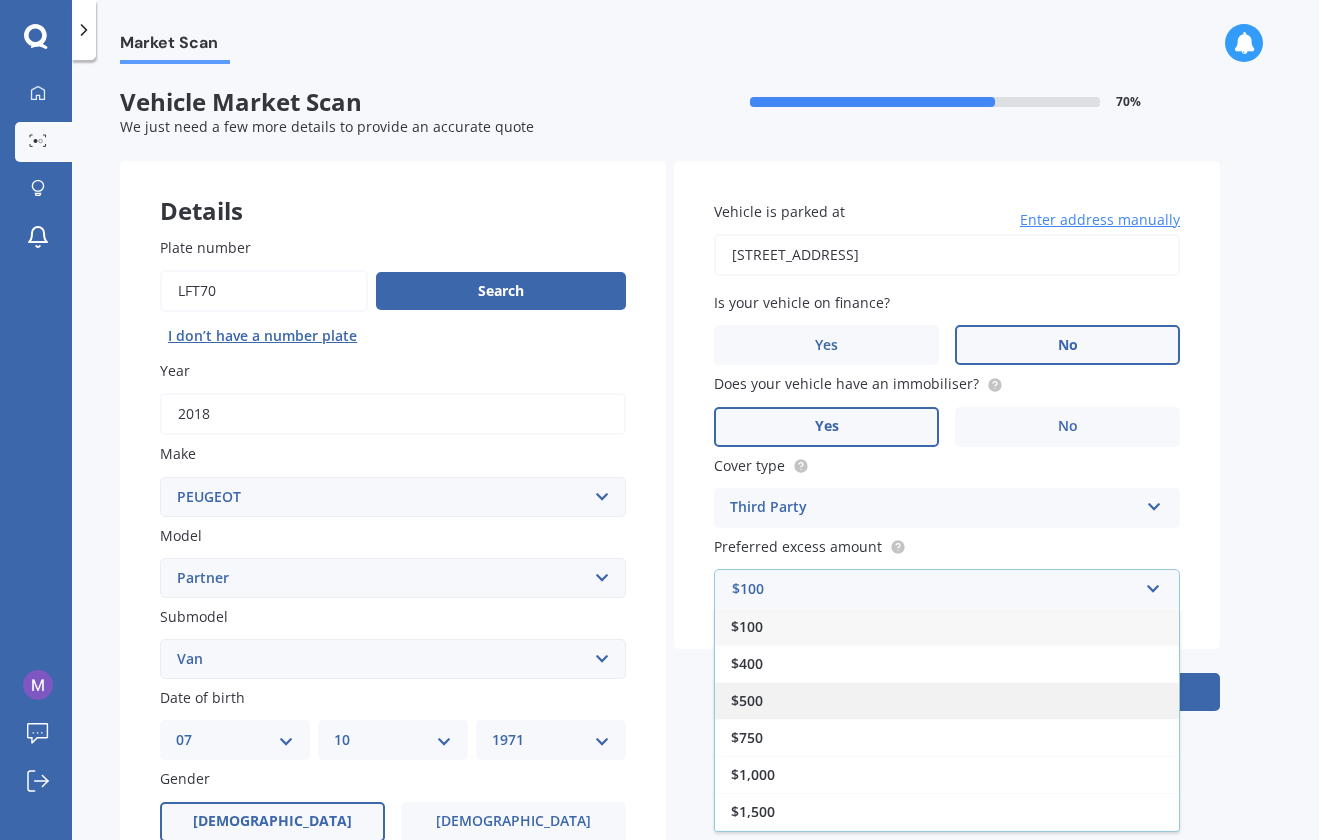 click on "$500" at bounding box center [947, 700] 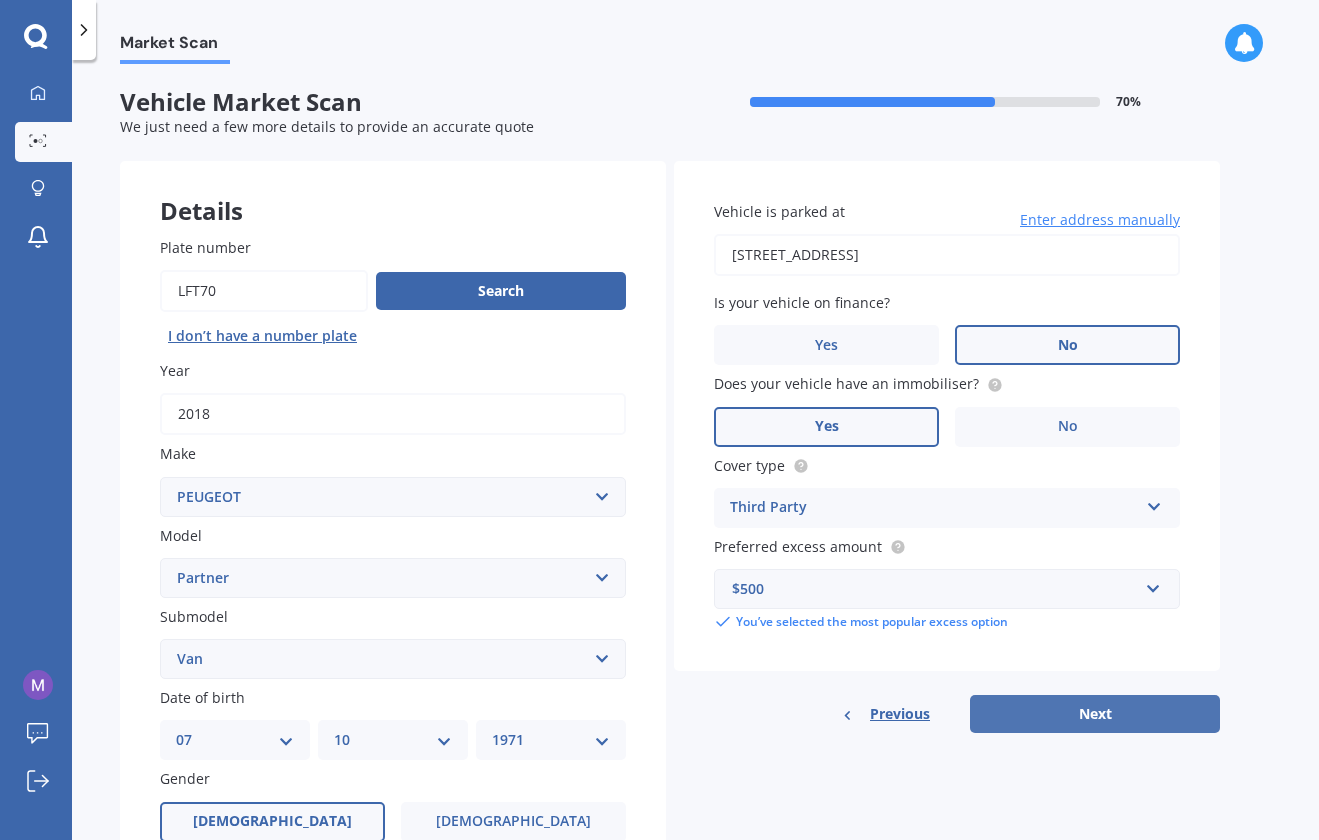 click on "Next" at bounding box center (1095, 714) 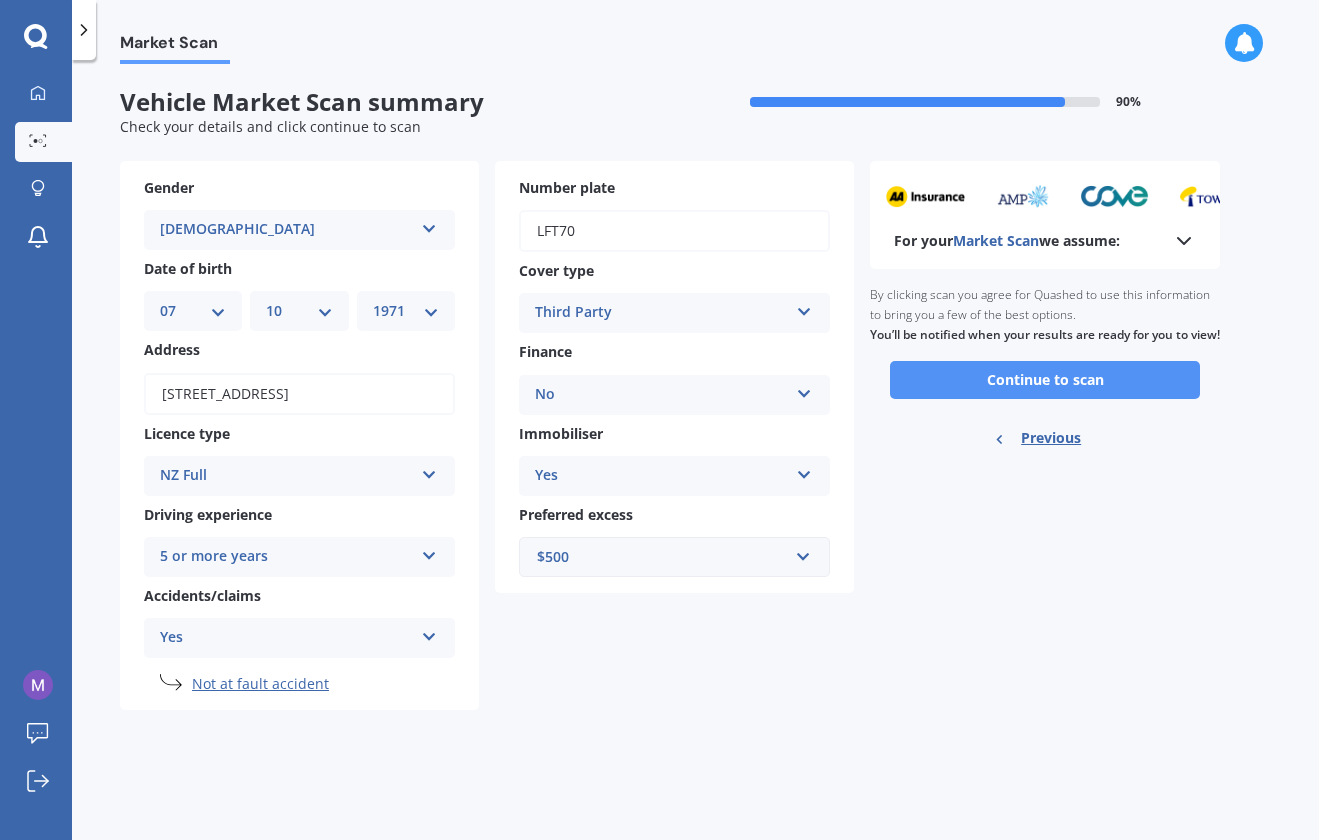click on "Continue to scan" at bounding box center (1045, 380) 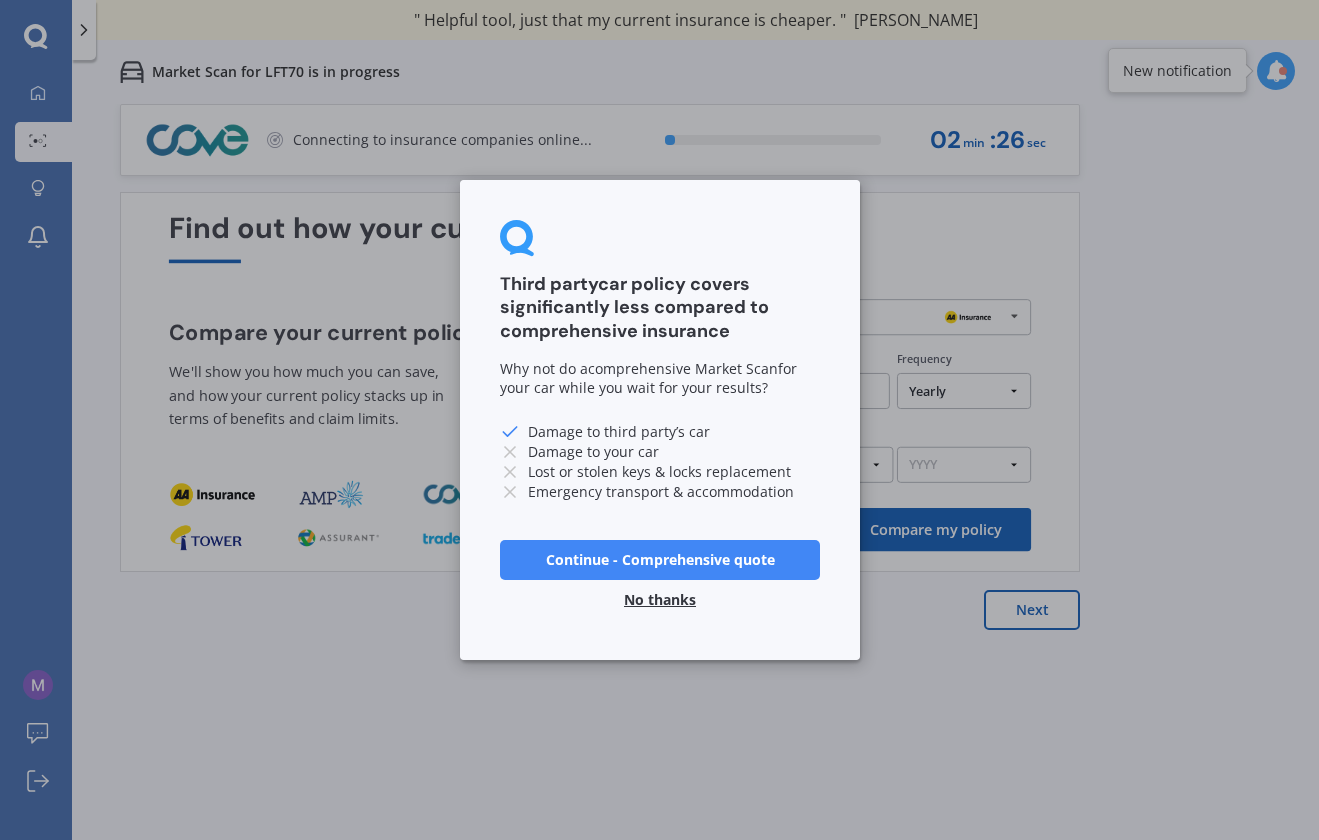 click on "Continue - Comprehensive quote" at bounding box center (660, 560) 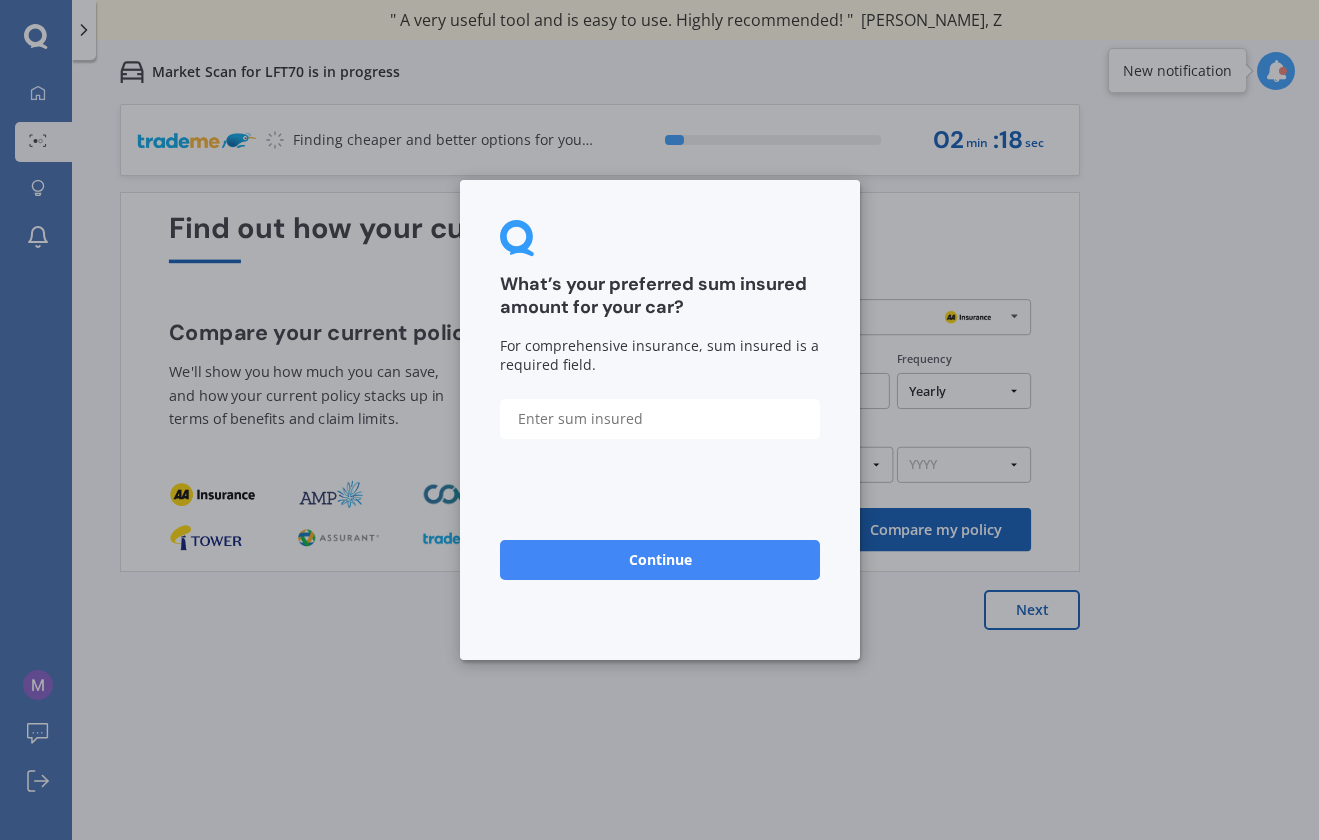 click at bounding box center [660, 419] 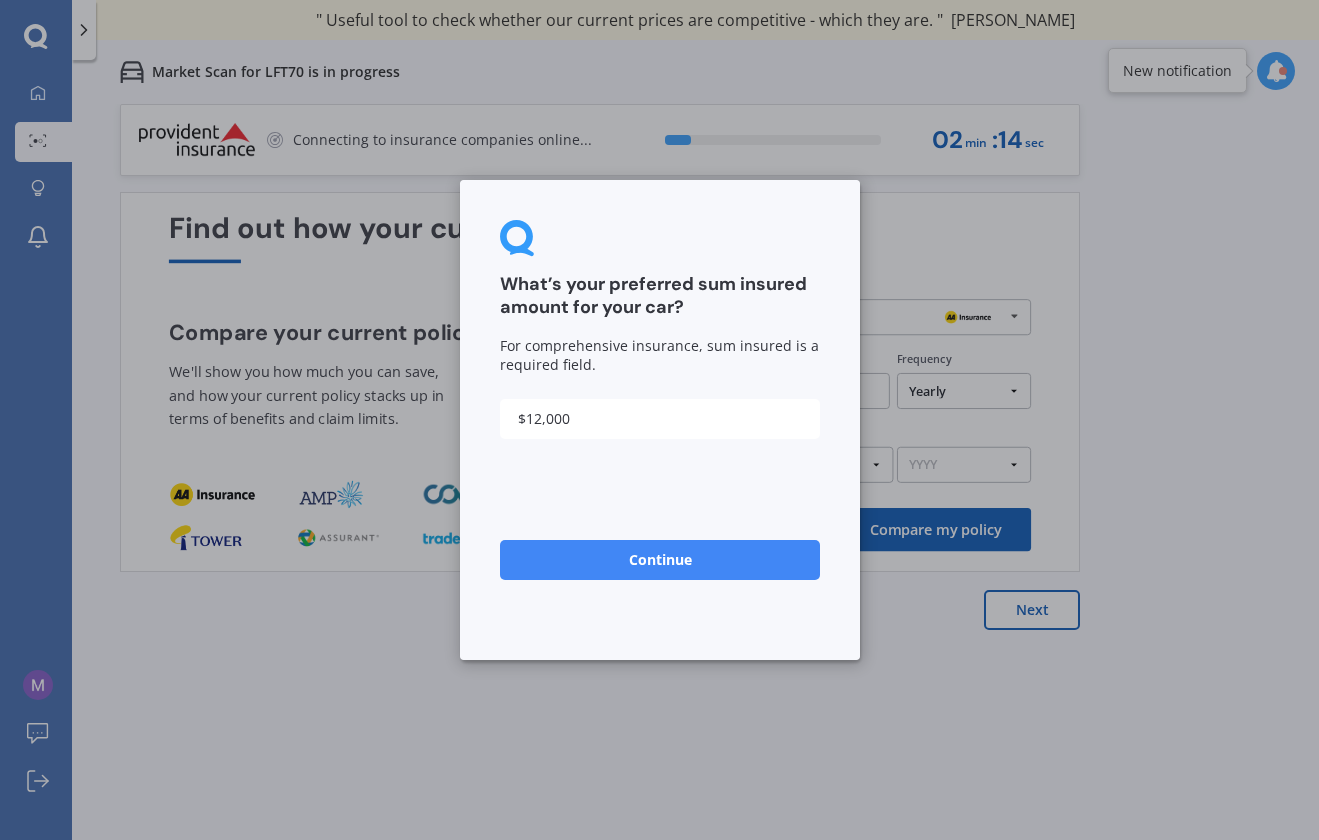 type on "$12,000" 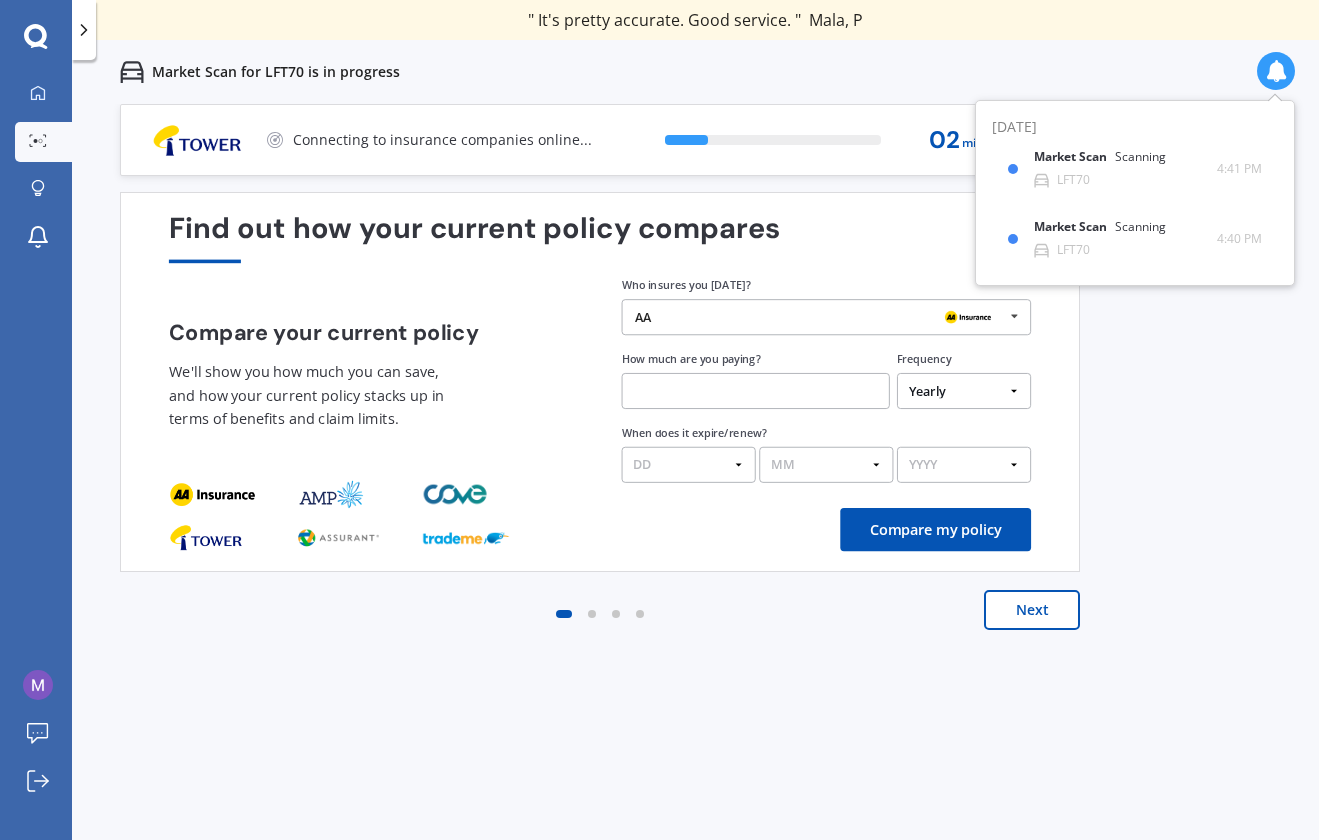 click on "Next" at bounding box center (1032, 610) 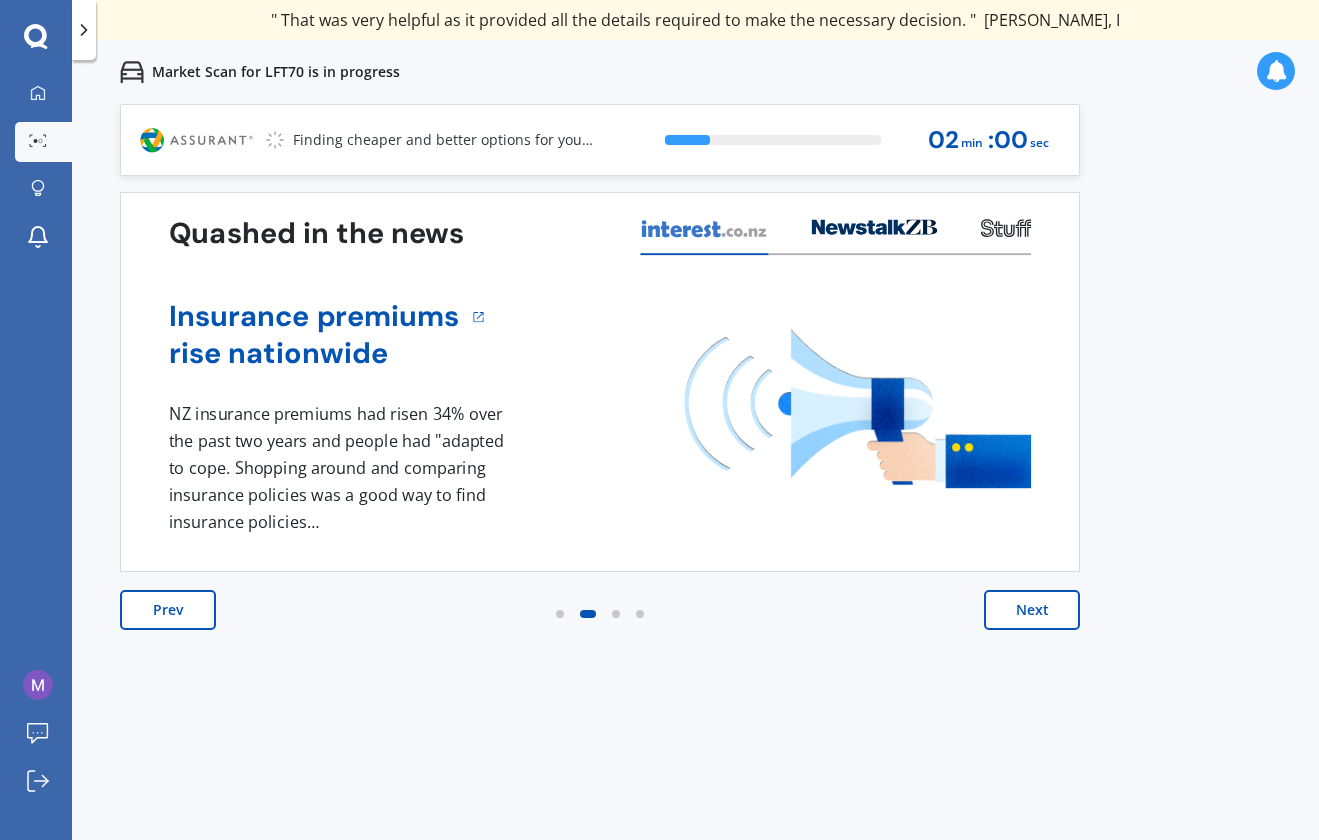 click on "Next" at bounding box center [1032, 610] 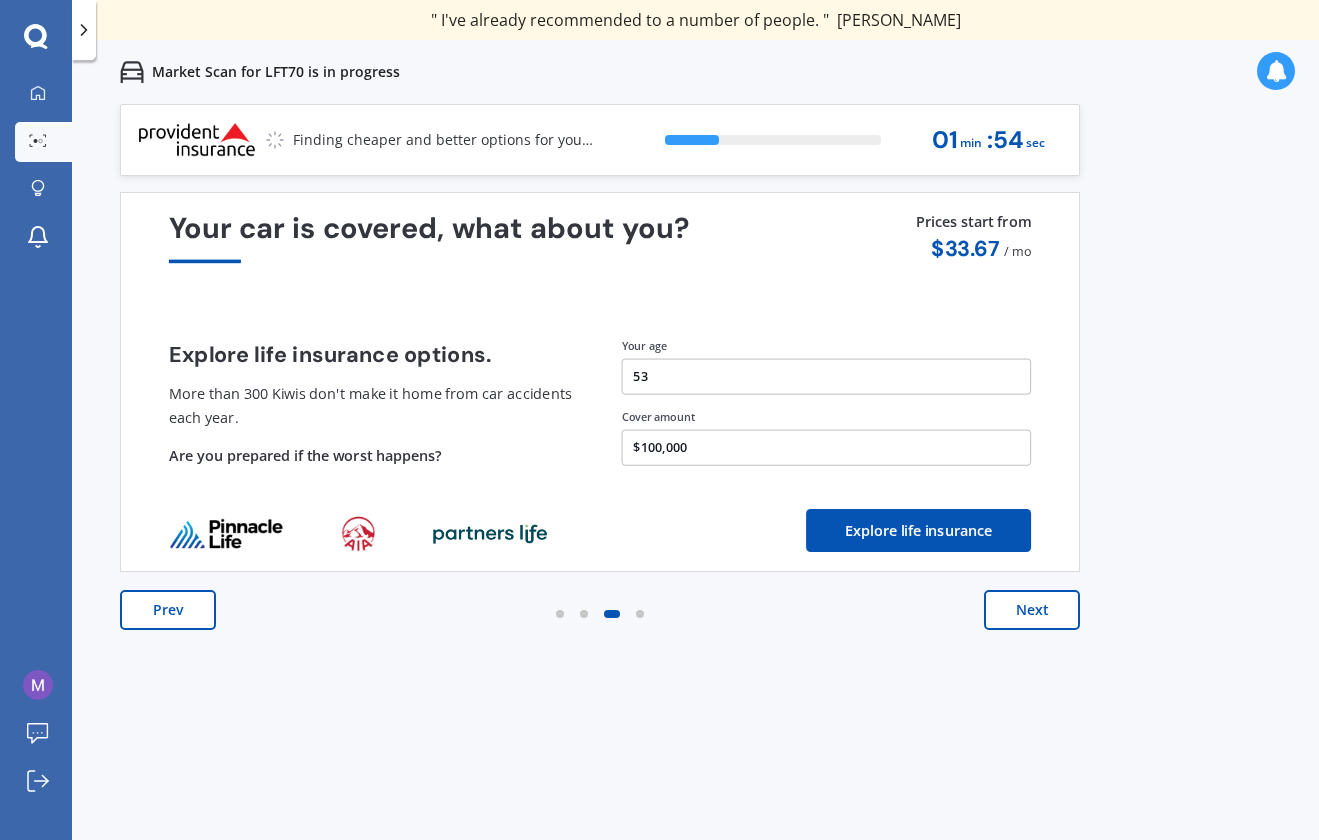 click on "Next" at bounding box center [1032, 610] 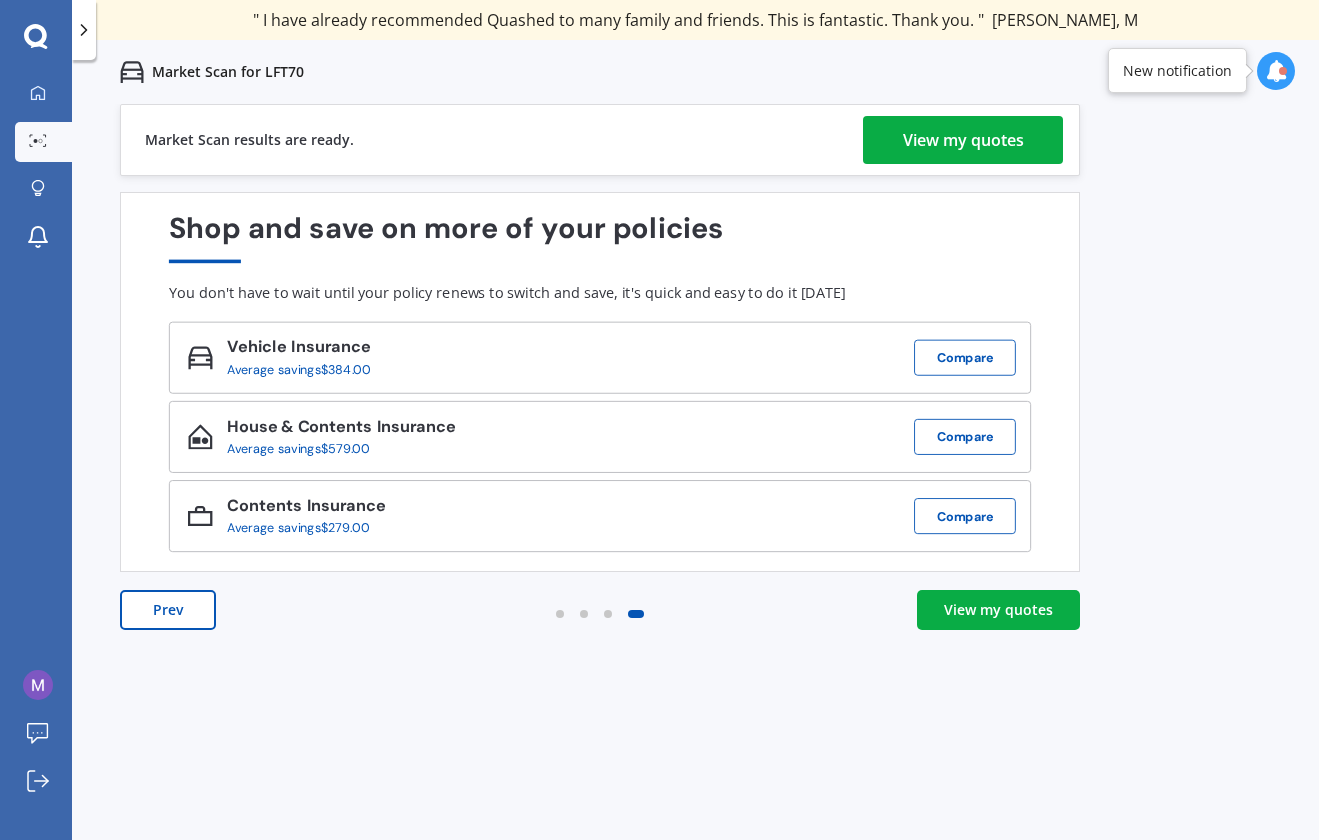 click on "View my quotes" at bounding box center (963, 140) 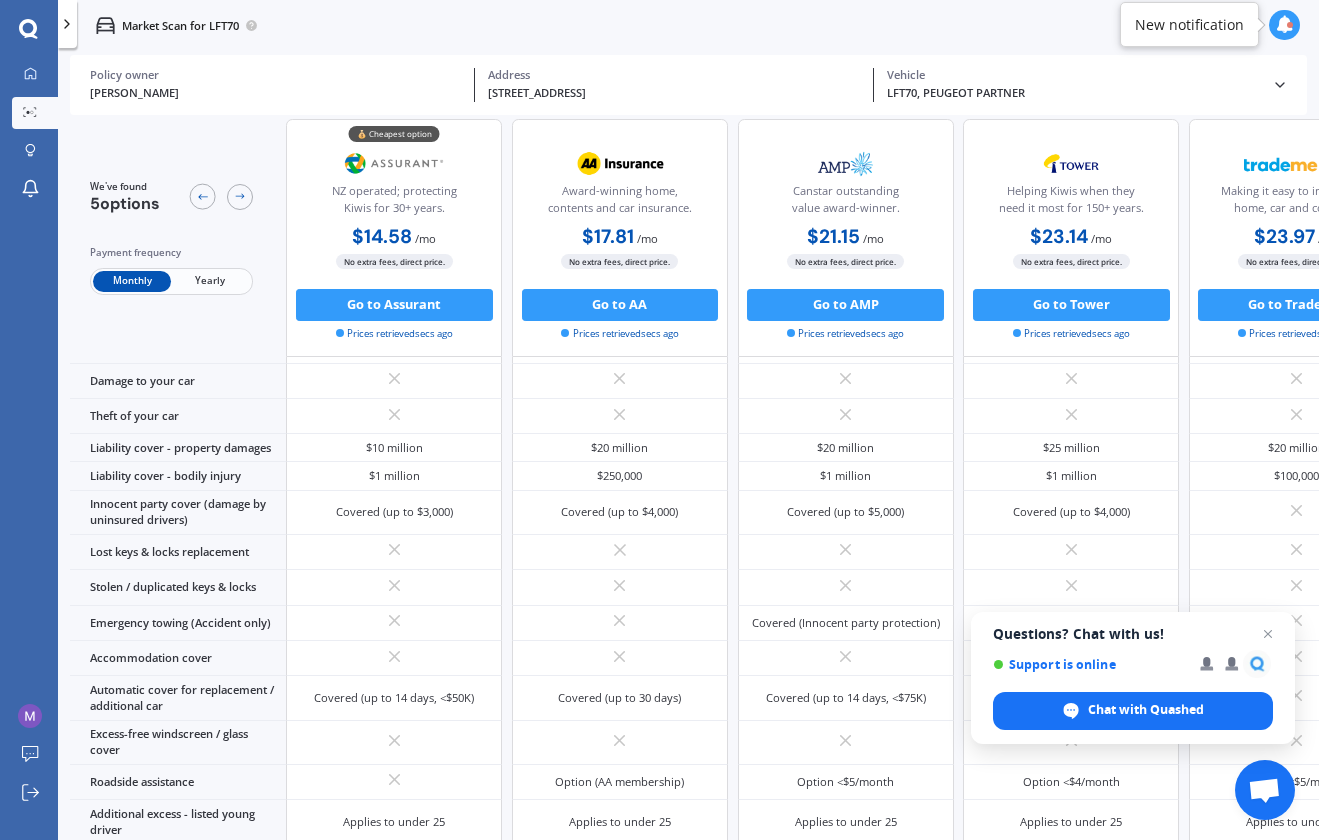 scroll, scrollTop: 96, scrollLeft: 0, axis: vertical 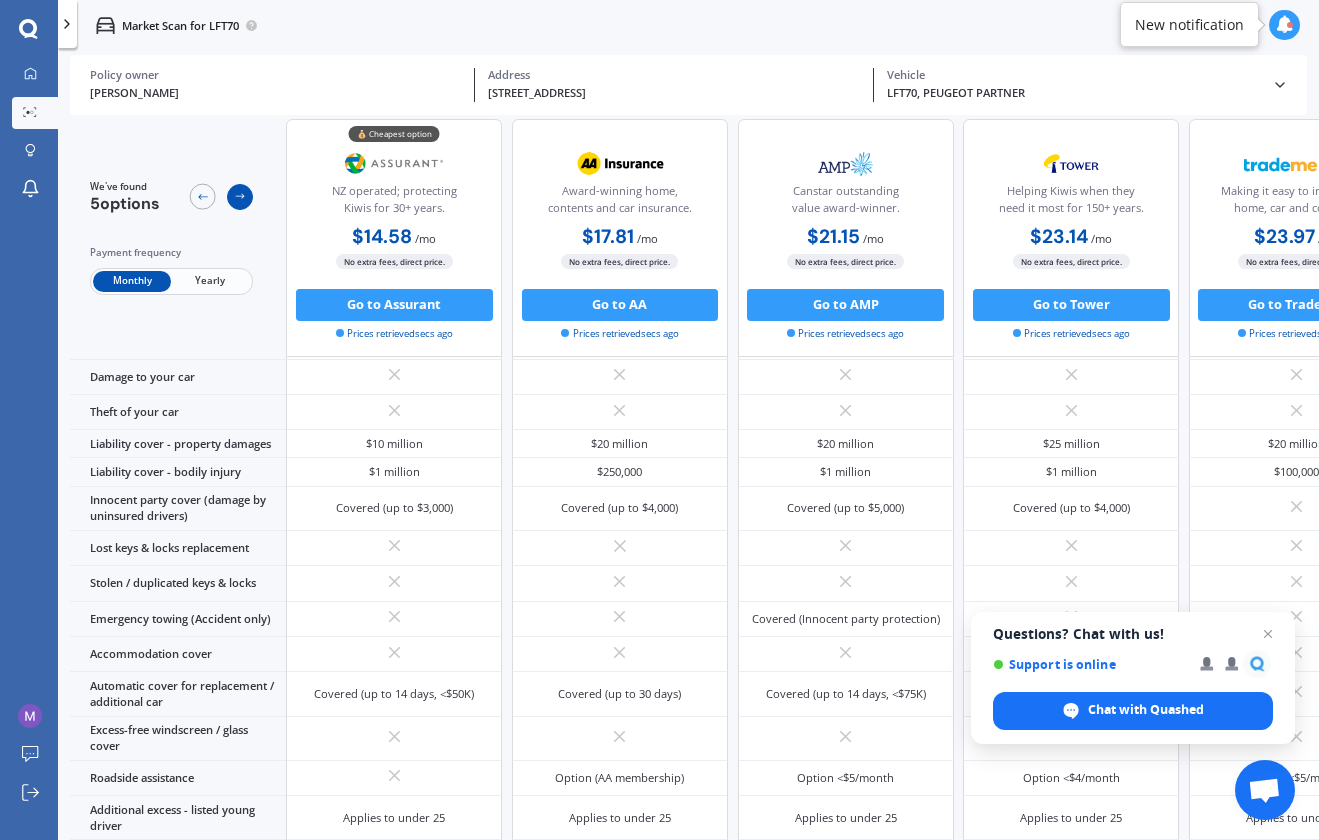 click 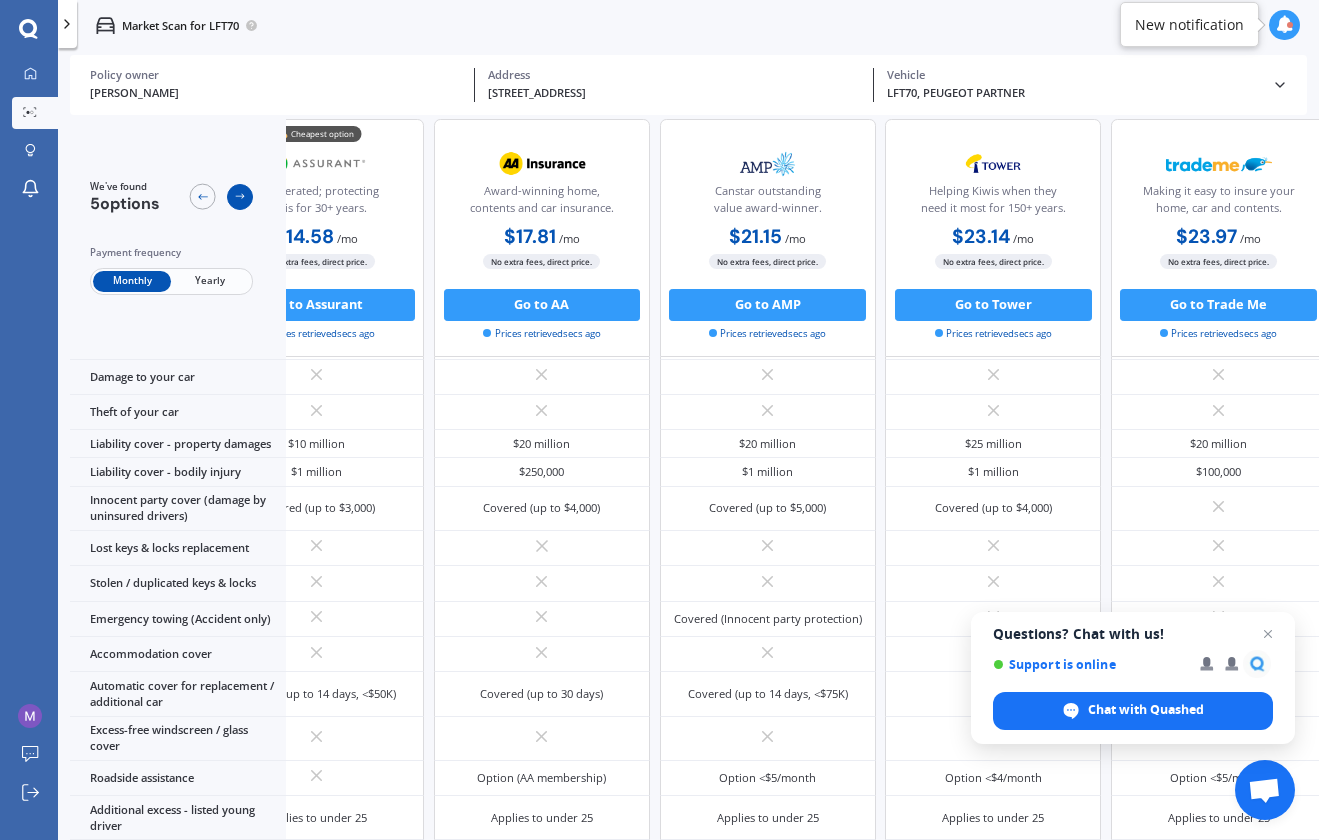 scroll, scrollTop: 96, scrollLeft: 116, axis: both 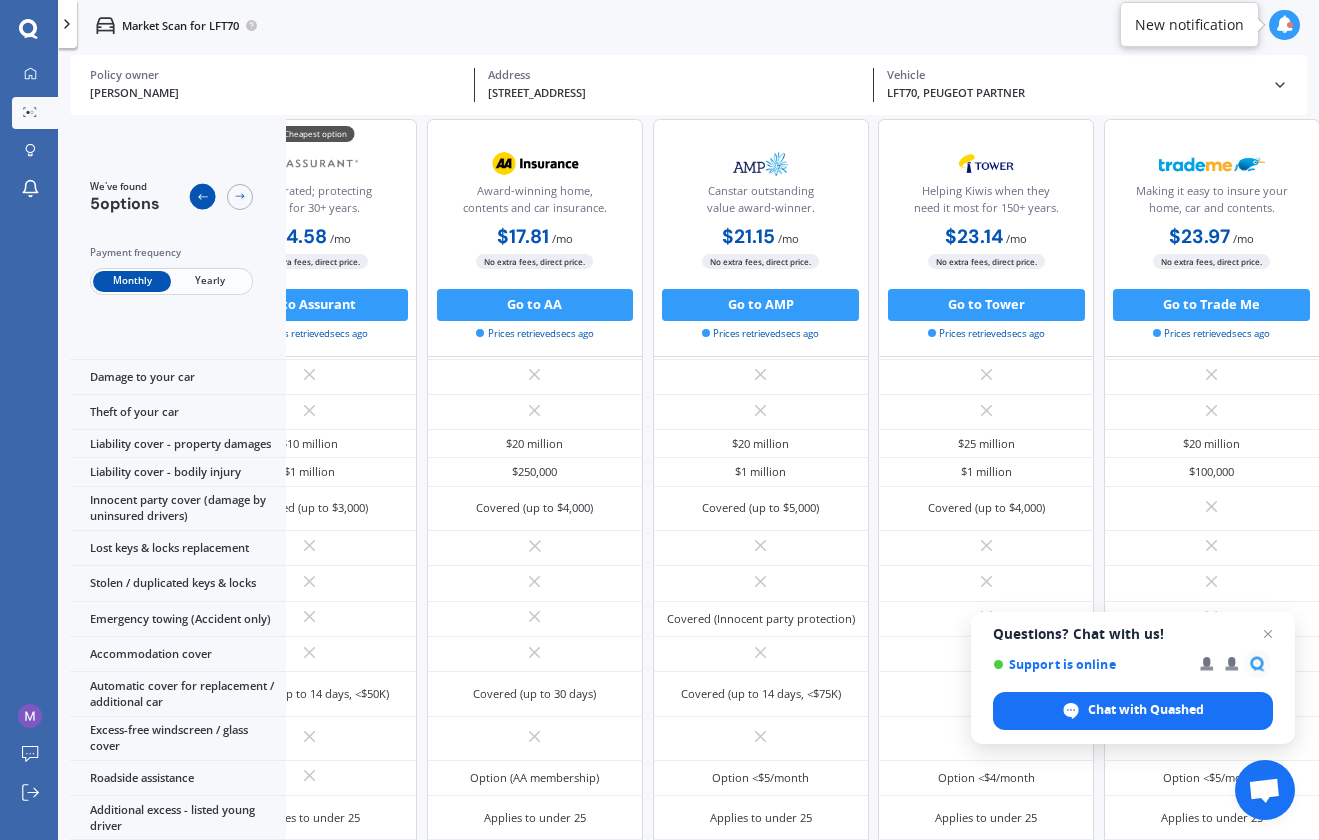 click 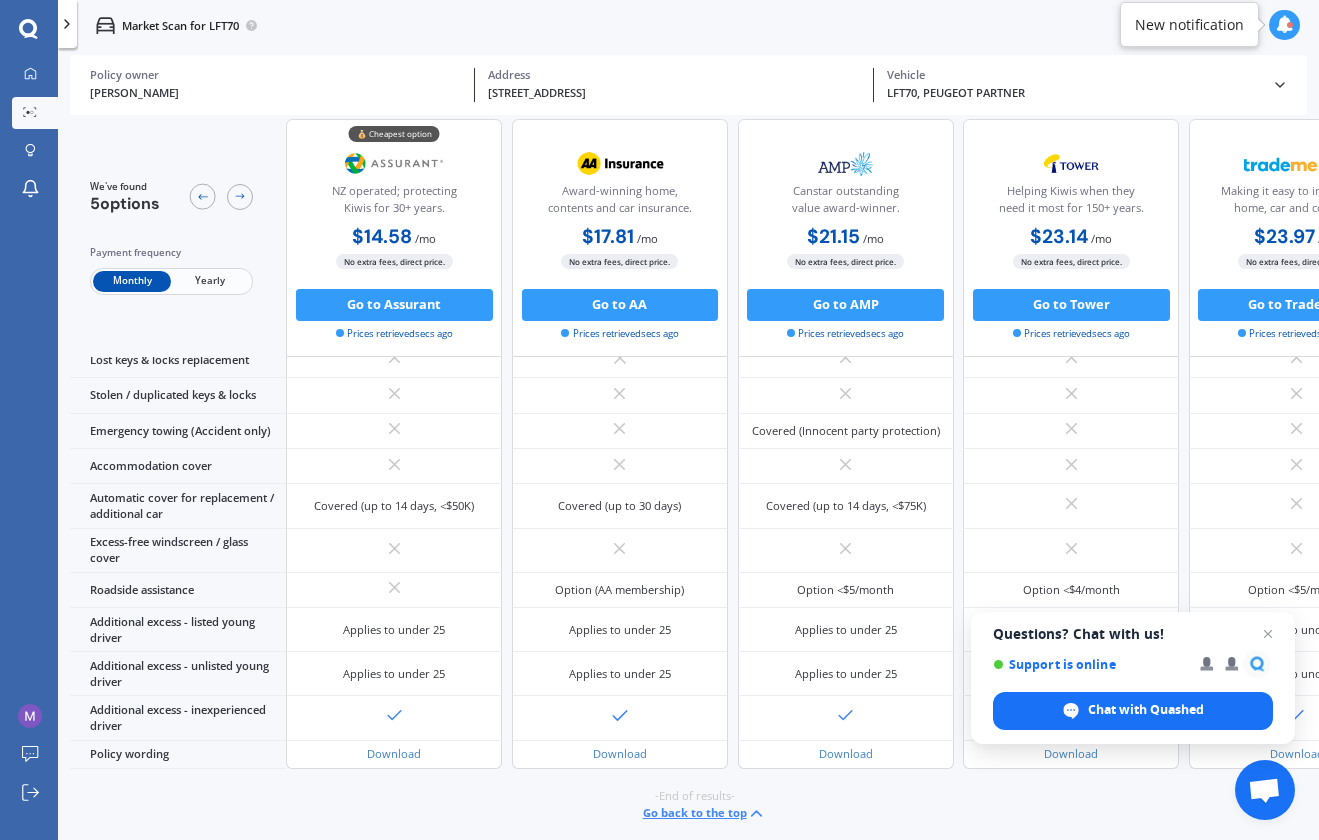 scroll, scrollTop: 342, scrollLeft: 0, axis: vertical 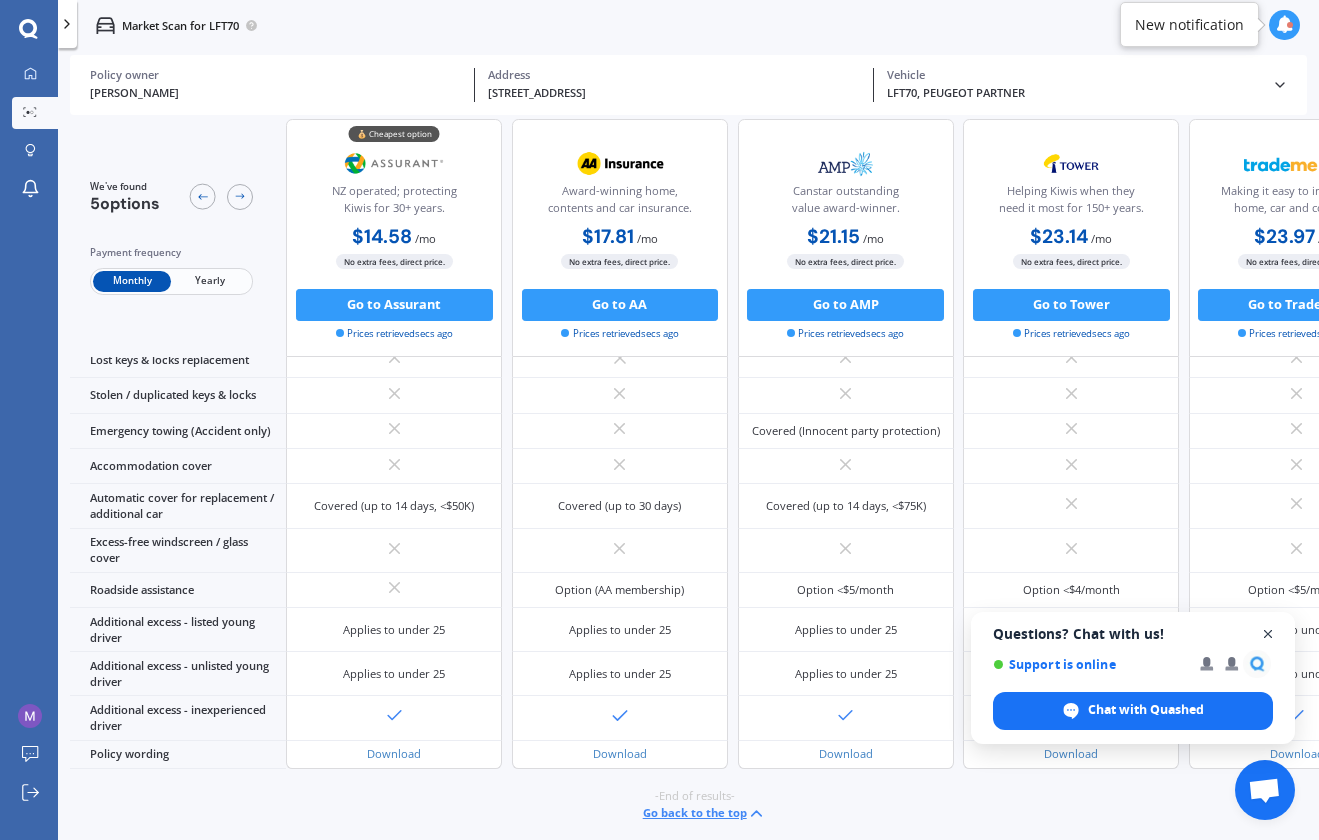 click at bounding box center (1268, 634) 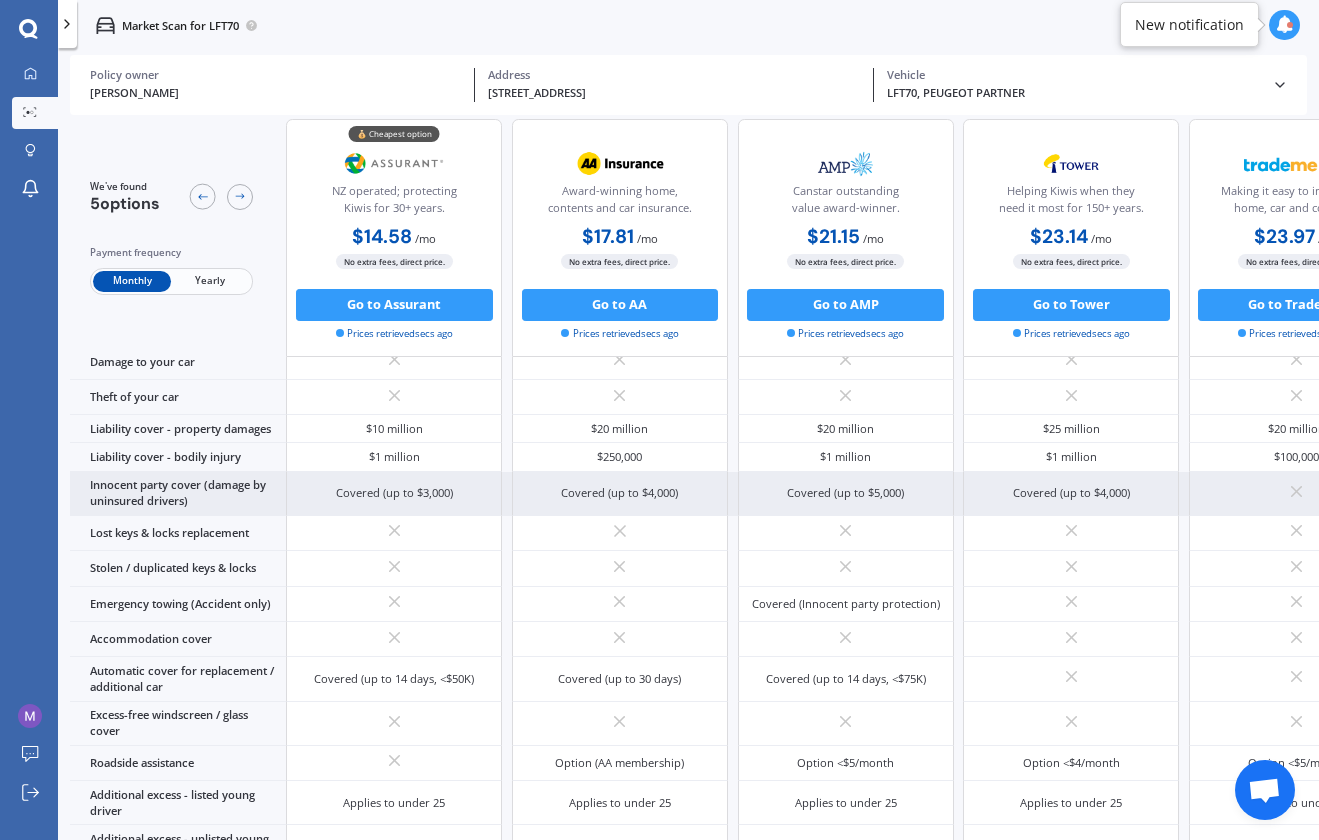 scroll, scrollTop: 2, scrollLeft: 0, axis: vertical 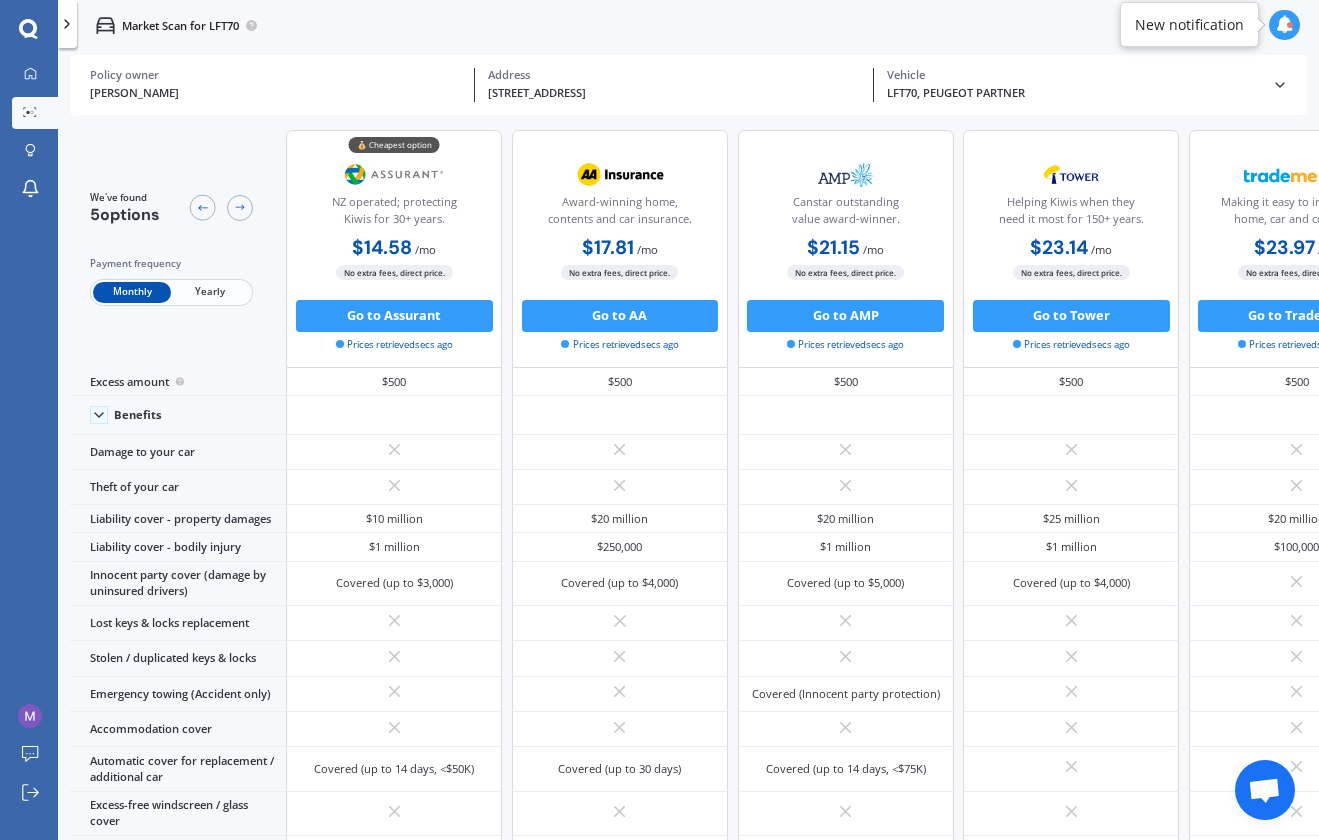 click on "Yearly" at bounding box center [210, 292] 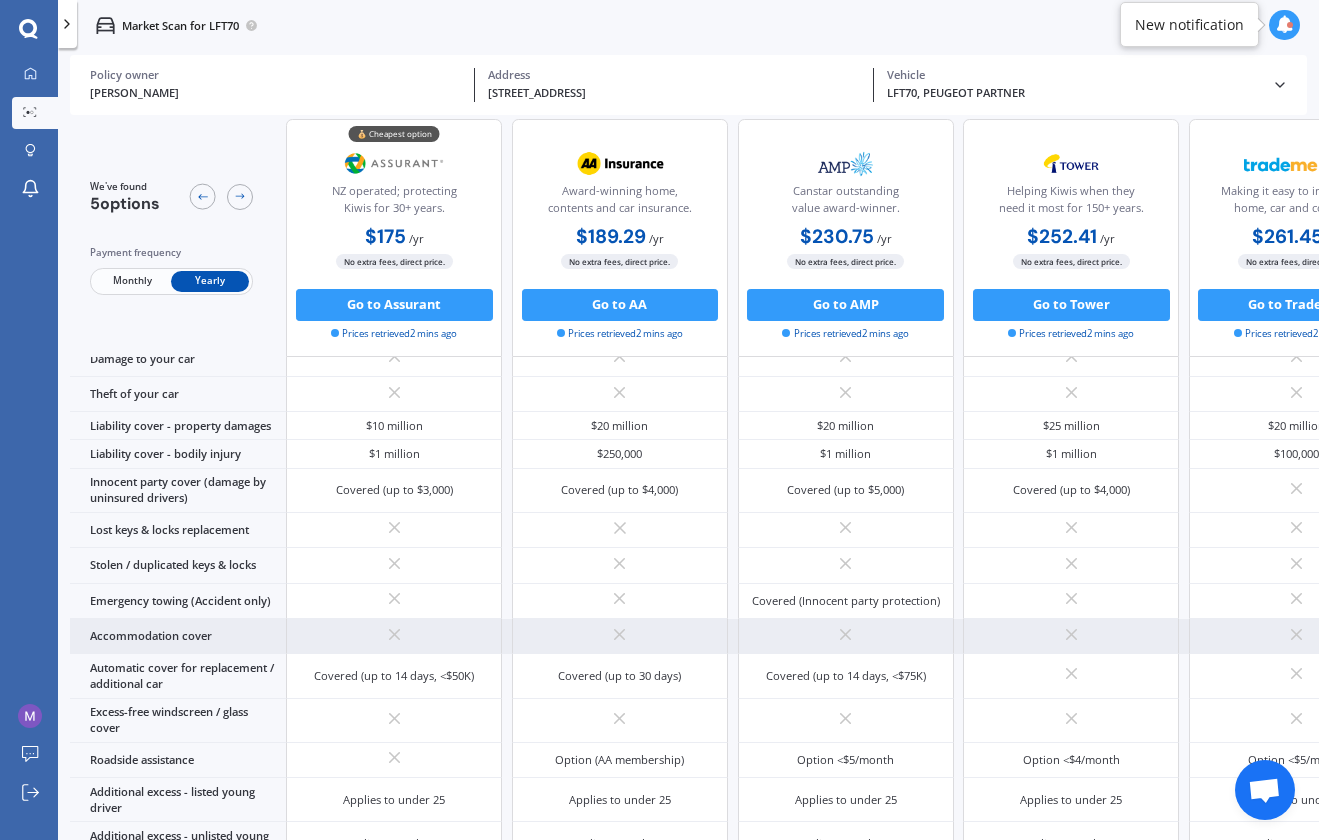 scroll, scrollTop: 0, scrollLeft: 0, axis: both 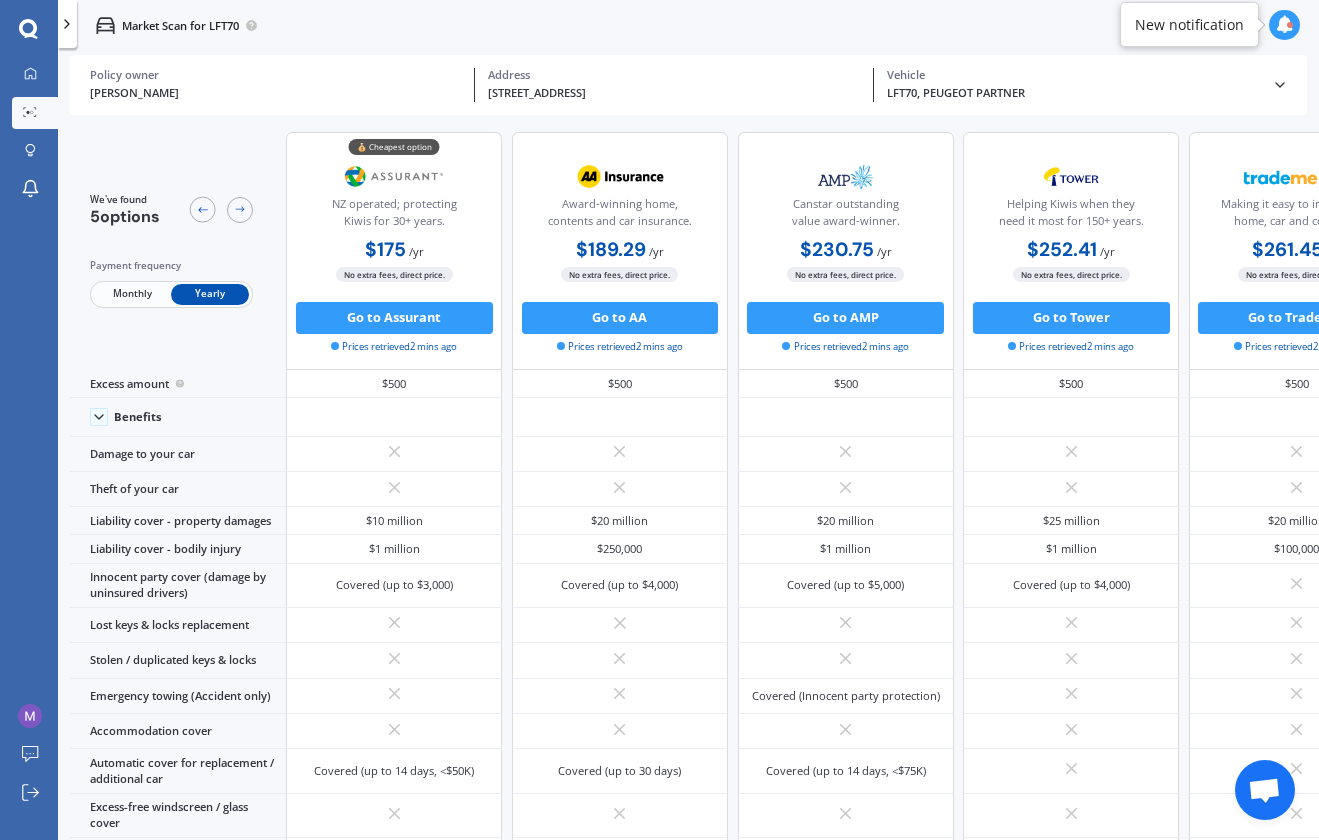 click at bounding box center [1285, 25] 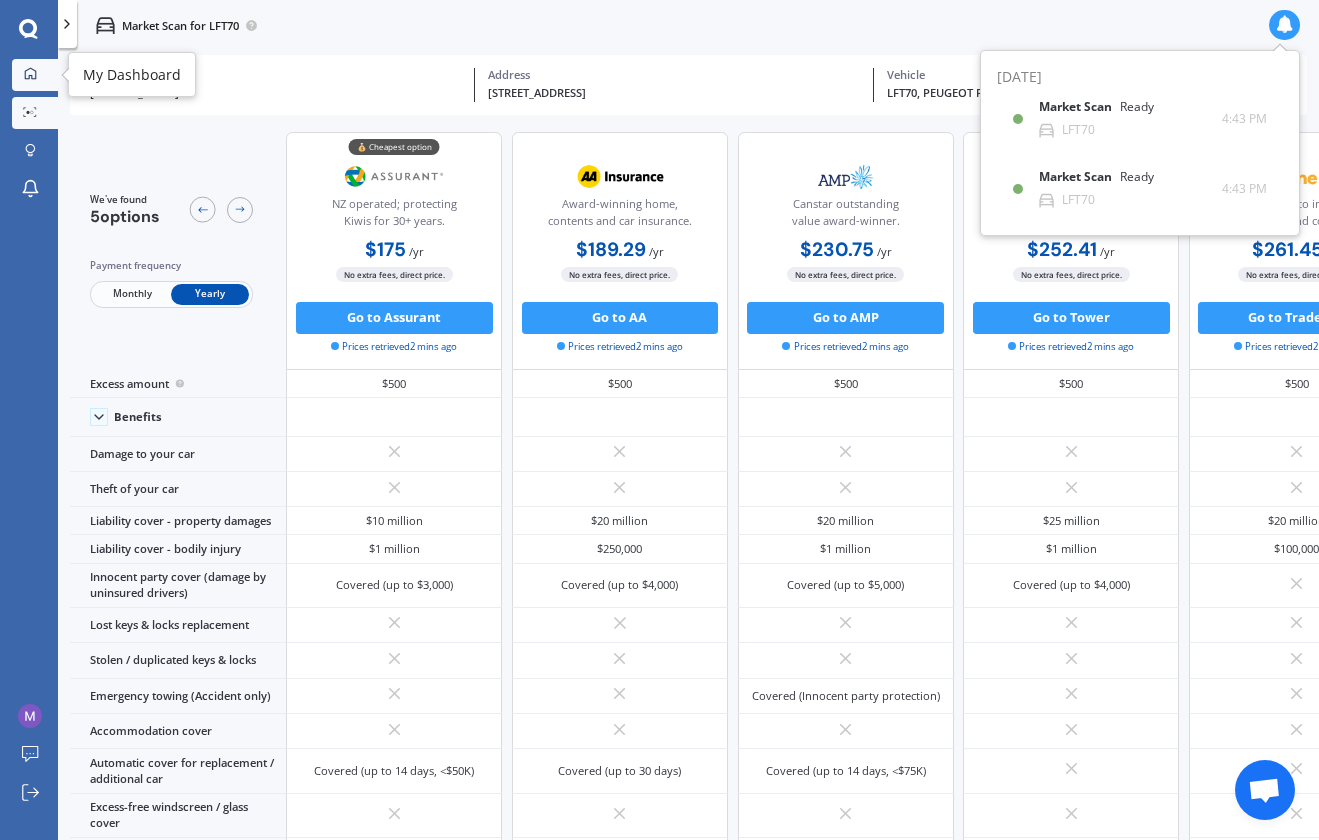 click at bounding box center [30, 74] 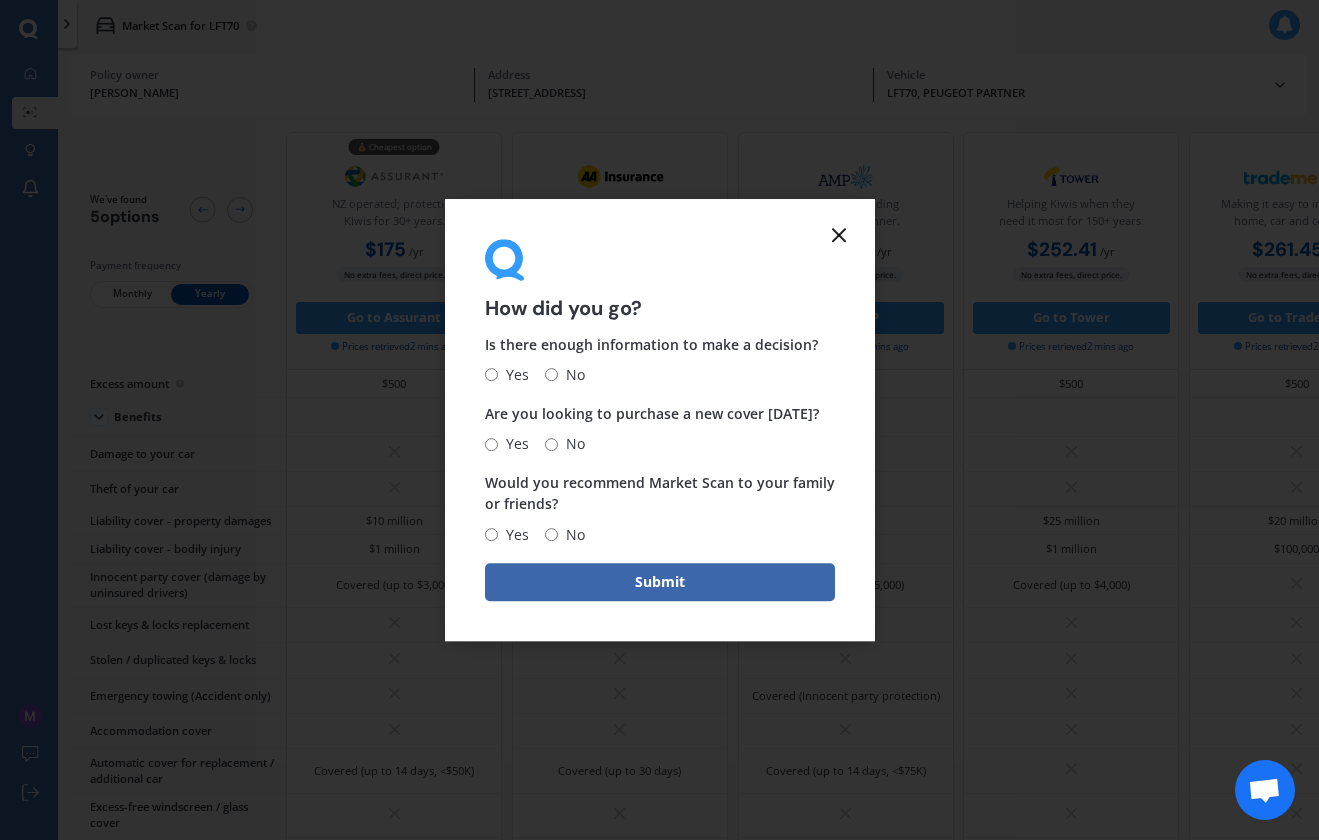 click 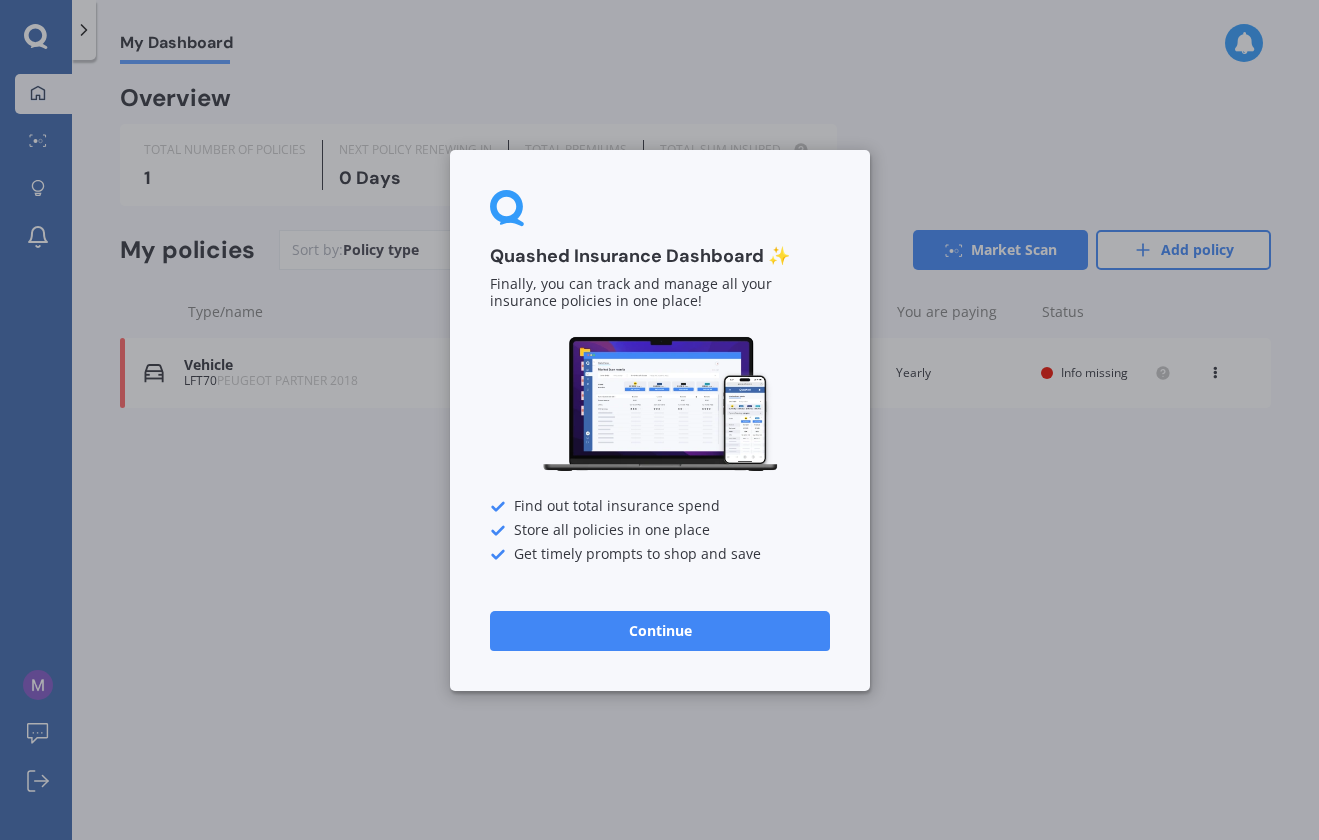 click on "Continue" at bounding box center [660, 630] 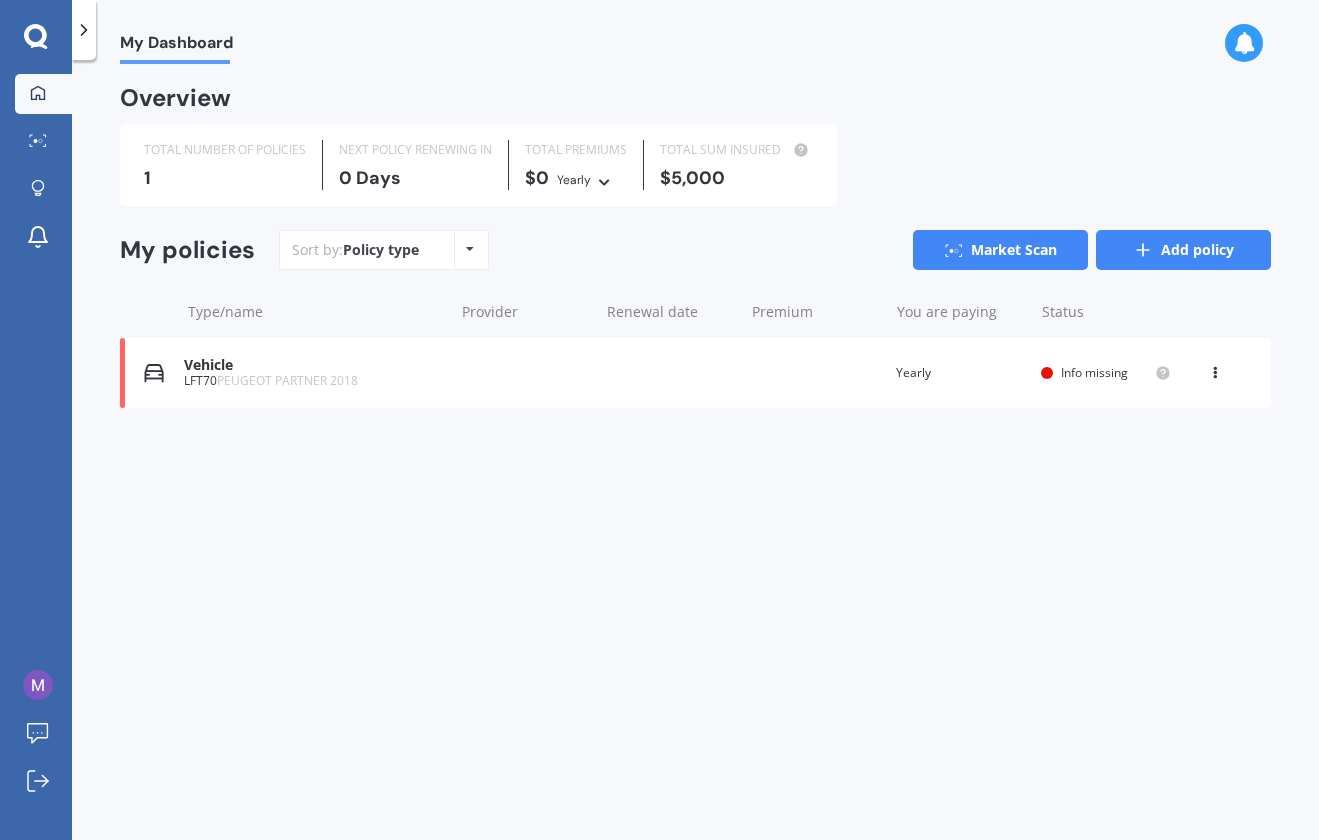 click on "Add policy" at bounding box center (1183, 250) 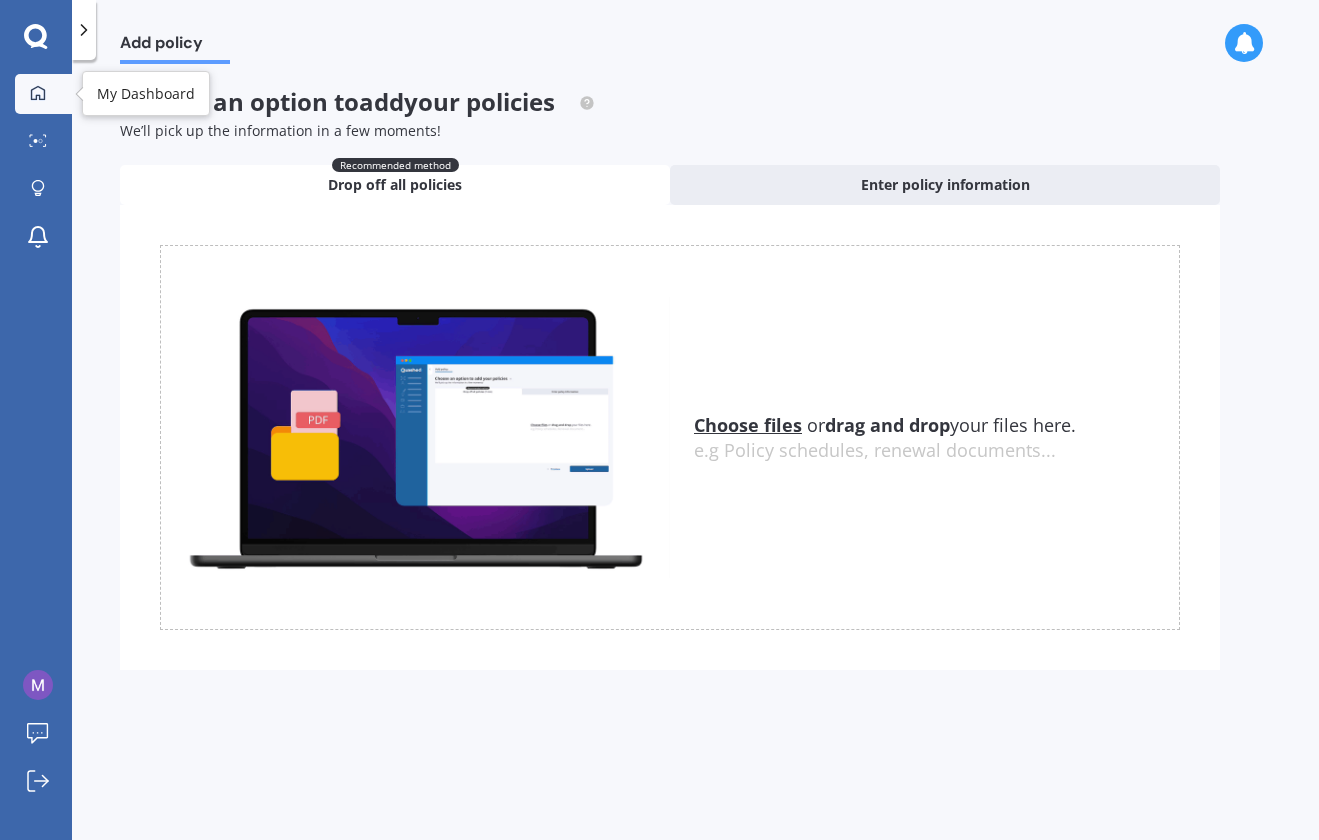 click 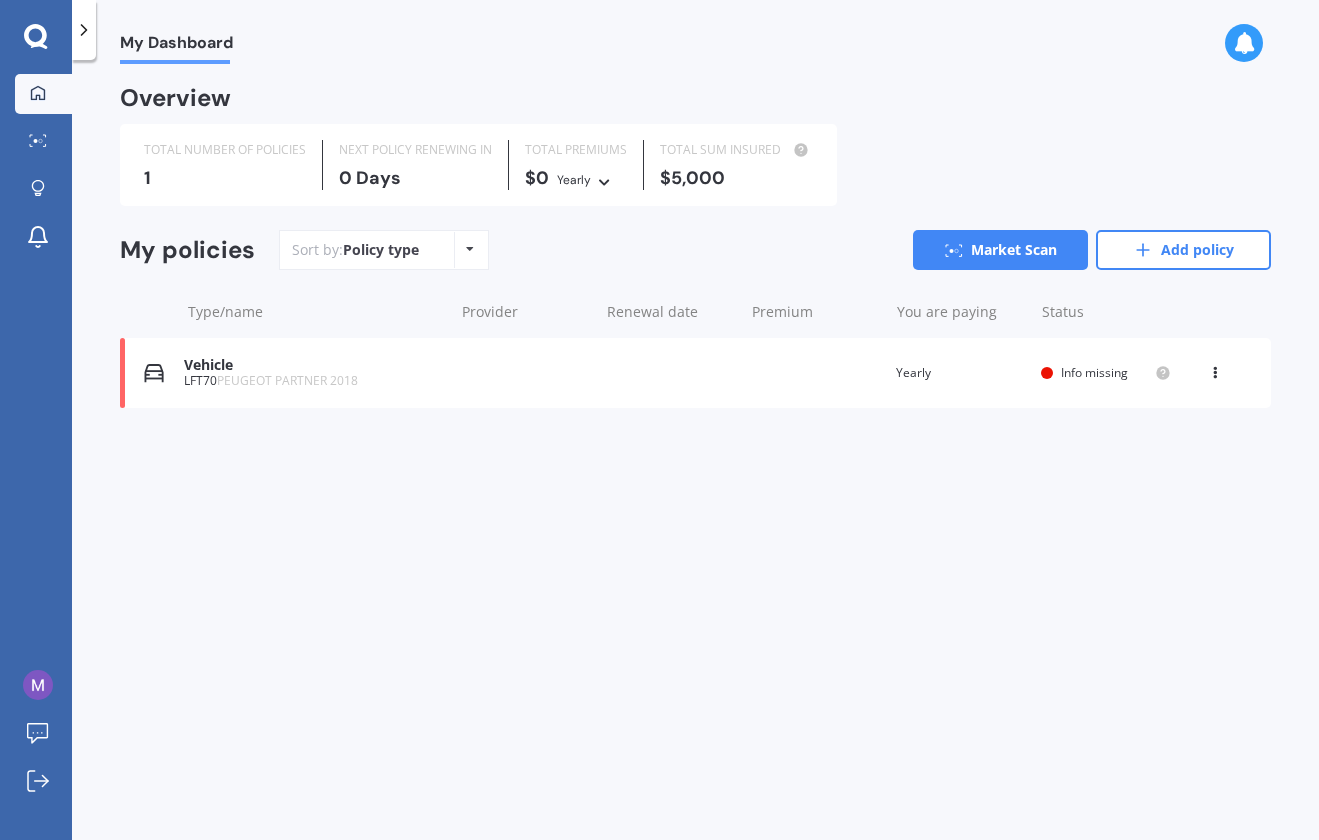 click 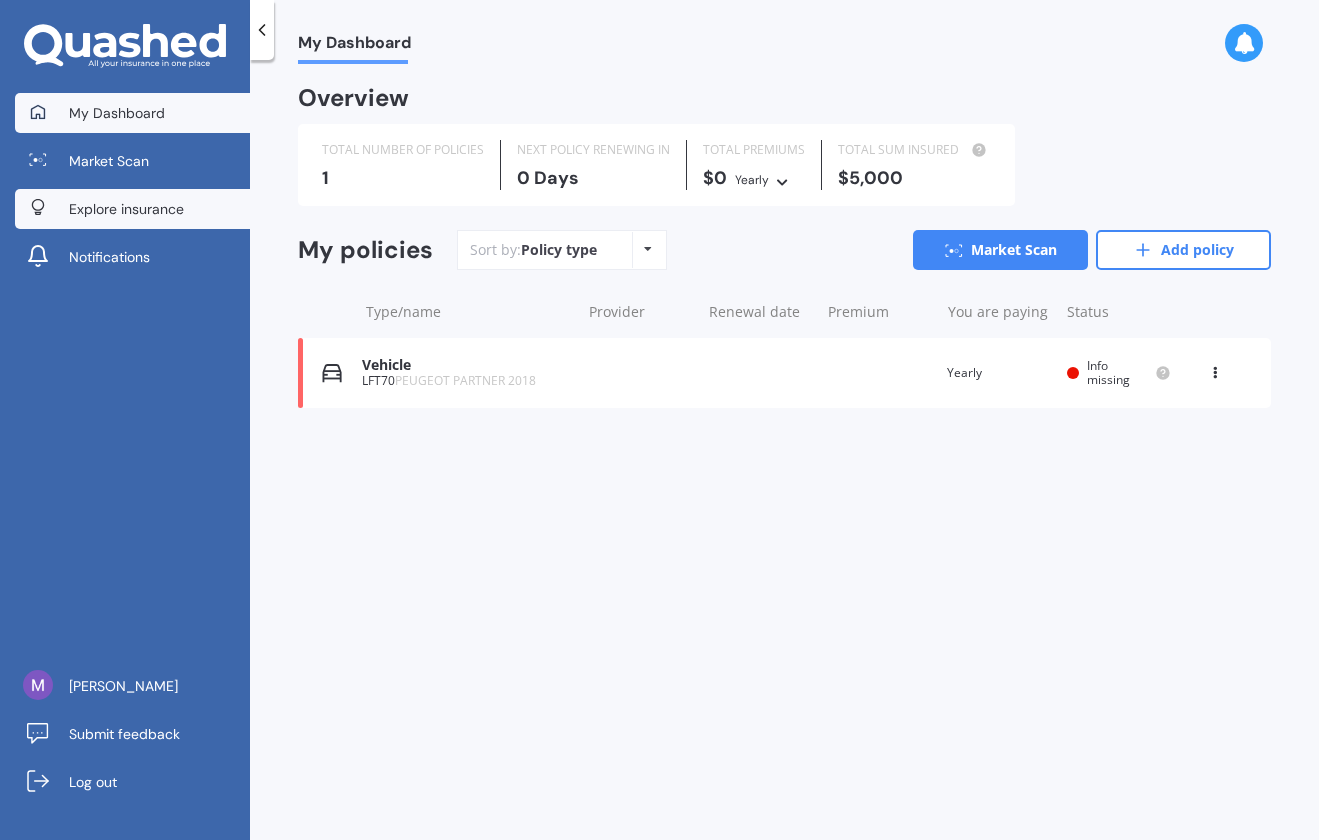 click on "Explore insurance" at bounding box center [126, 209] 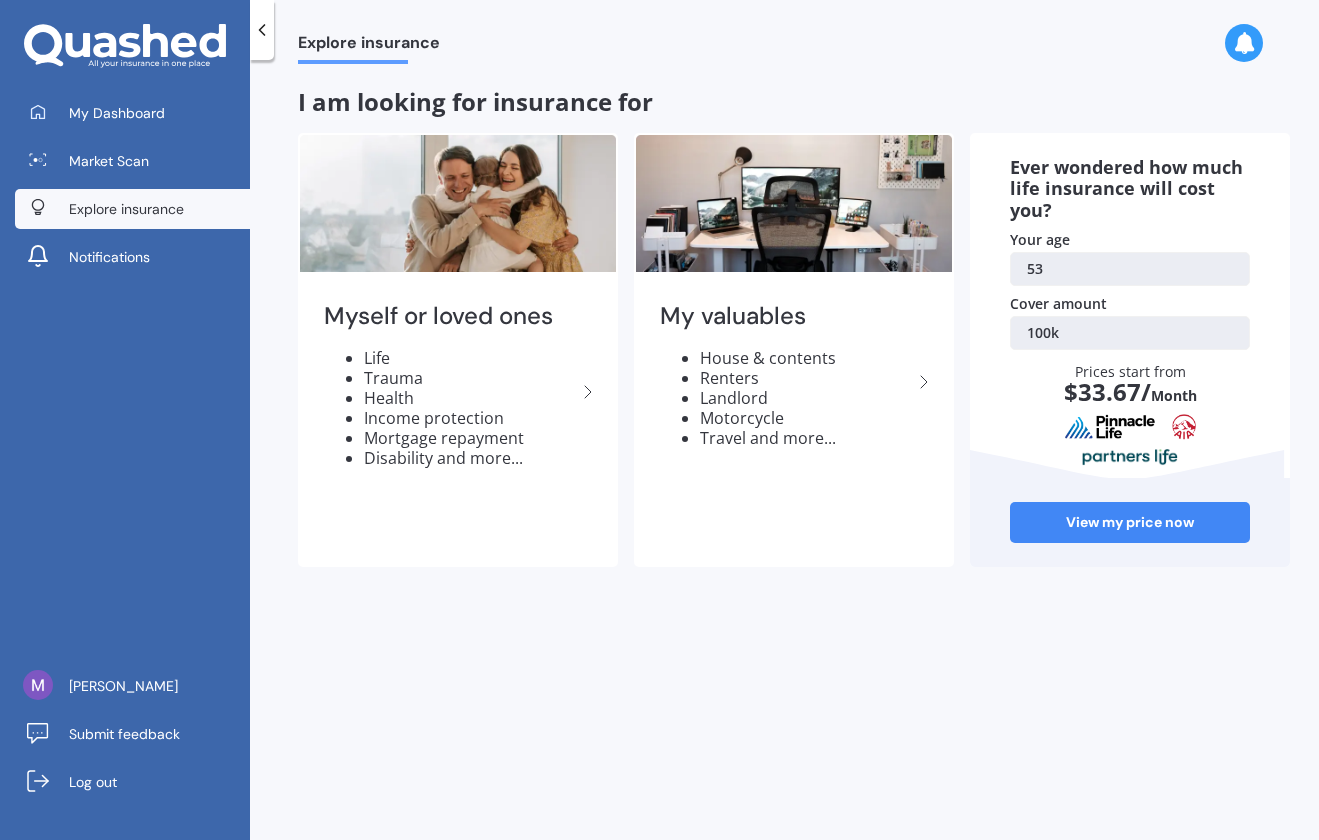 click on "Explore insurance" at bounding box center (369, 46) 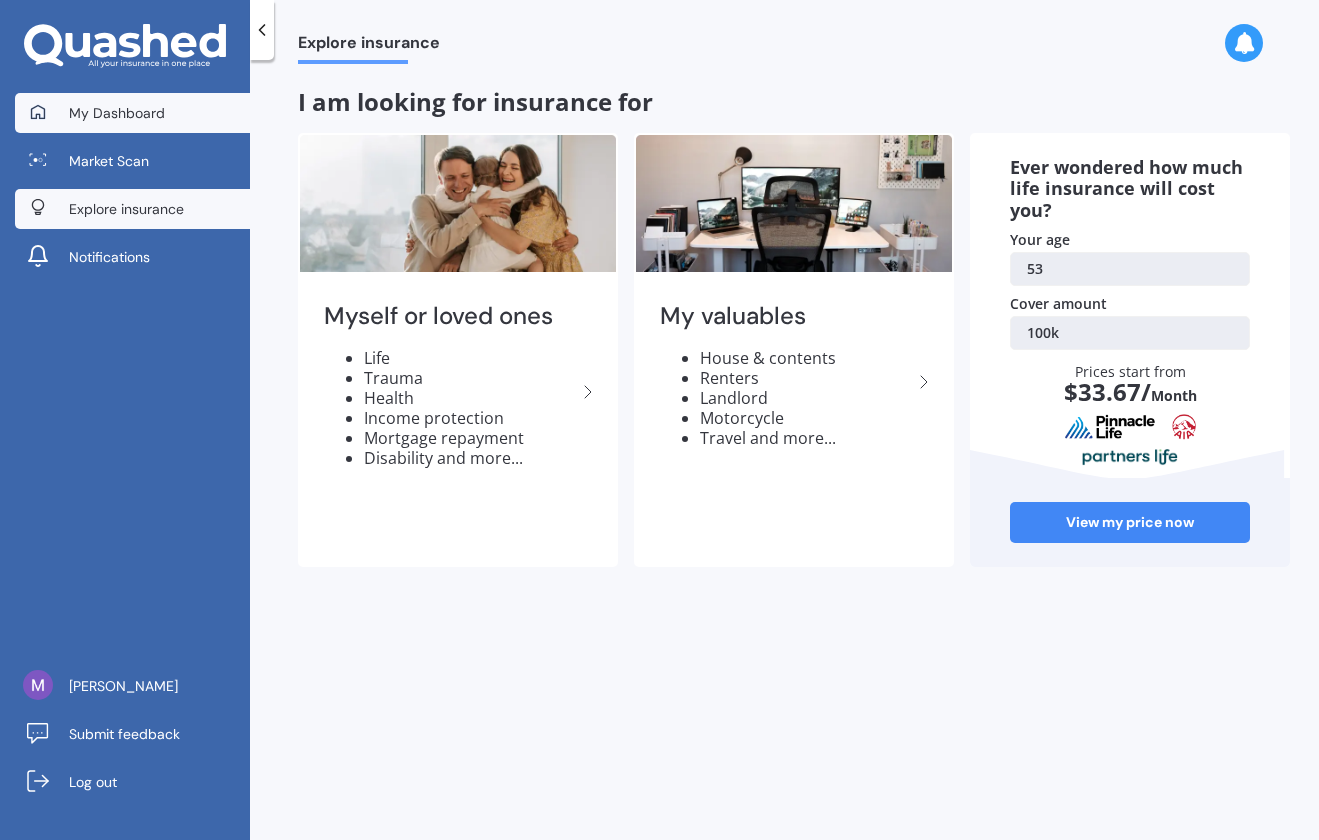 click on "My Dashboard" at bounding box center (117, 113) 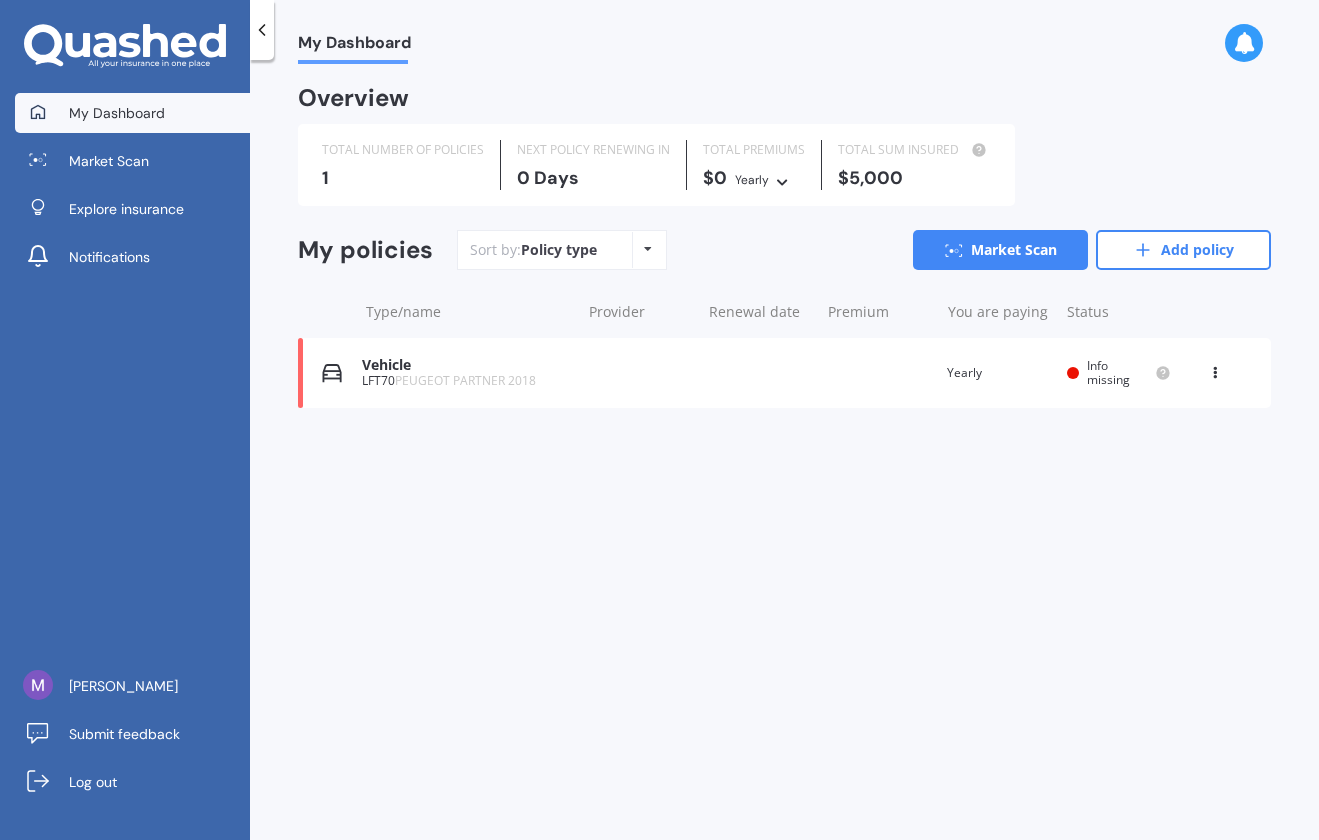 click on "Policy type Alphabetical Date added Renewing next" at bounding box center (647, 250) 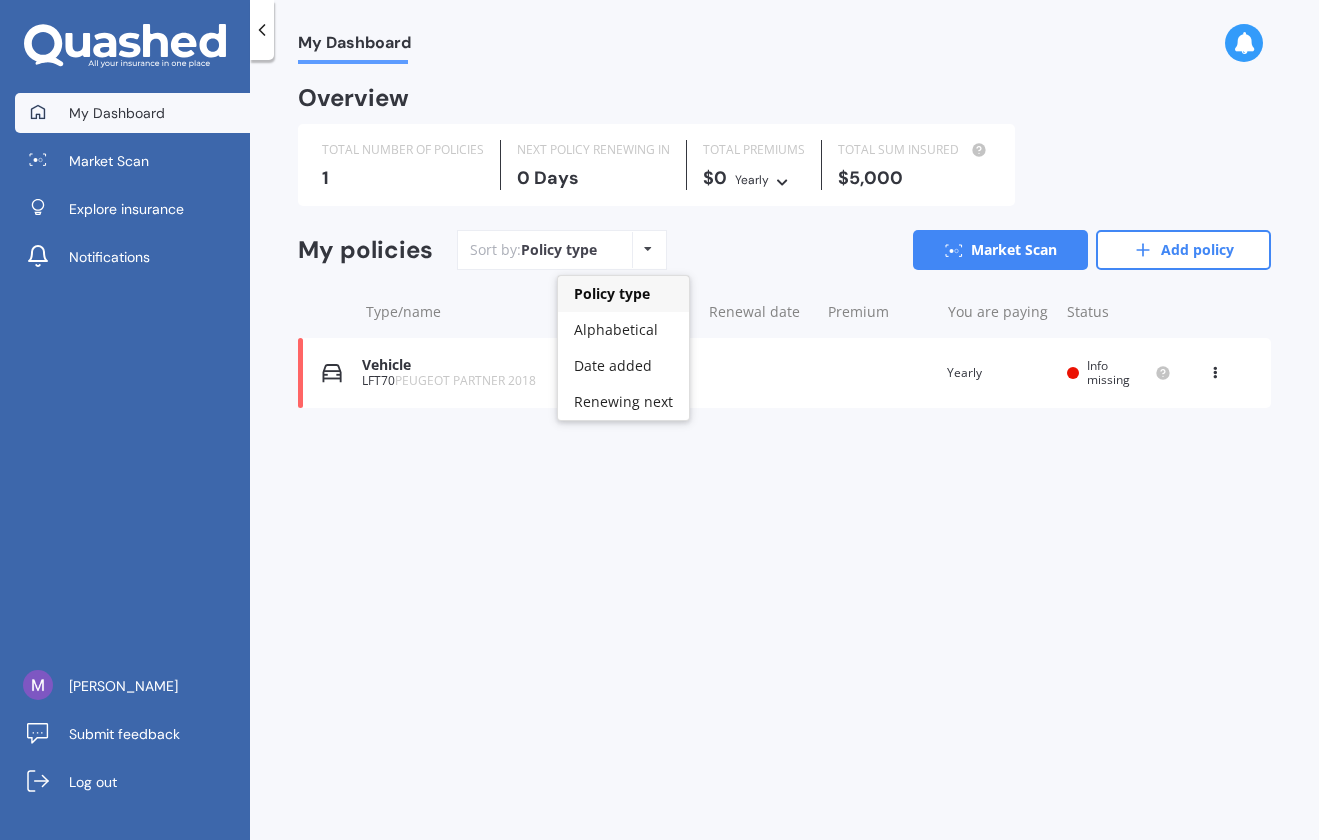 click on "Policy type Alphabetical Date added Renewing next" at bounding box center (647, 250) 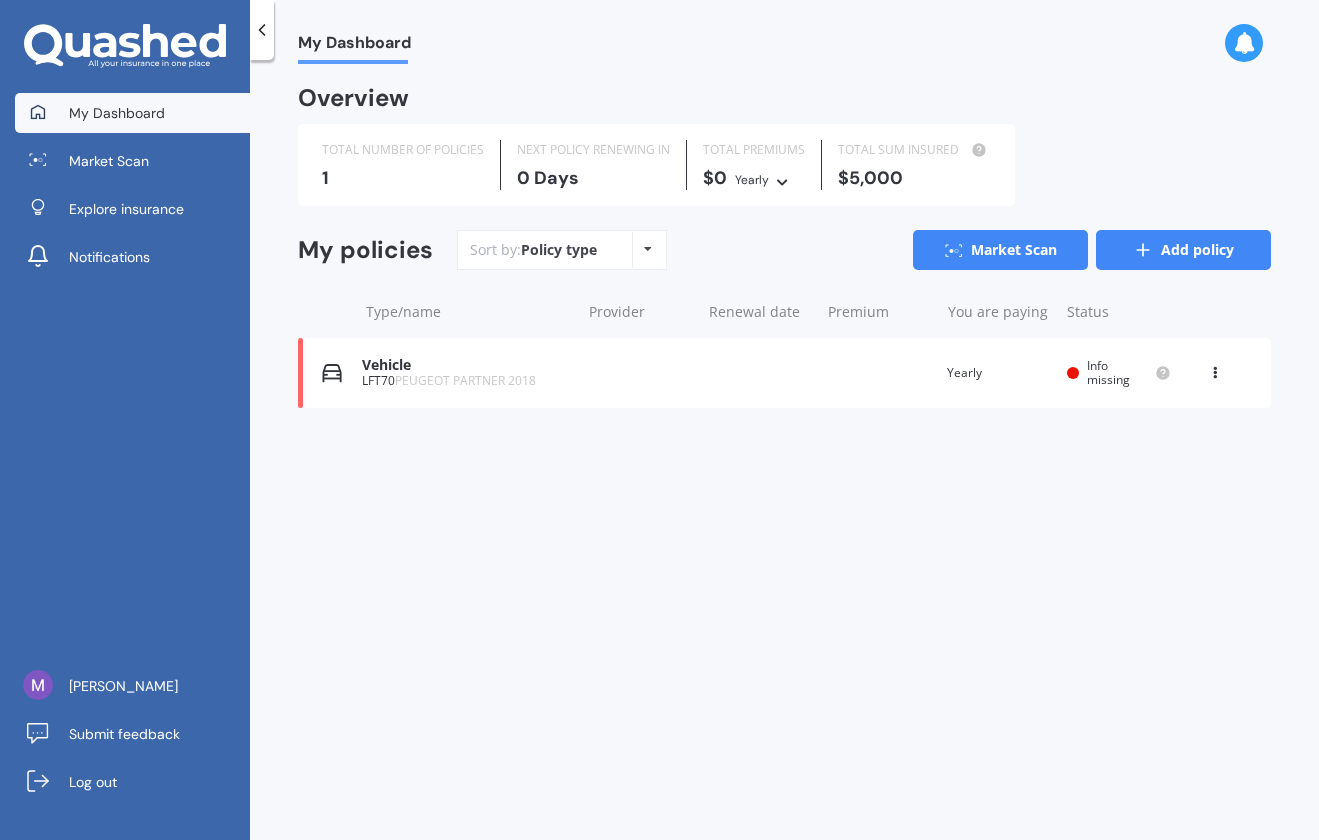 click 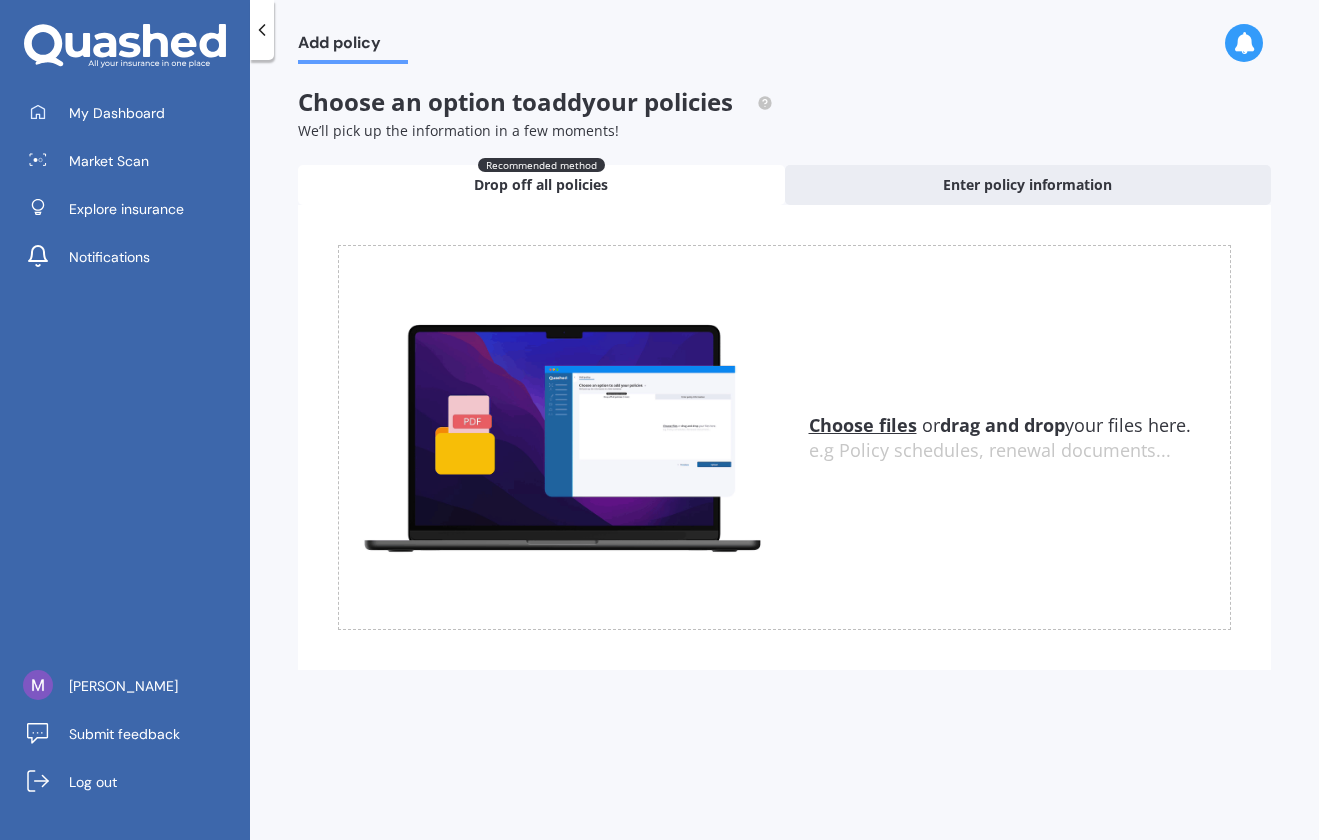 click 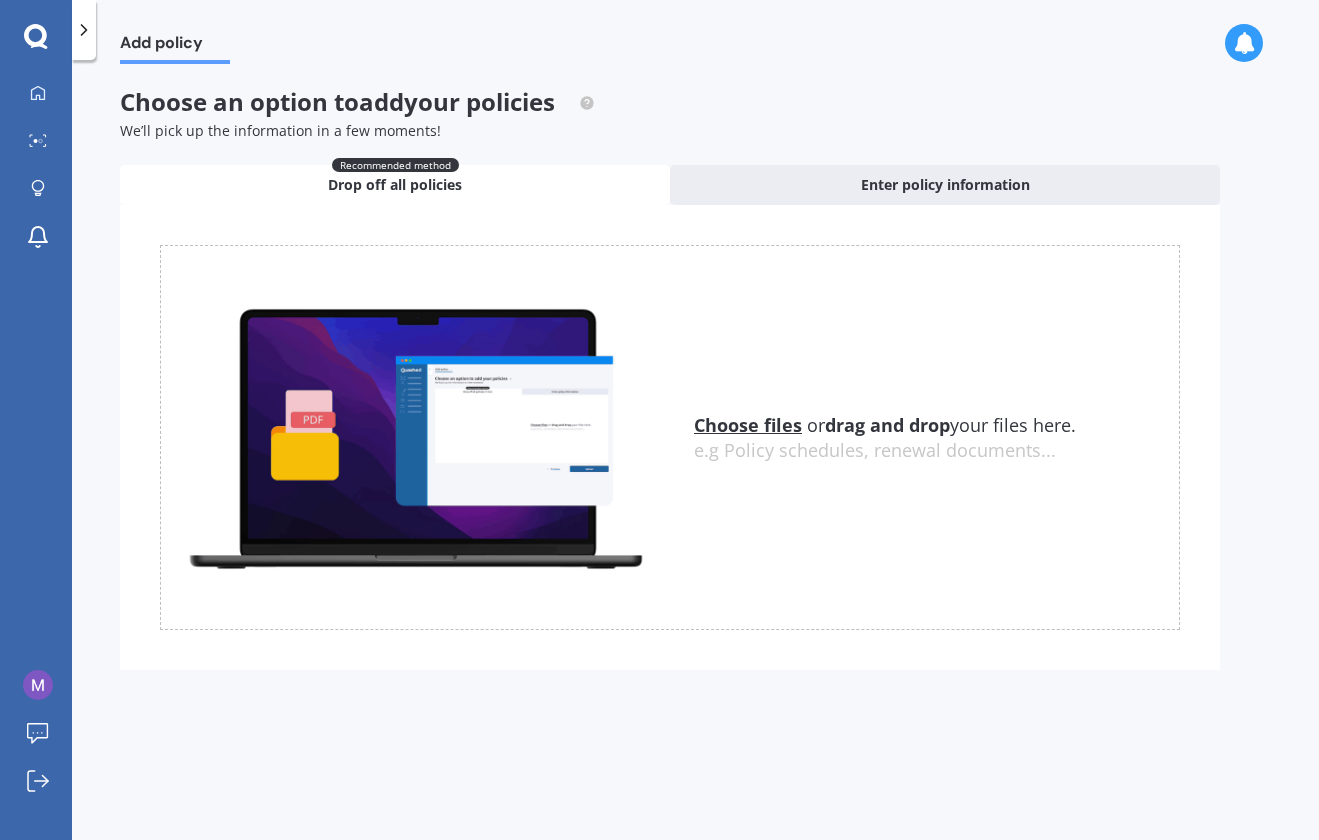 click 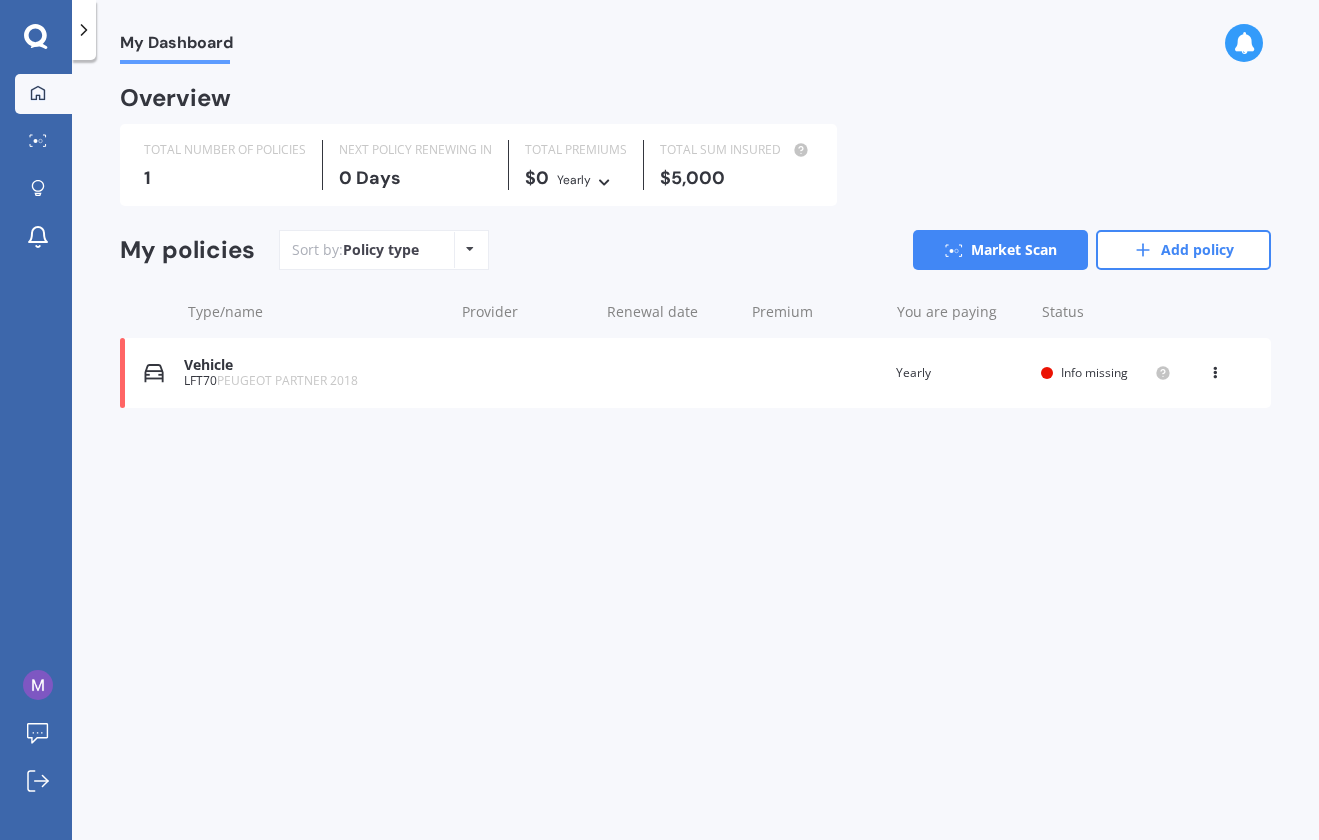 click on "PEUGEOT PARTNER 2018" at bounding box center (287, 380) 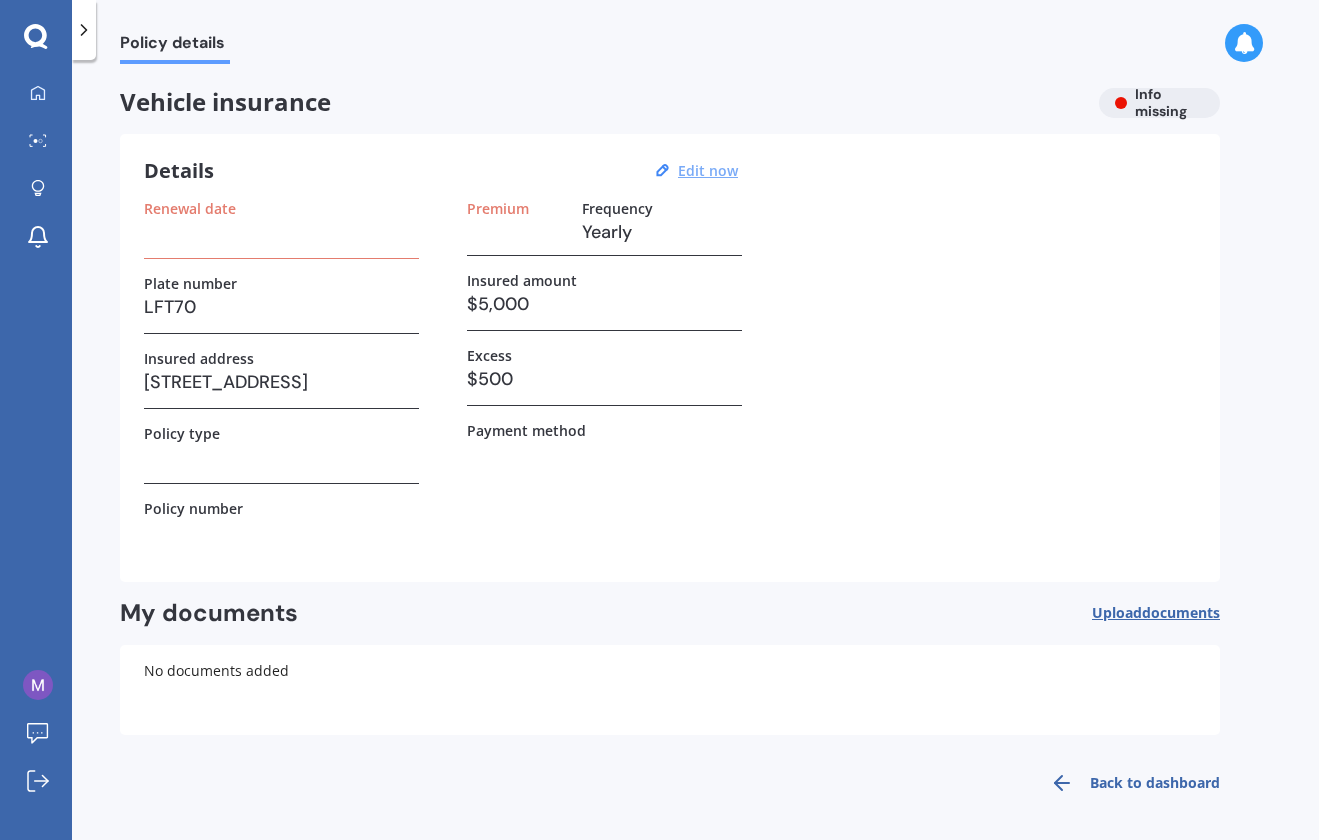 click on "Edit now" at bounding box center [708, 170] 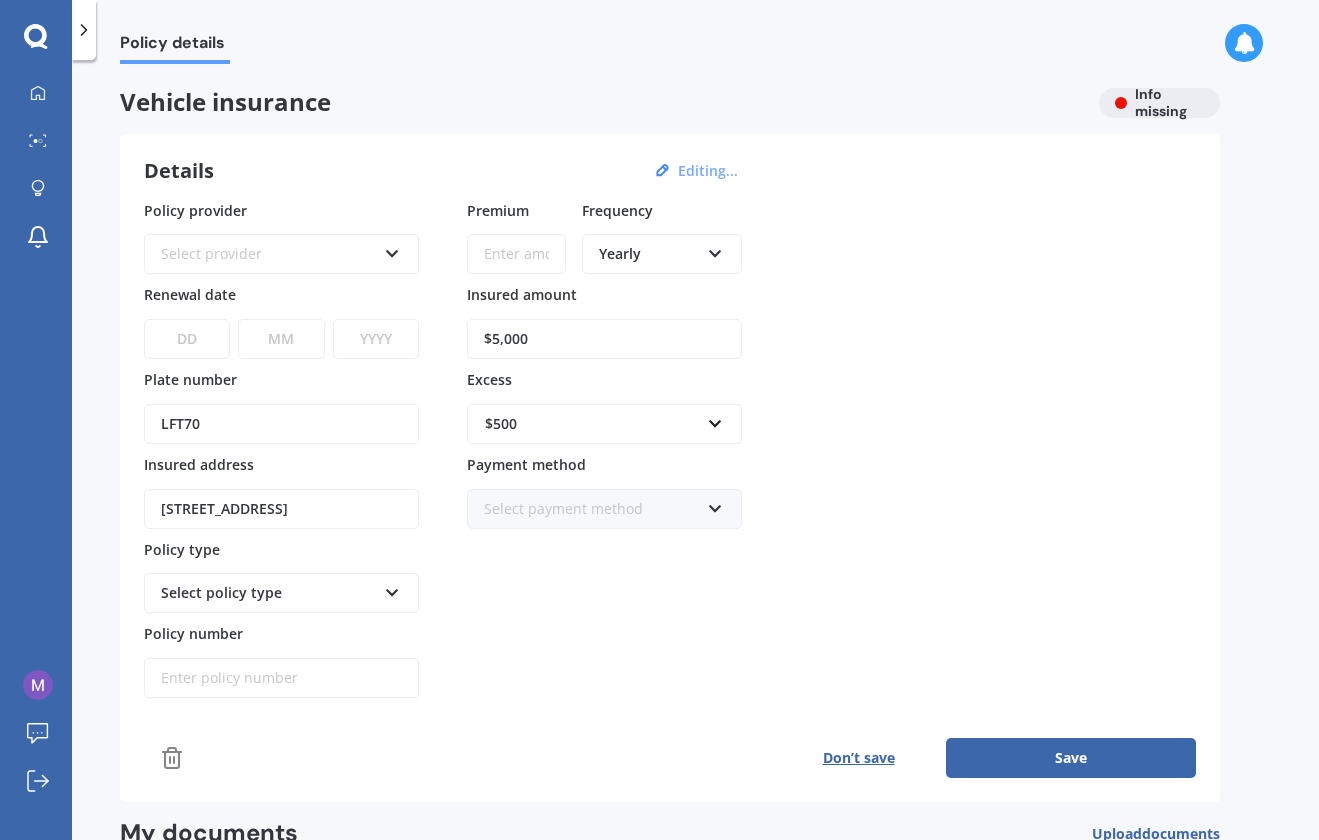 click at bounding box center [392, 250] 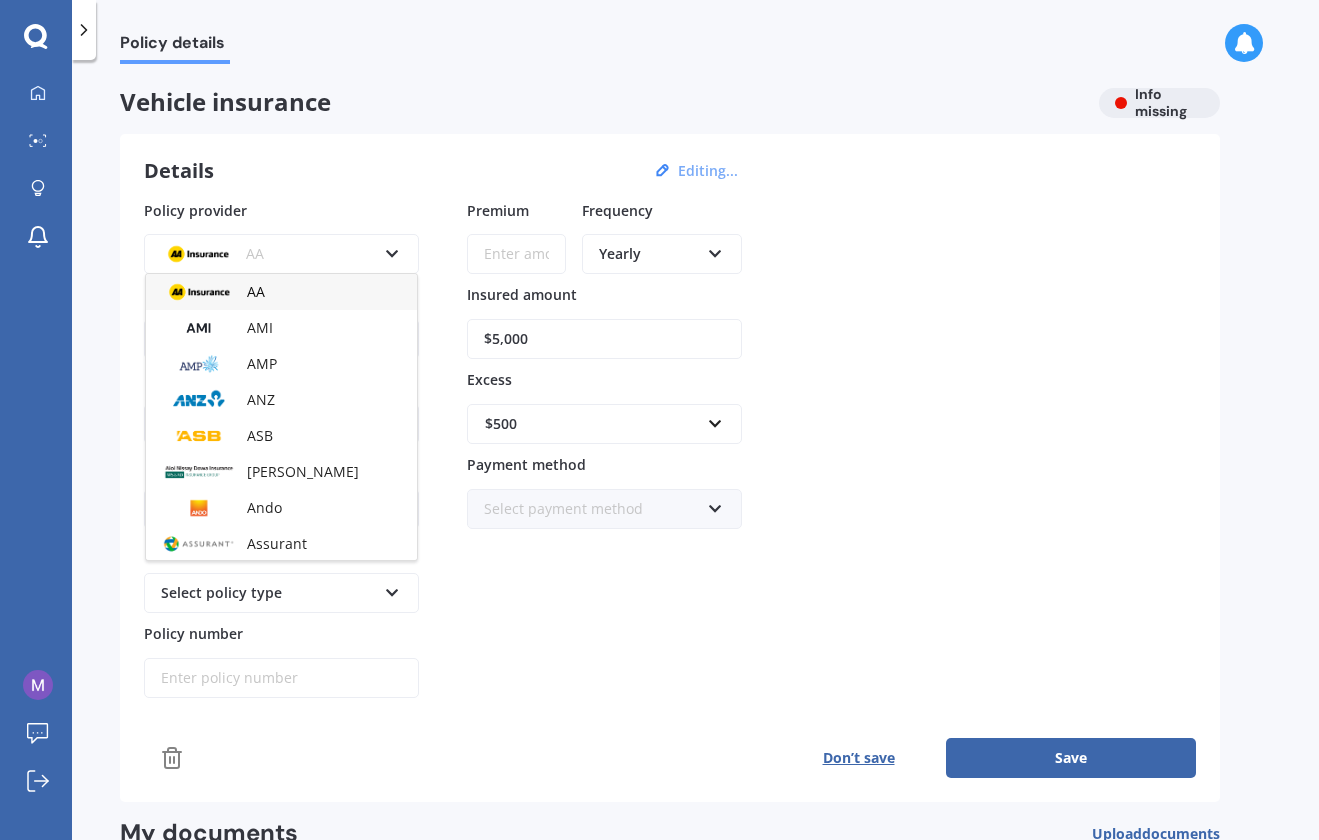 click on "AA" at bounding box center [268, 254] 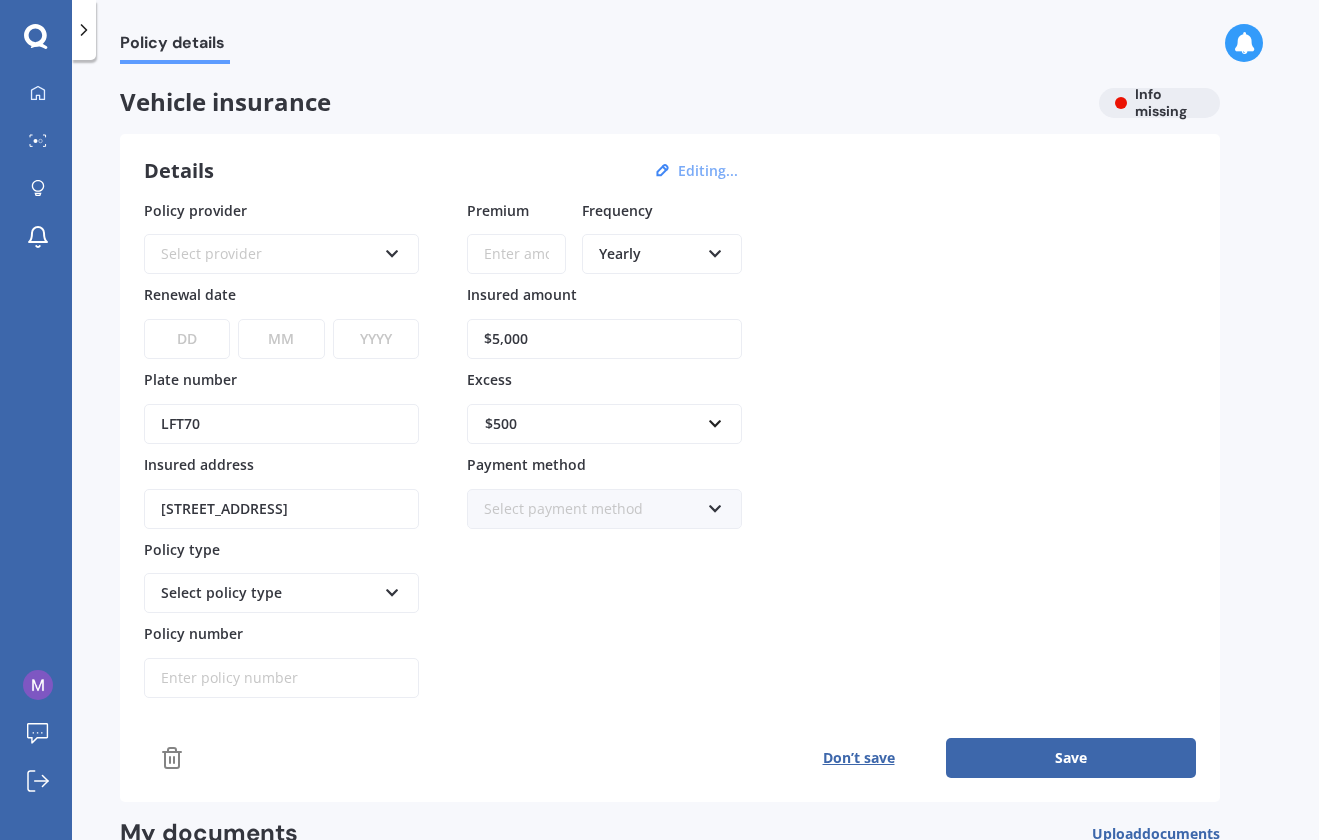 scroll, scrollTop: 32, scrollLeft: 0, axis: vertical 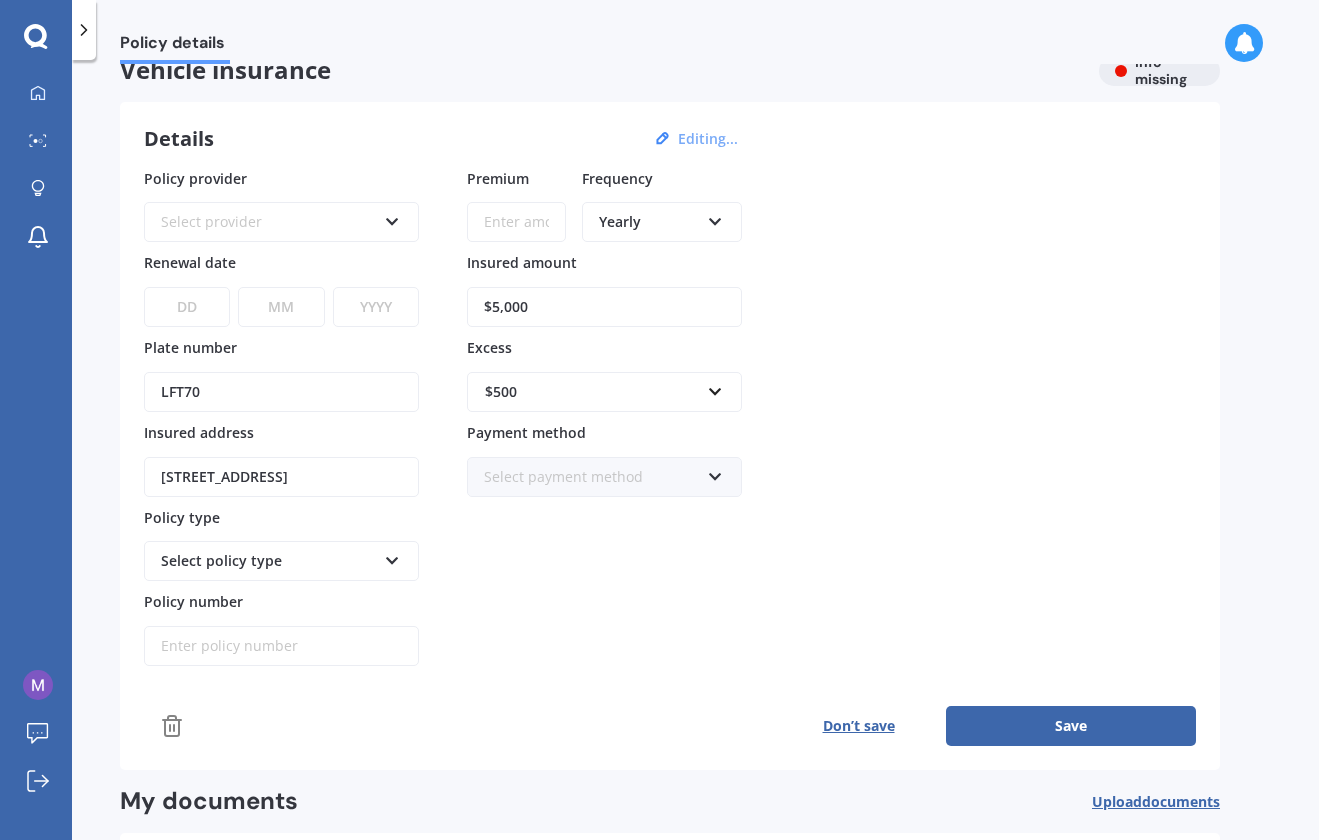 click at bounding box center [392, 557] 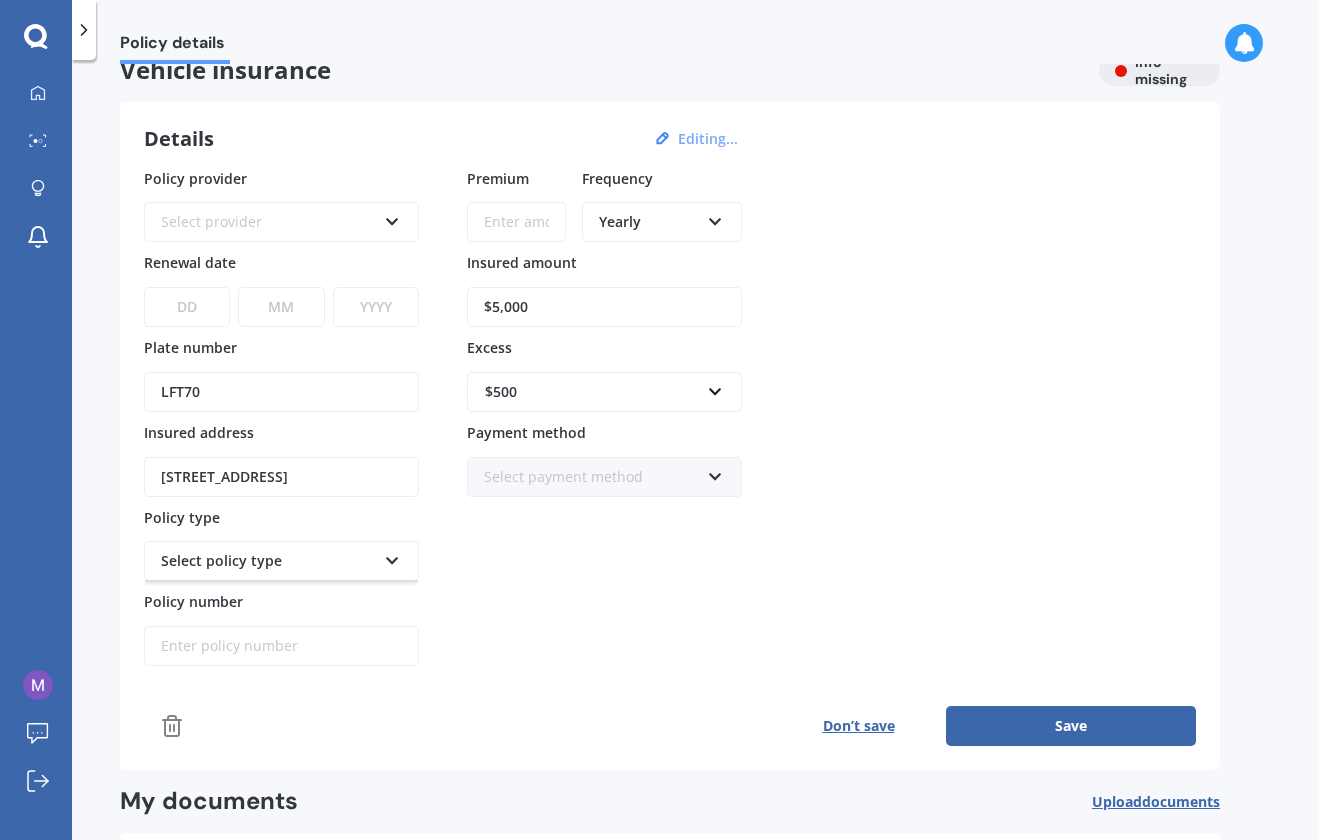 click at bounding box center [392, 557] 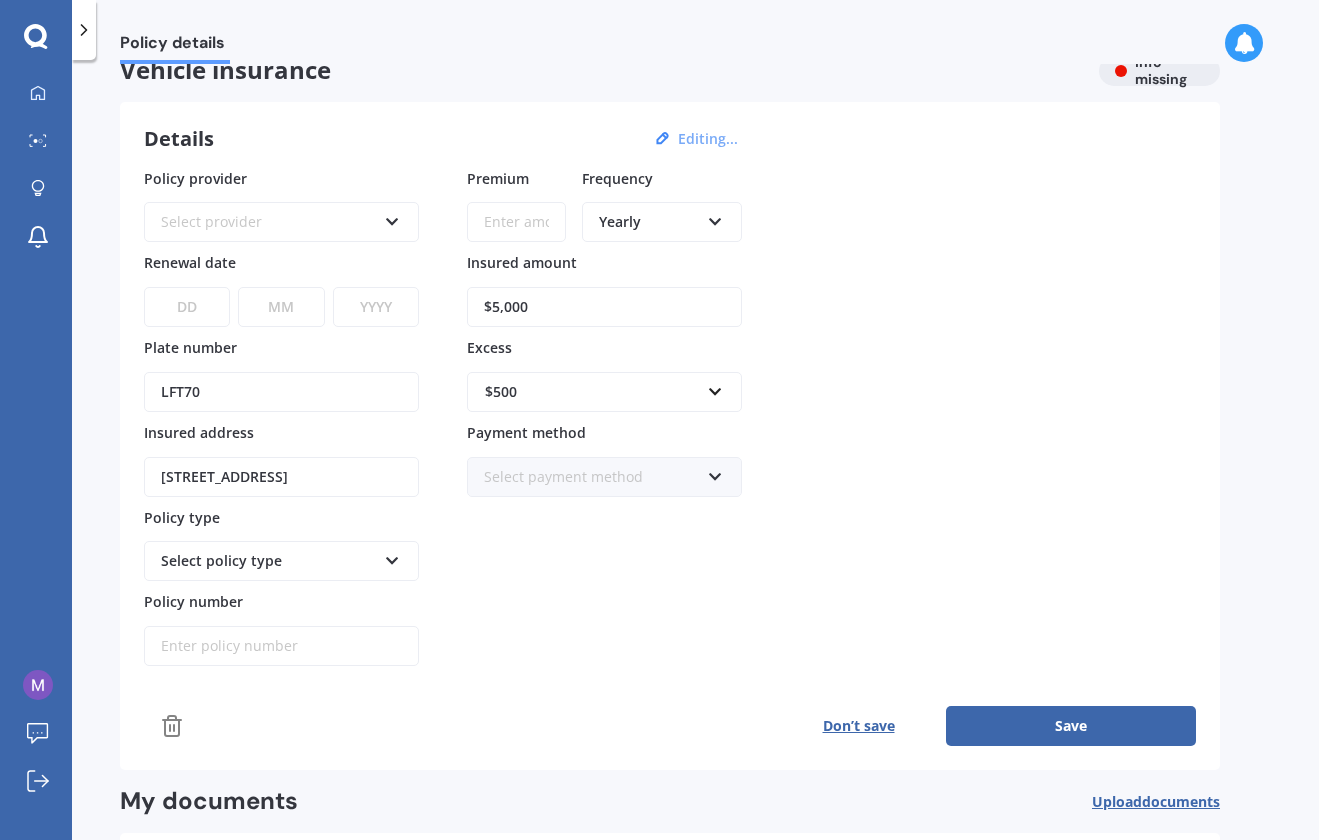 click on "Don’t save" at bounding box center [858, 726] 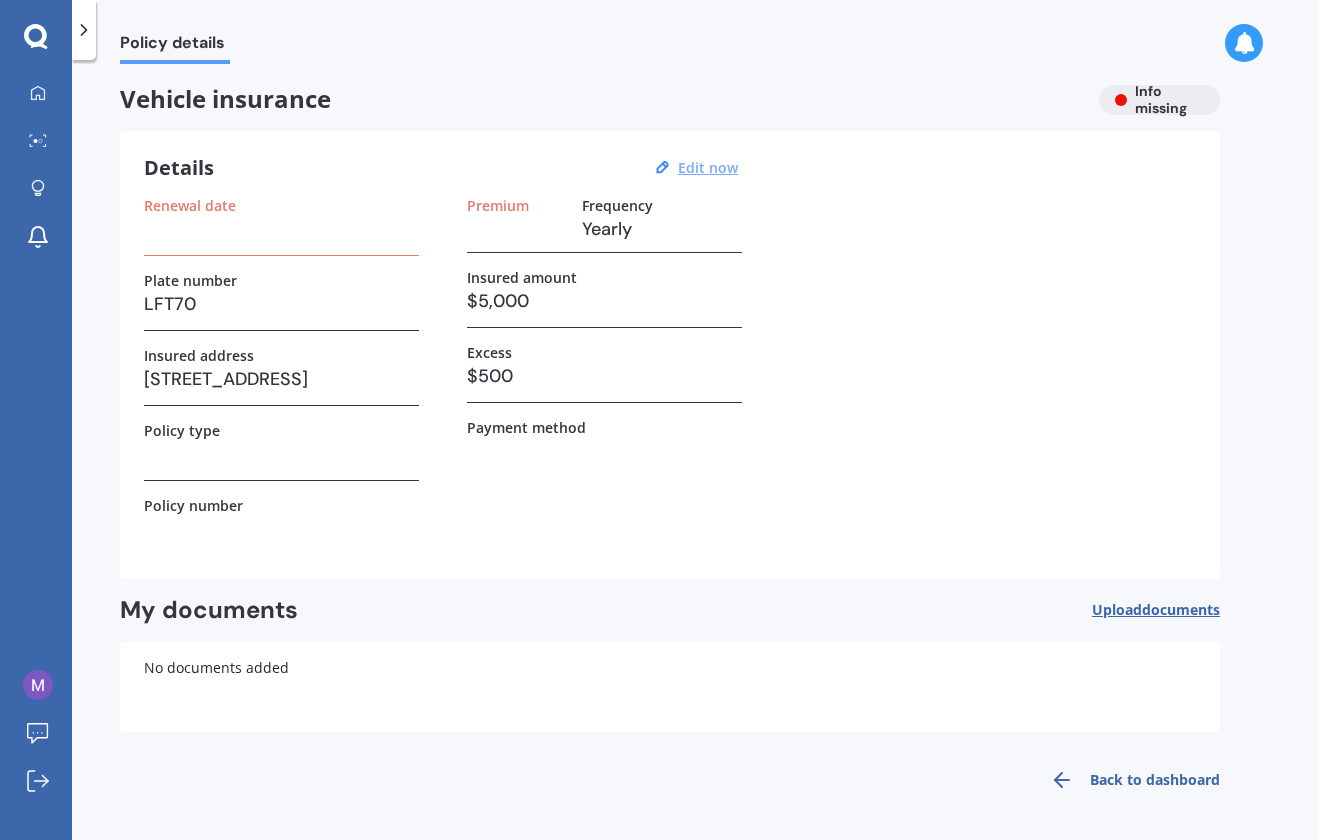 click on "Back to dashboard" at bounding box center (1129, 780) 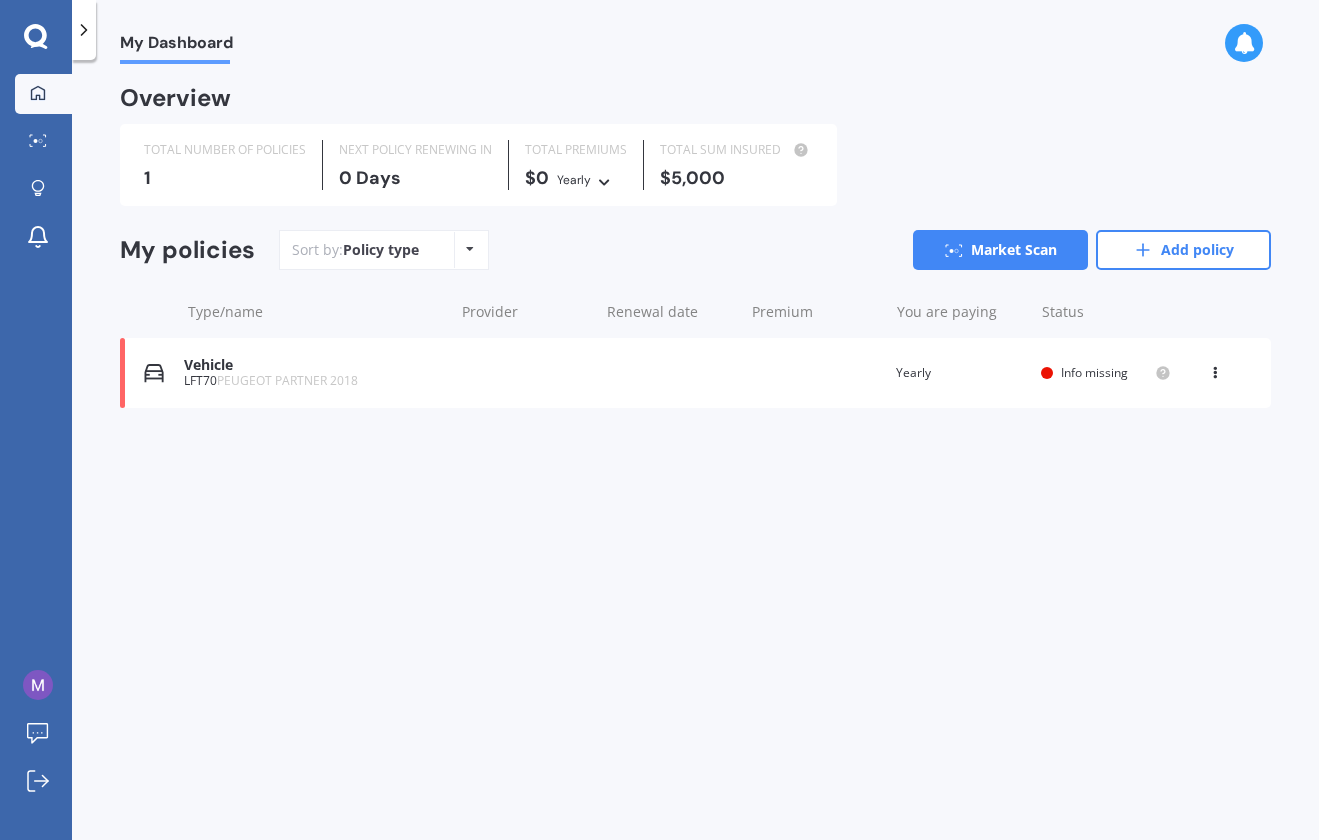 scroll, scrollTop: 0, scrollLeft: 0, axis: both 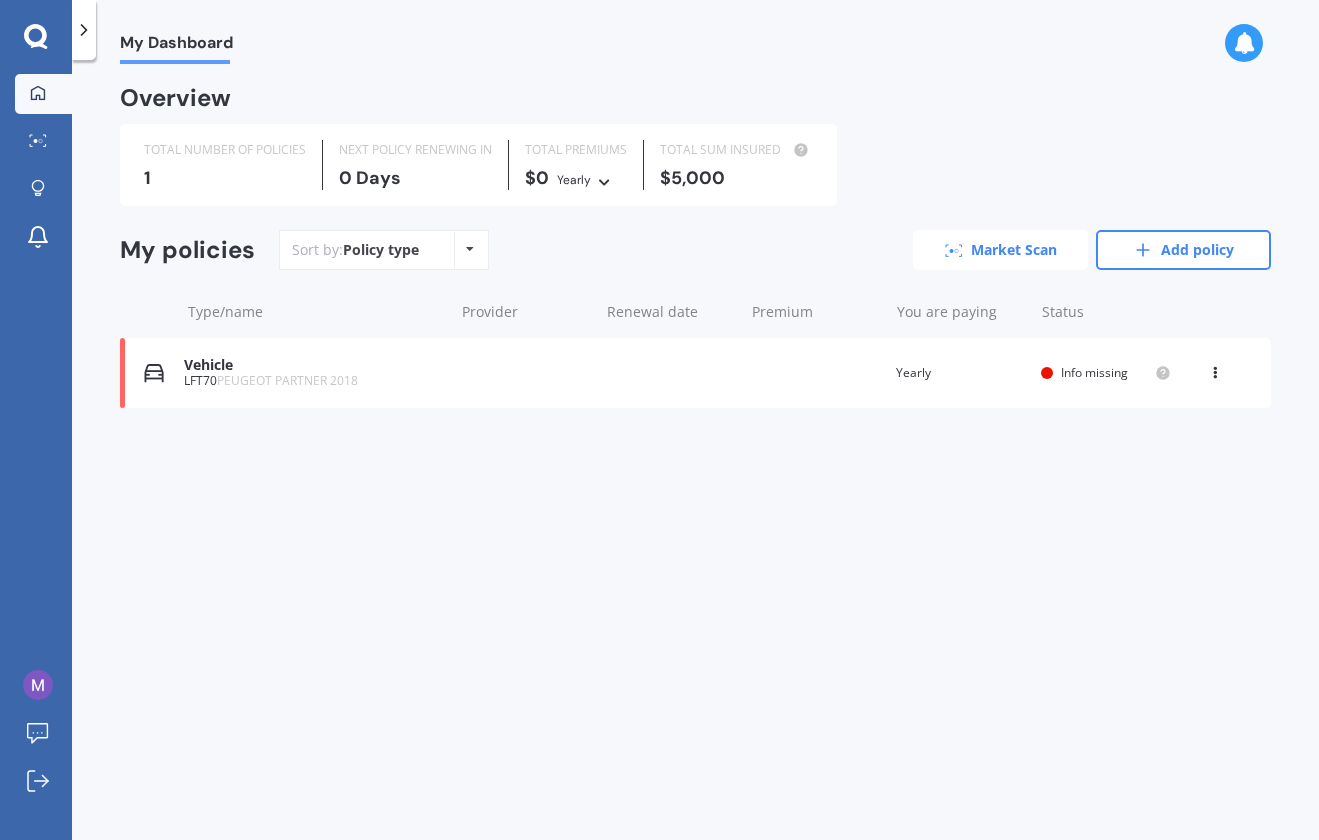 click on "Market Scan" at bounding box center [1000, 250] 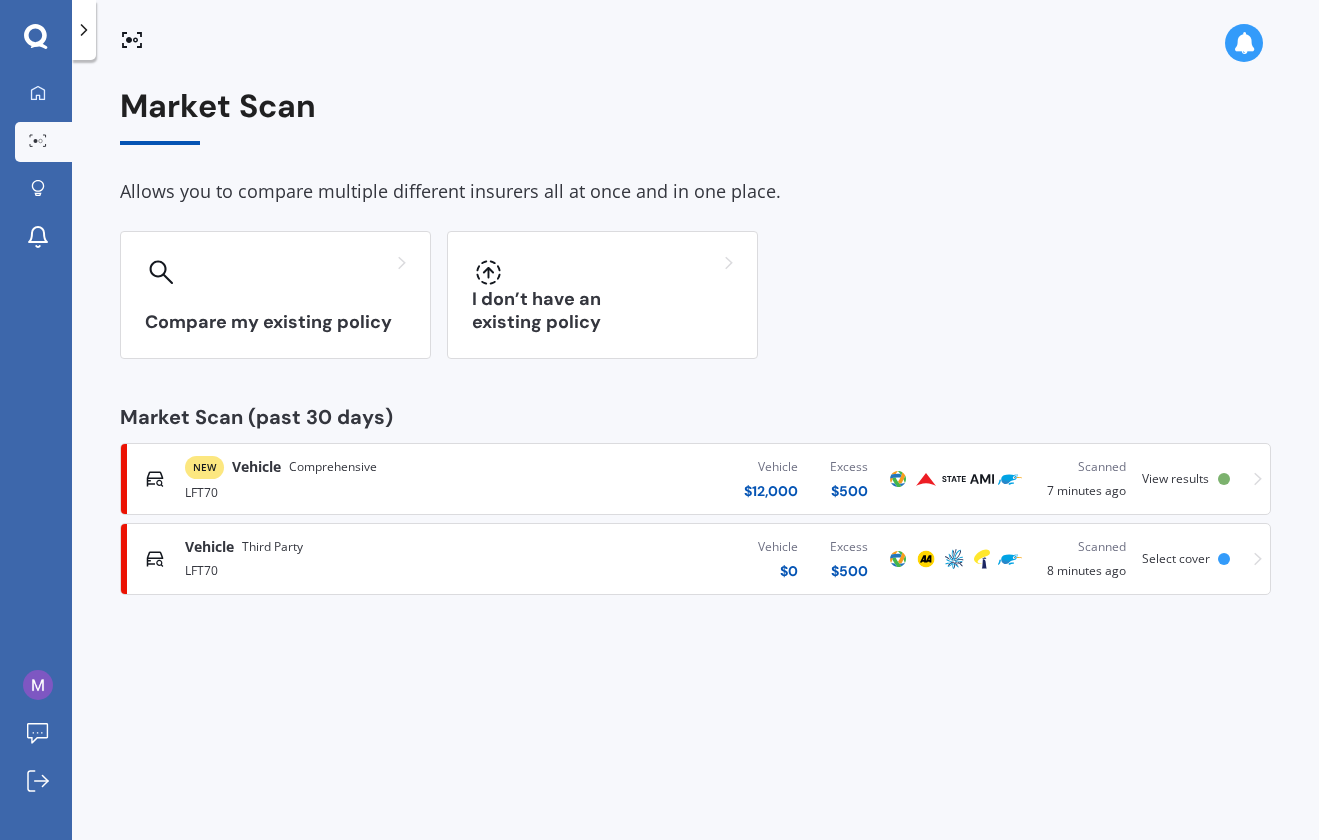 click on "View results" at bounding box center (1175, 478) 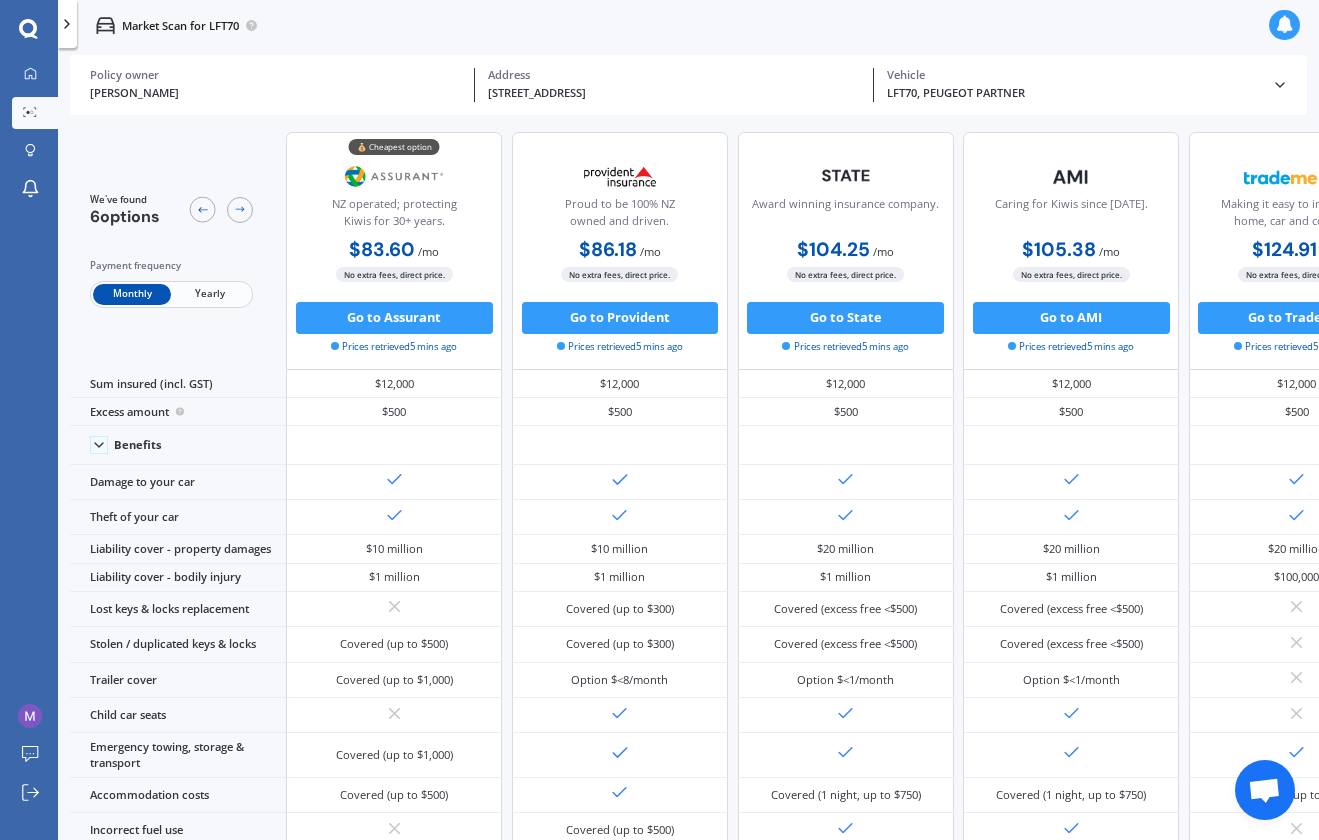 click on "Yearly" at bounding box center [210, 294] 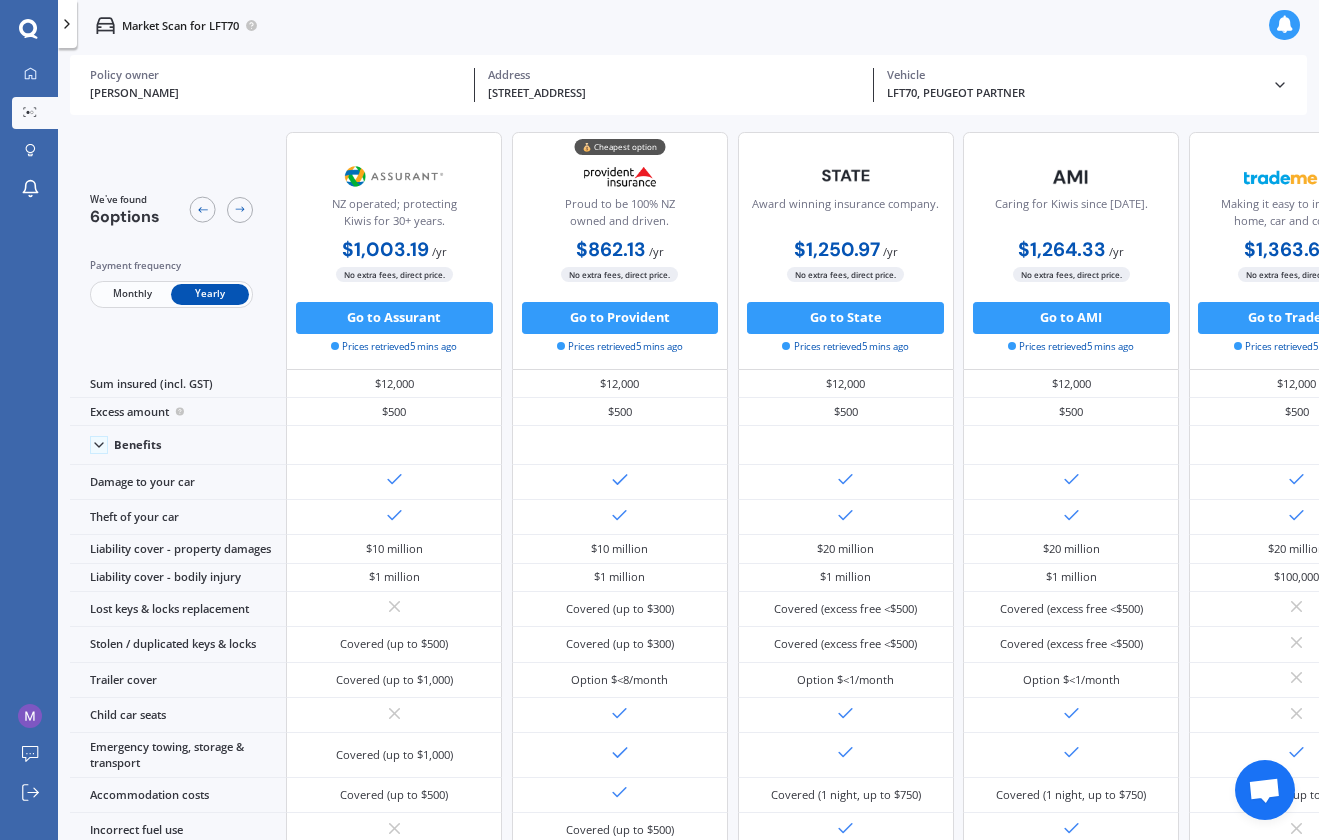 click on "Monthly" at bounding box center (132, 294) 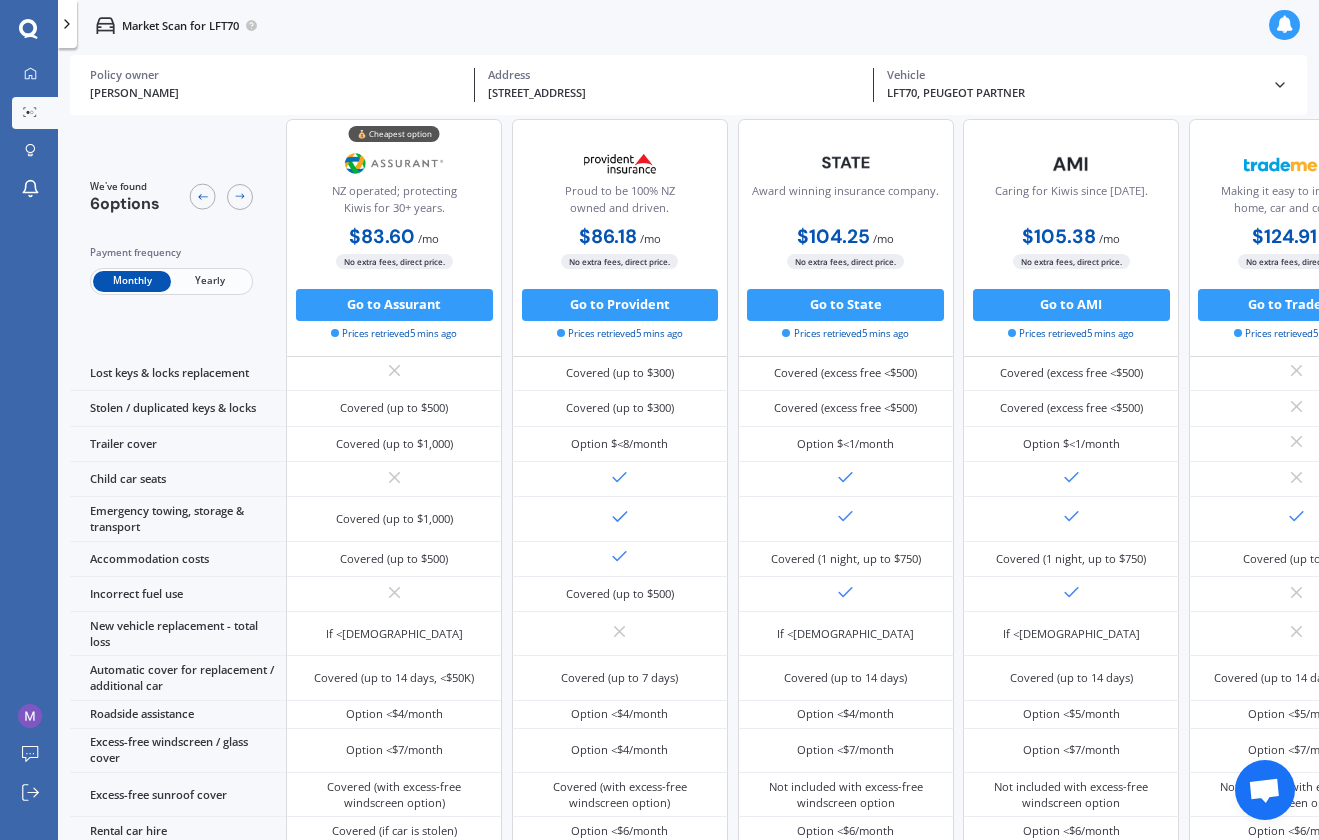 scroll, scrollTop: 290, scrollLeft: 0, axis: vertical 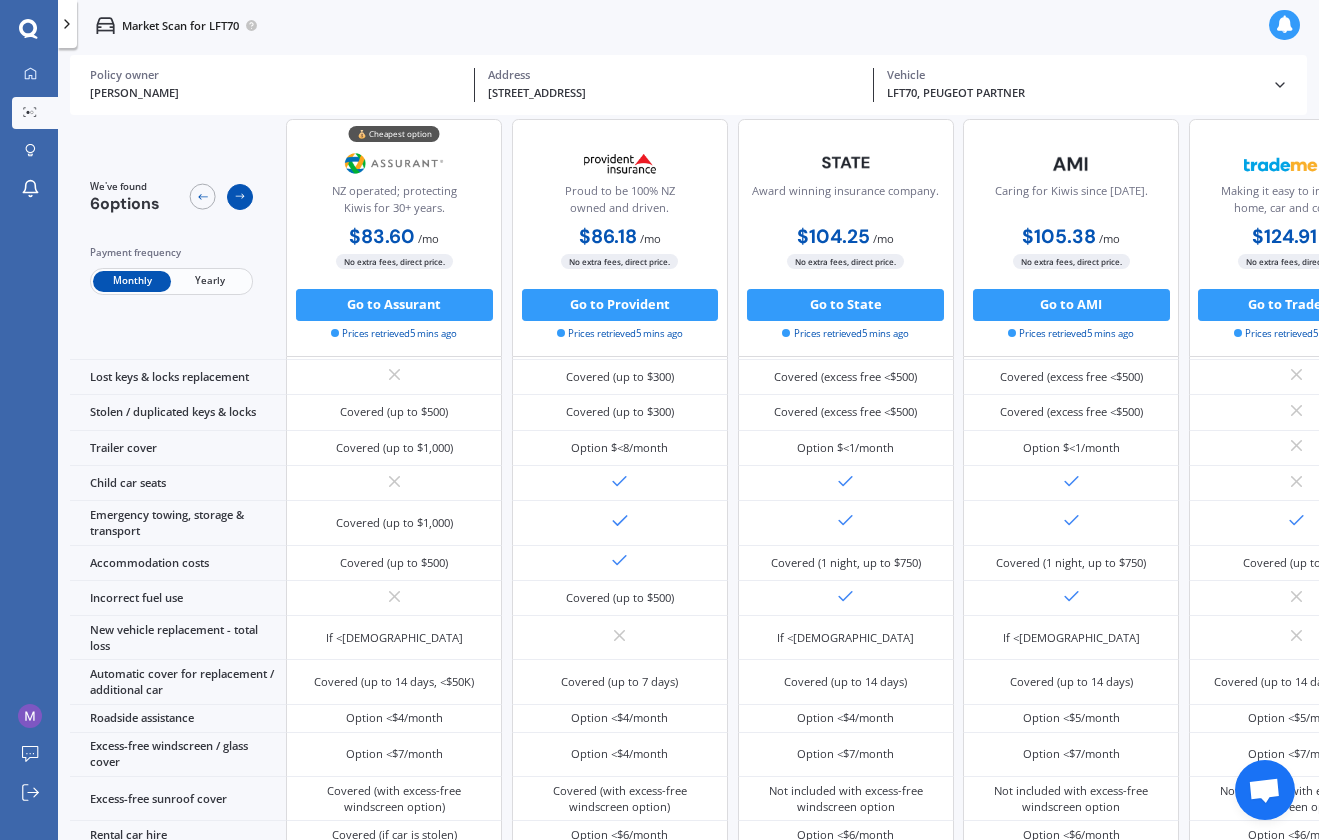 click 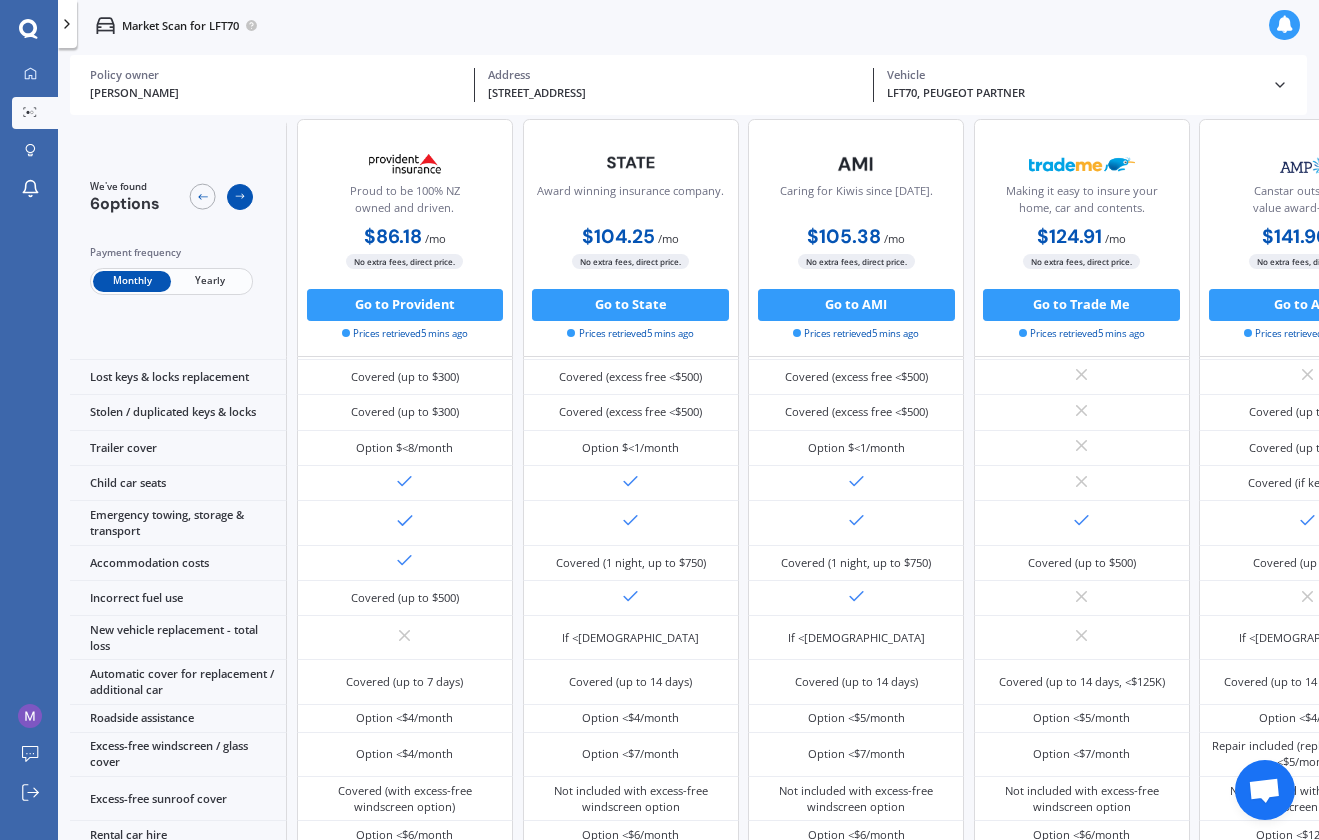 scroll, scrollTop: 290, scrollLeft: 270, axis: both 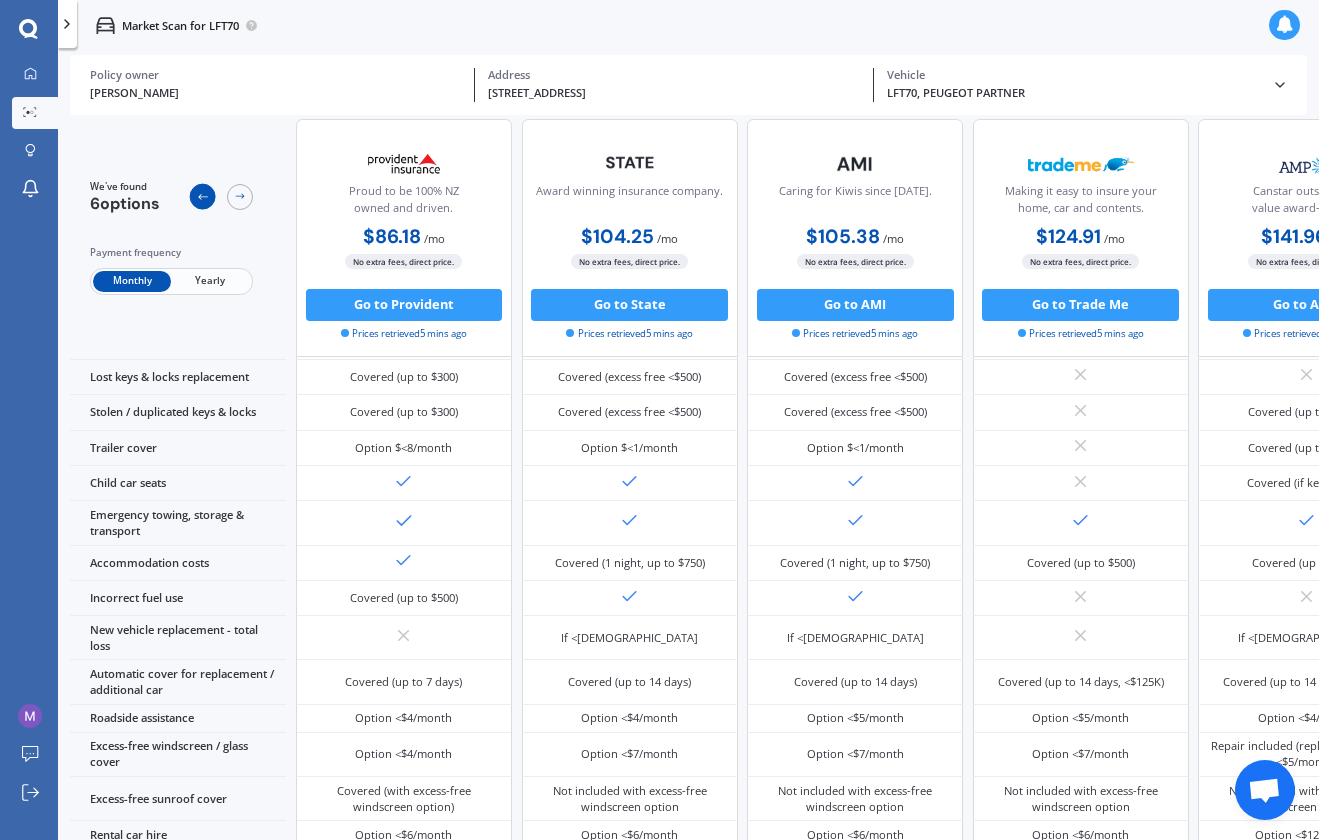 click 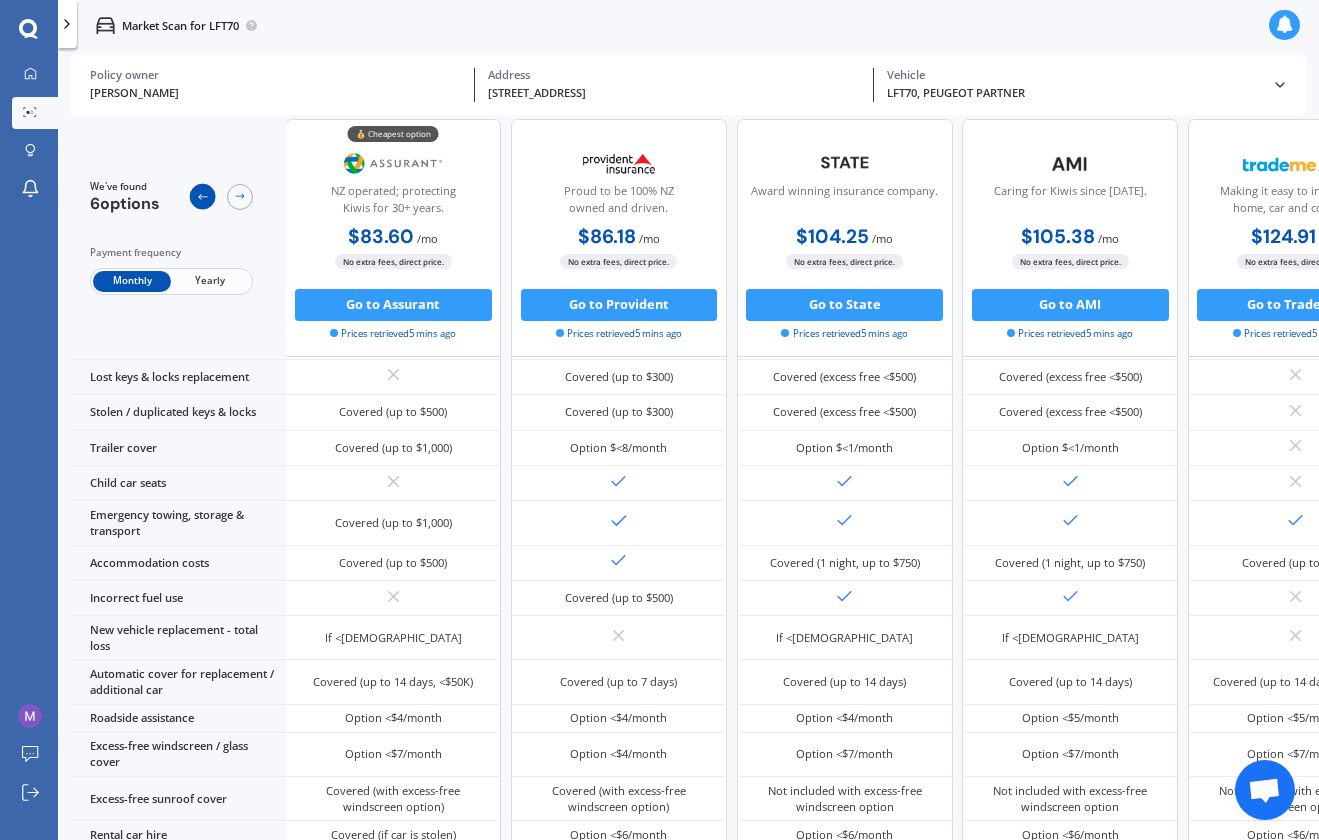 scroll, scrollTop: 290, scrollLeft: 0, axis: vertical 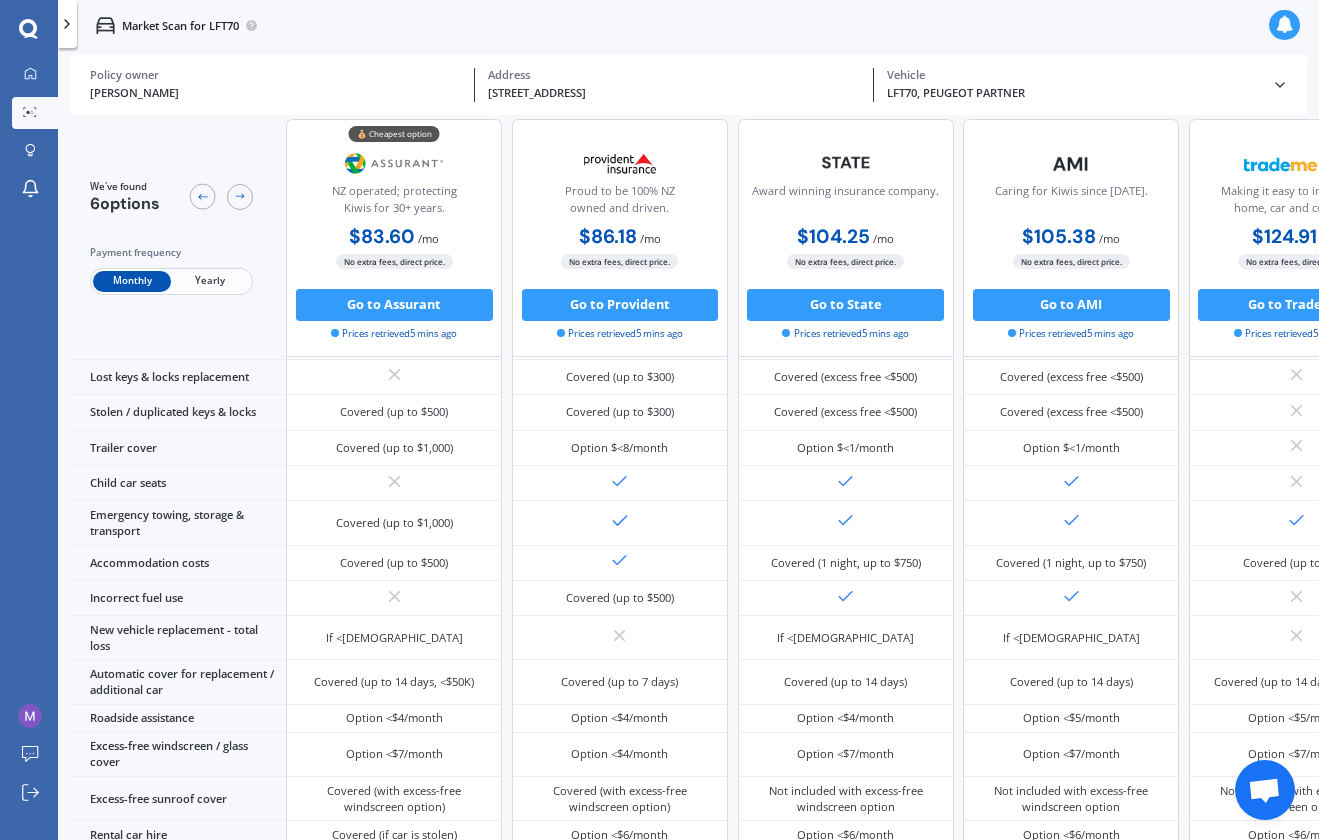 click on "Yearly" at bounding box center [210, 281] 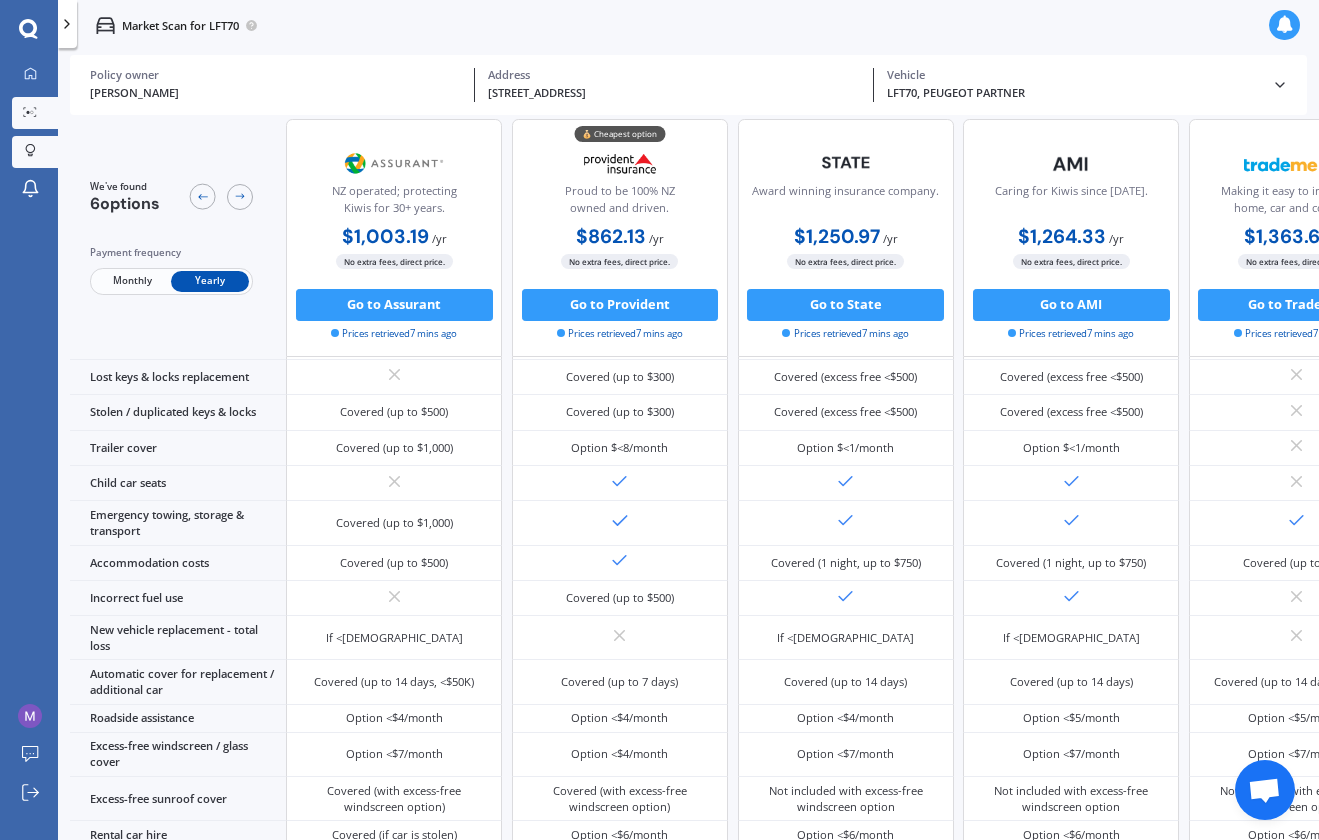 click 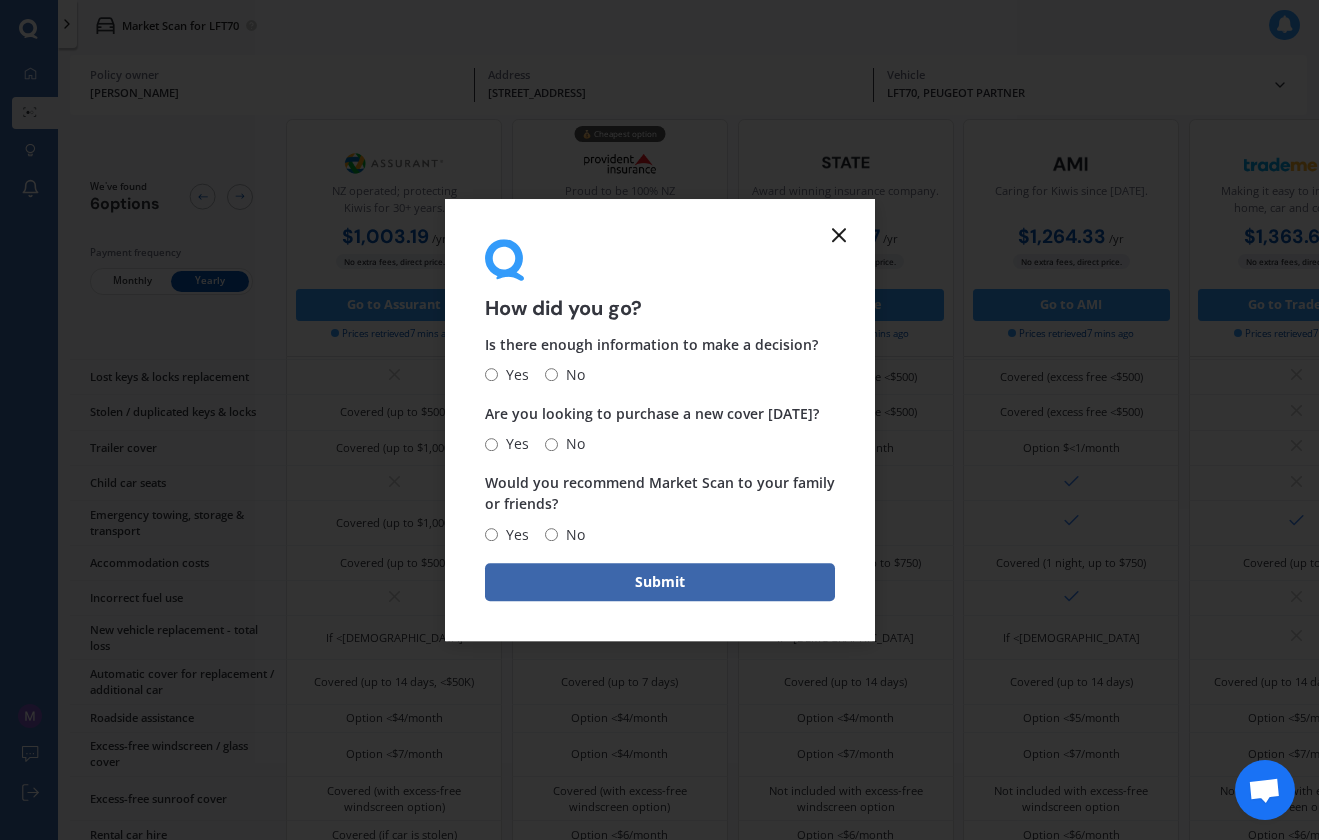 click 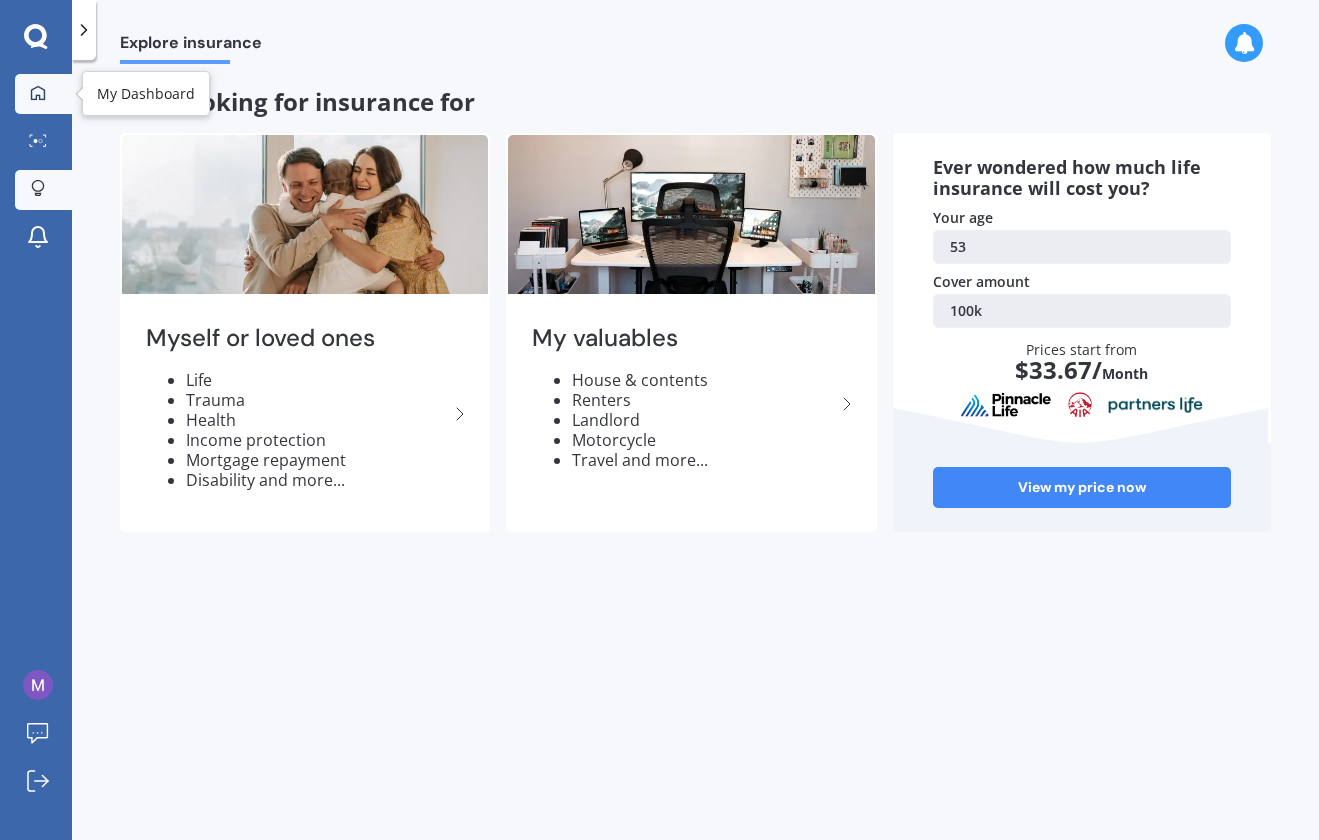 click 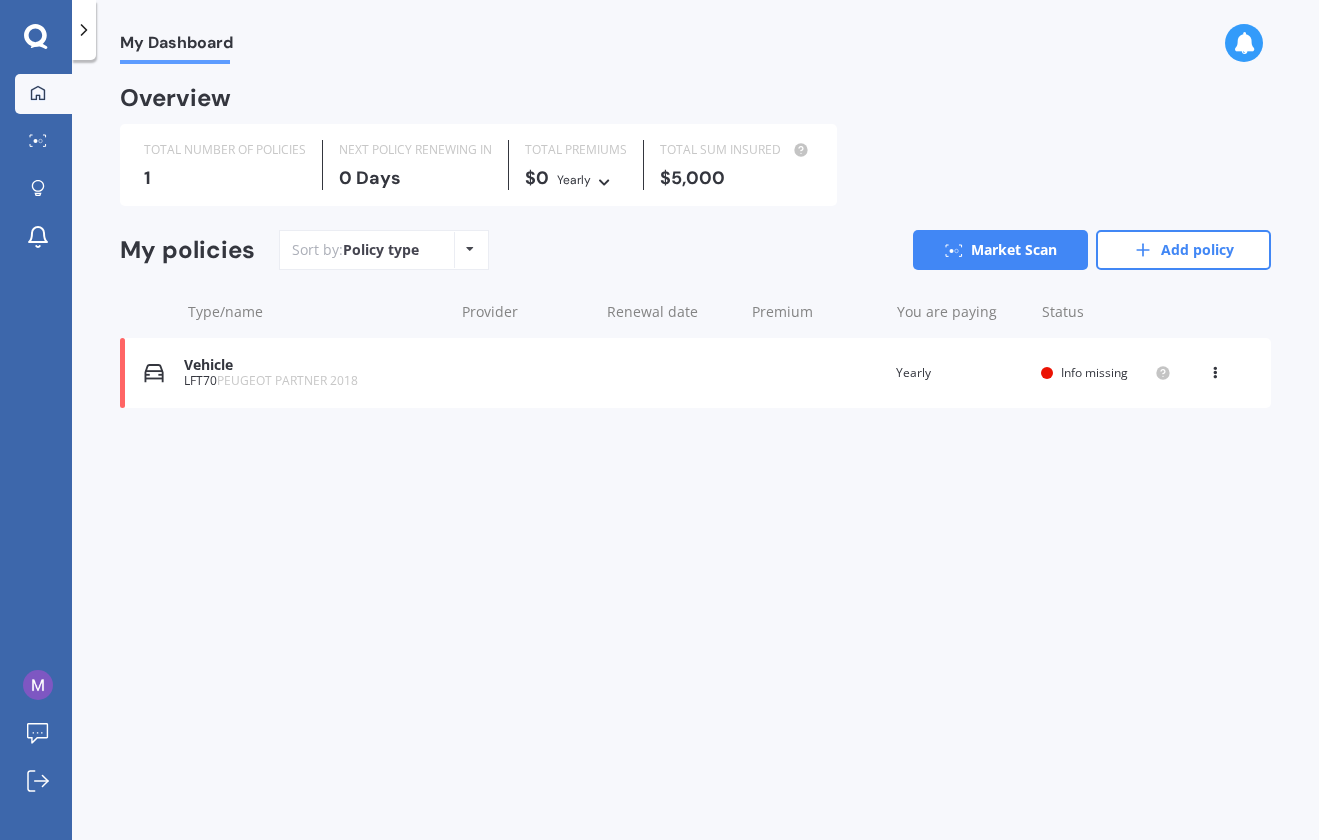 click at bounding box center (1215, 369) 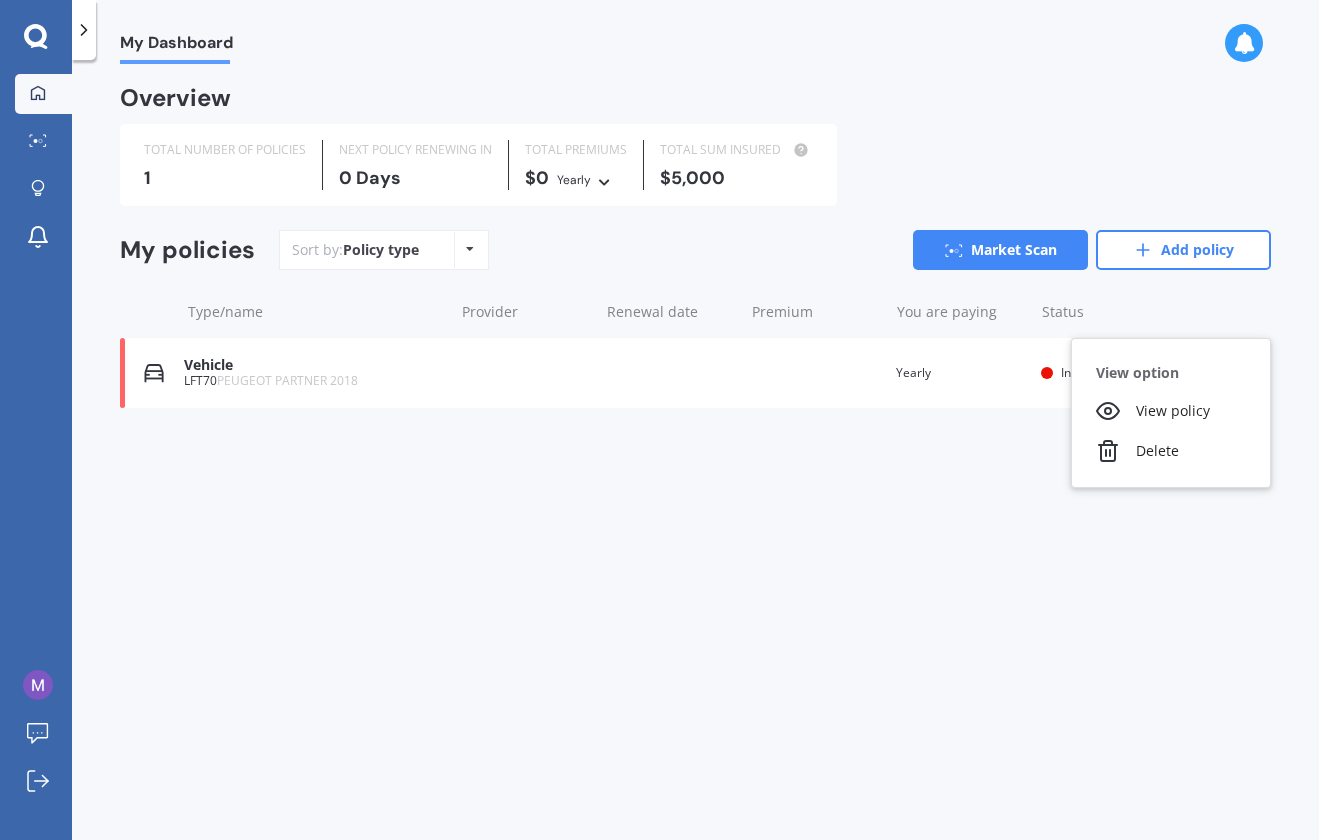 click 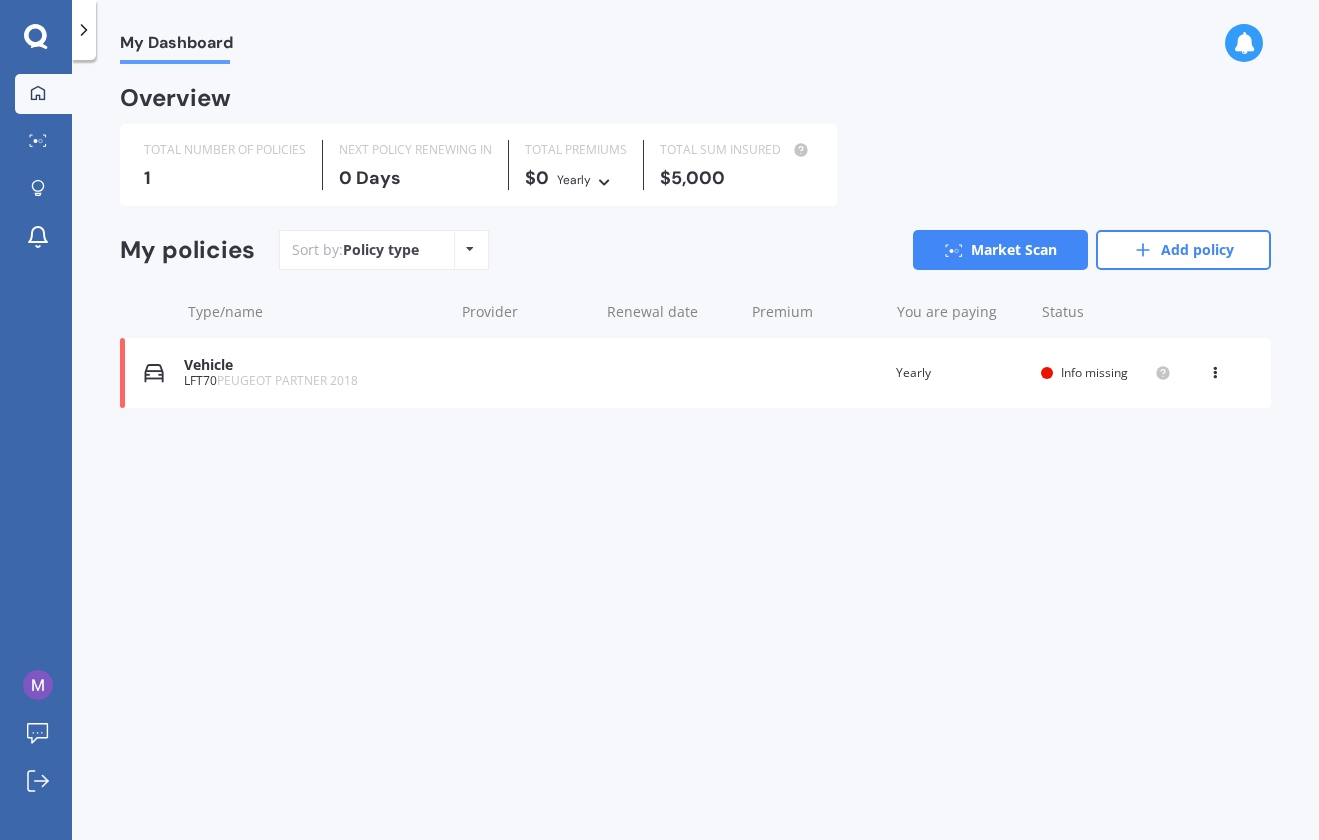 click 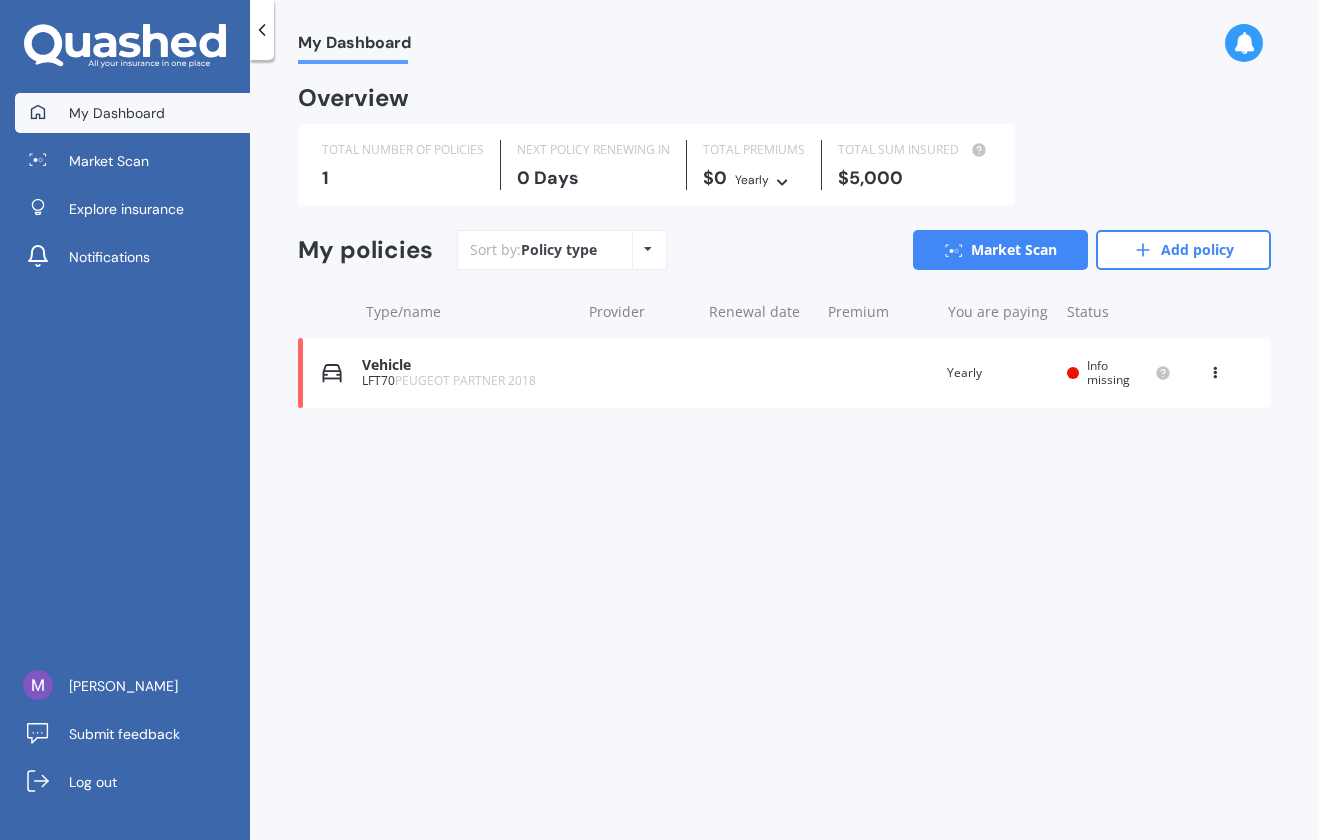click 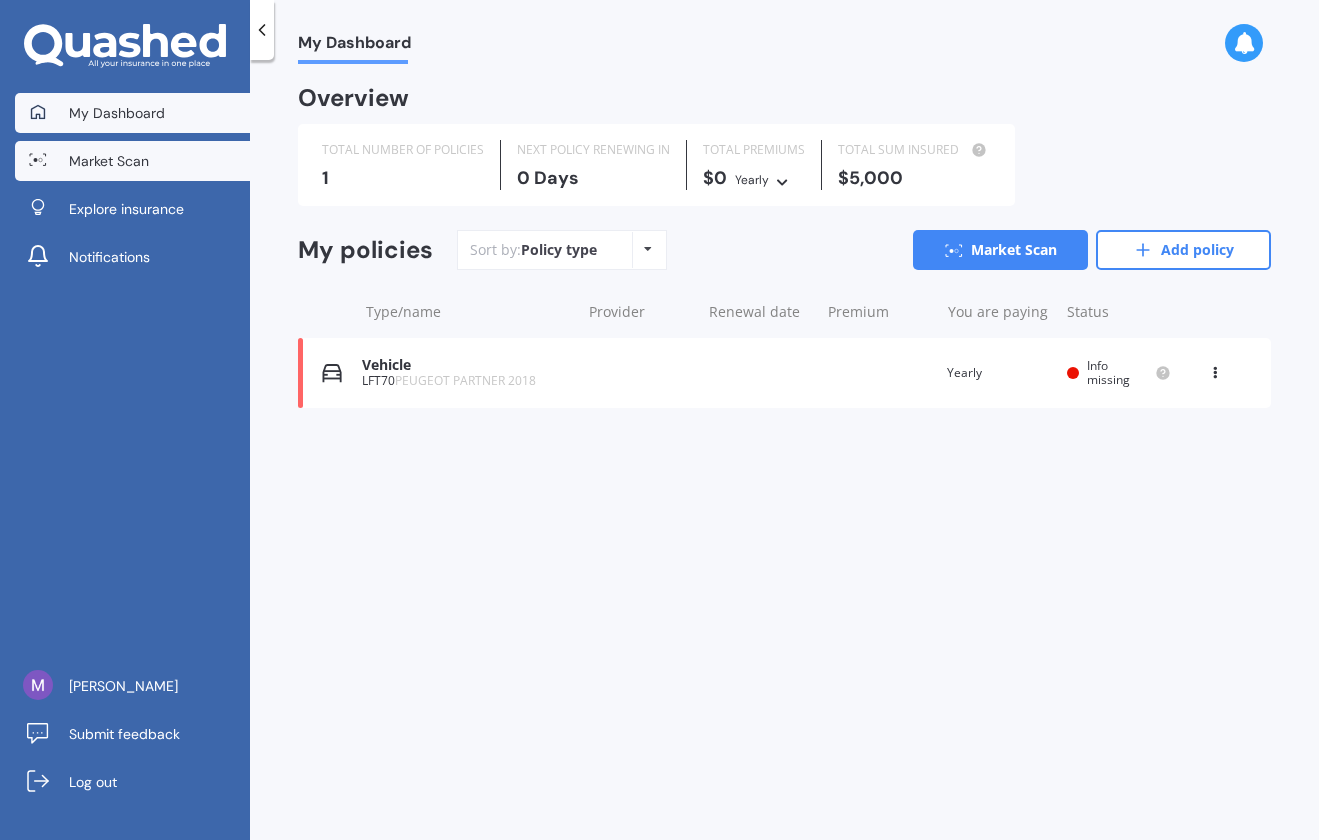 click on "Market Scan" at bounding box center [109, 161] 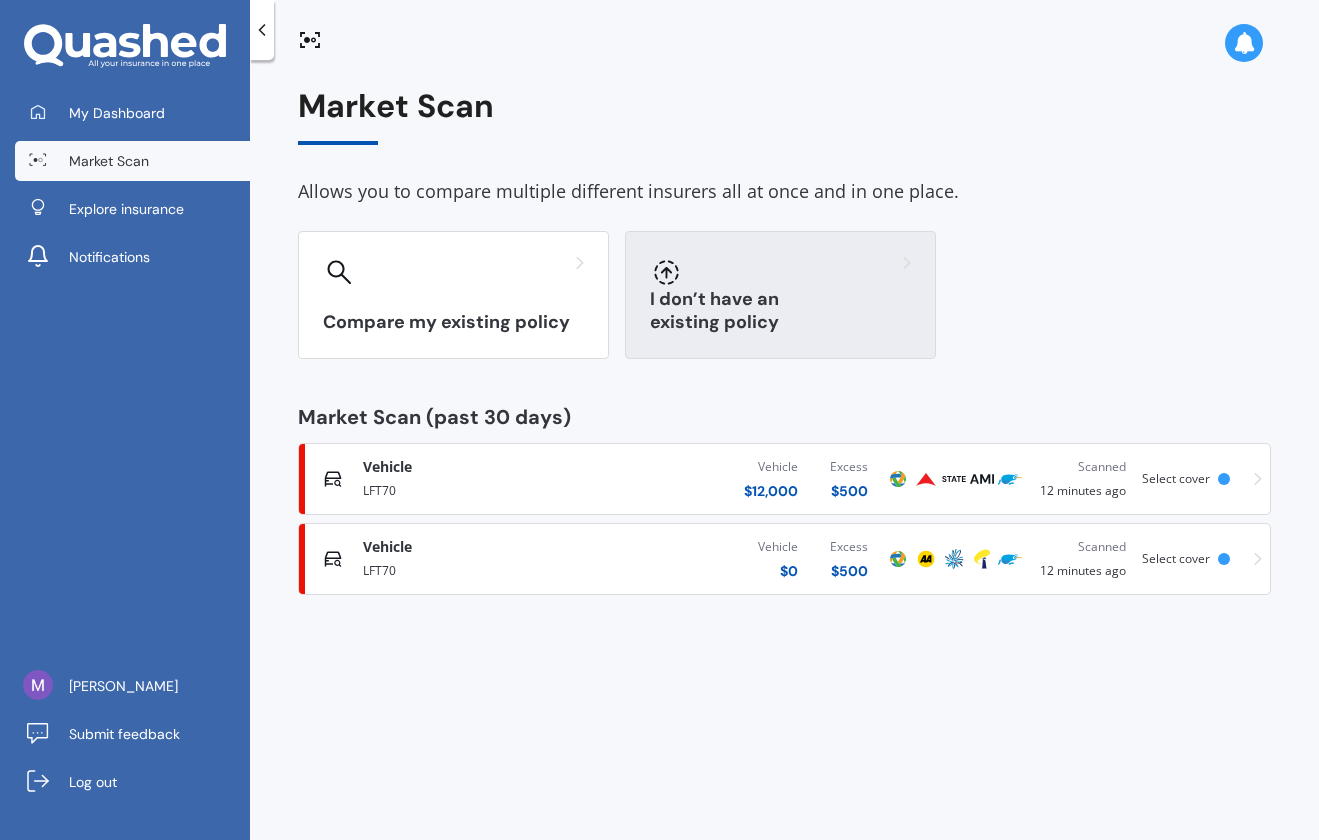 click on "I don’t have an existing policy" at bounding box center [780, 295] 